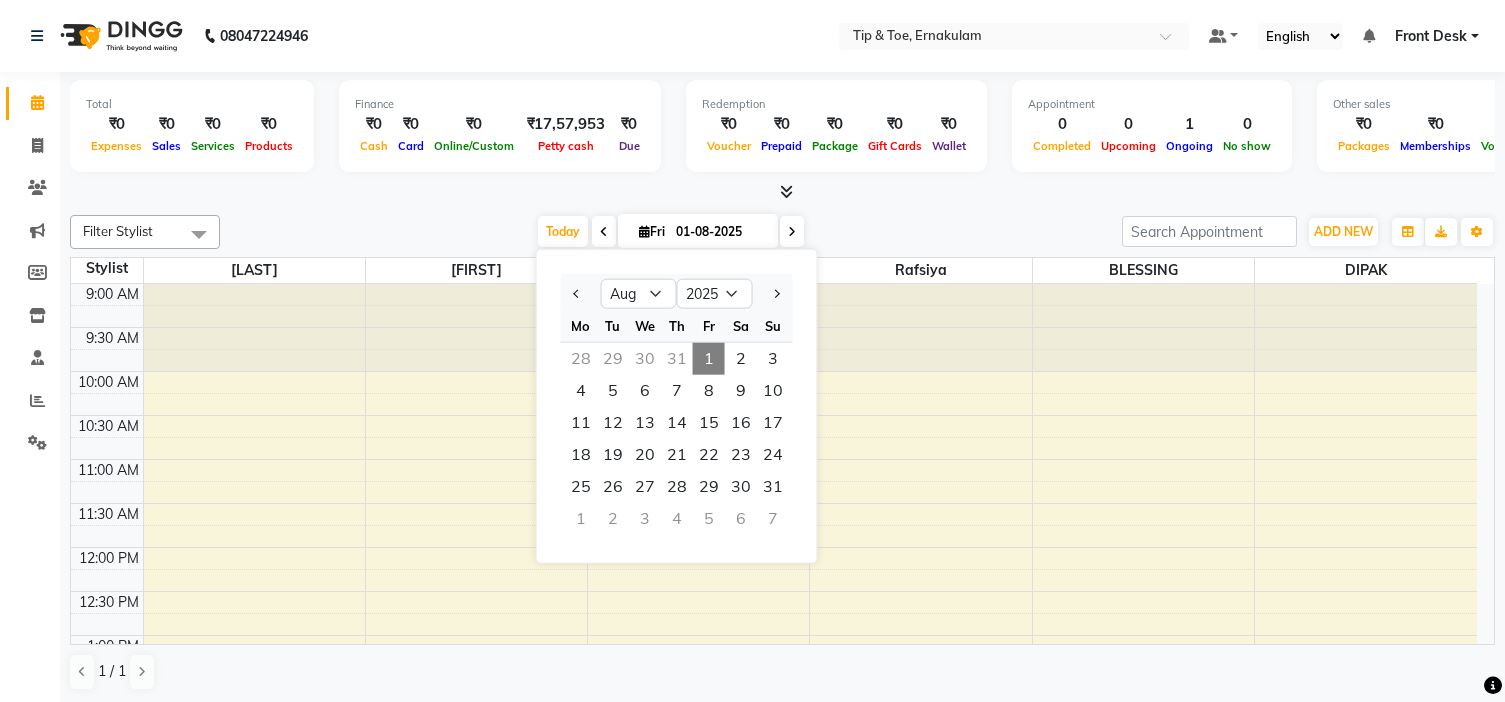 select on "8" 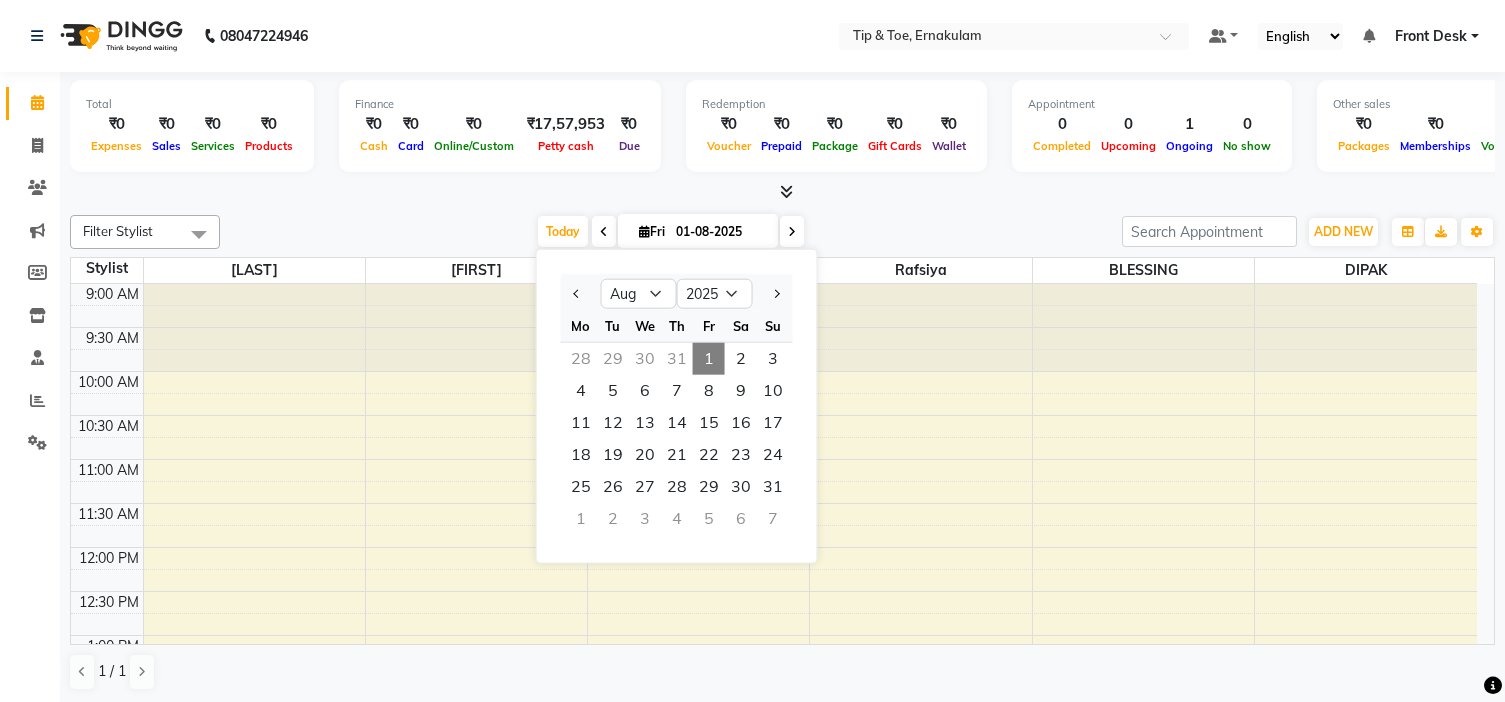 scroll, scrollTop: 0, scrollLeft: 0, axis: both 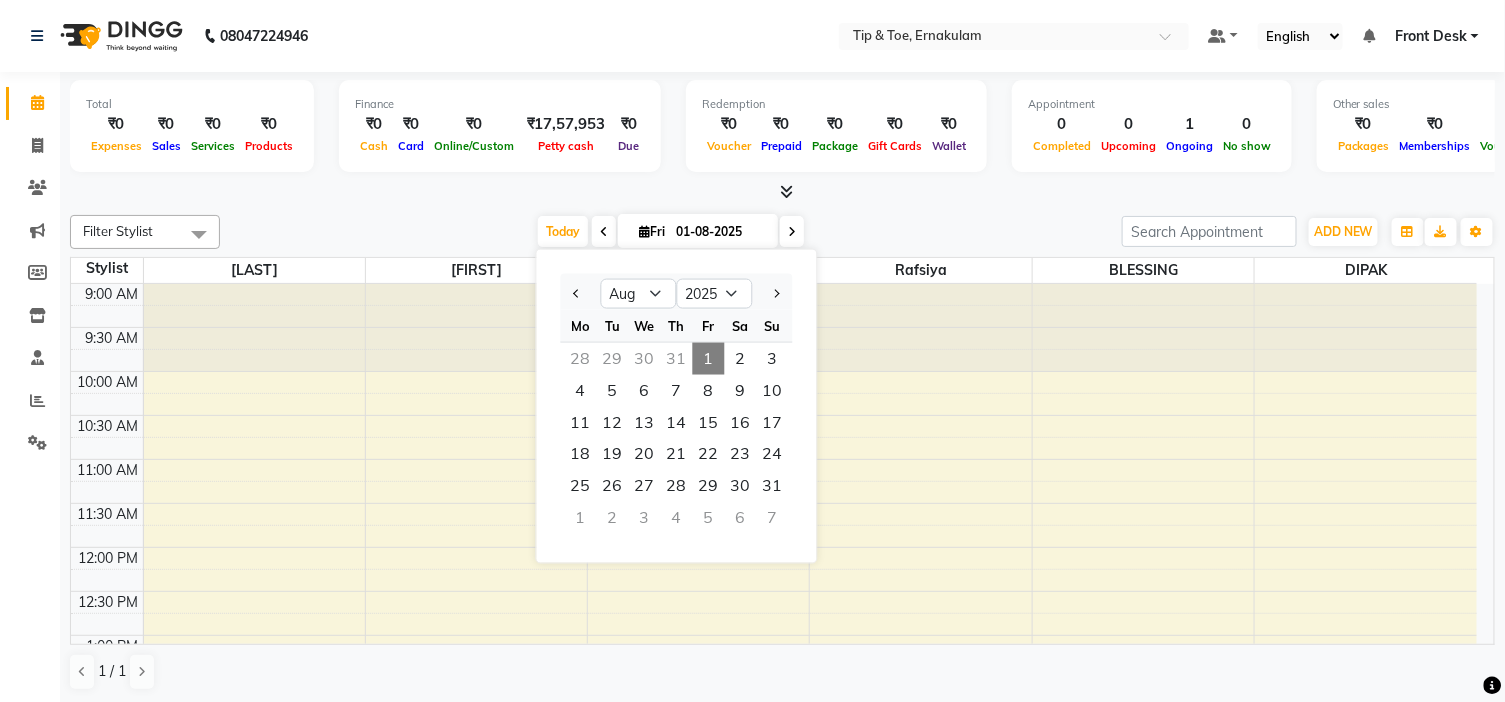 click on "Today  Fri 01-08-2025 Jan Feb Mar Apr May Jun Jul Aug Sep Oct Nov Dec 2015 2016 2017 2018 2019 2020 2021 2022 2023 2024 2025 2026 2027 2028 2029 2030 2031 2032 2033 2034 2035 Mo Tu We Th Fr Sa Su  28   29   30   31   1   2   3   4   5   6   7   8   9   10   11   12   13   14   15   16   17   18   19   20   21   22   23   24   25   26   27   28   29   30   31   1   2   3   4   5   6   7" at bounding box center [671, 232] 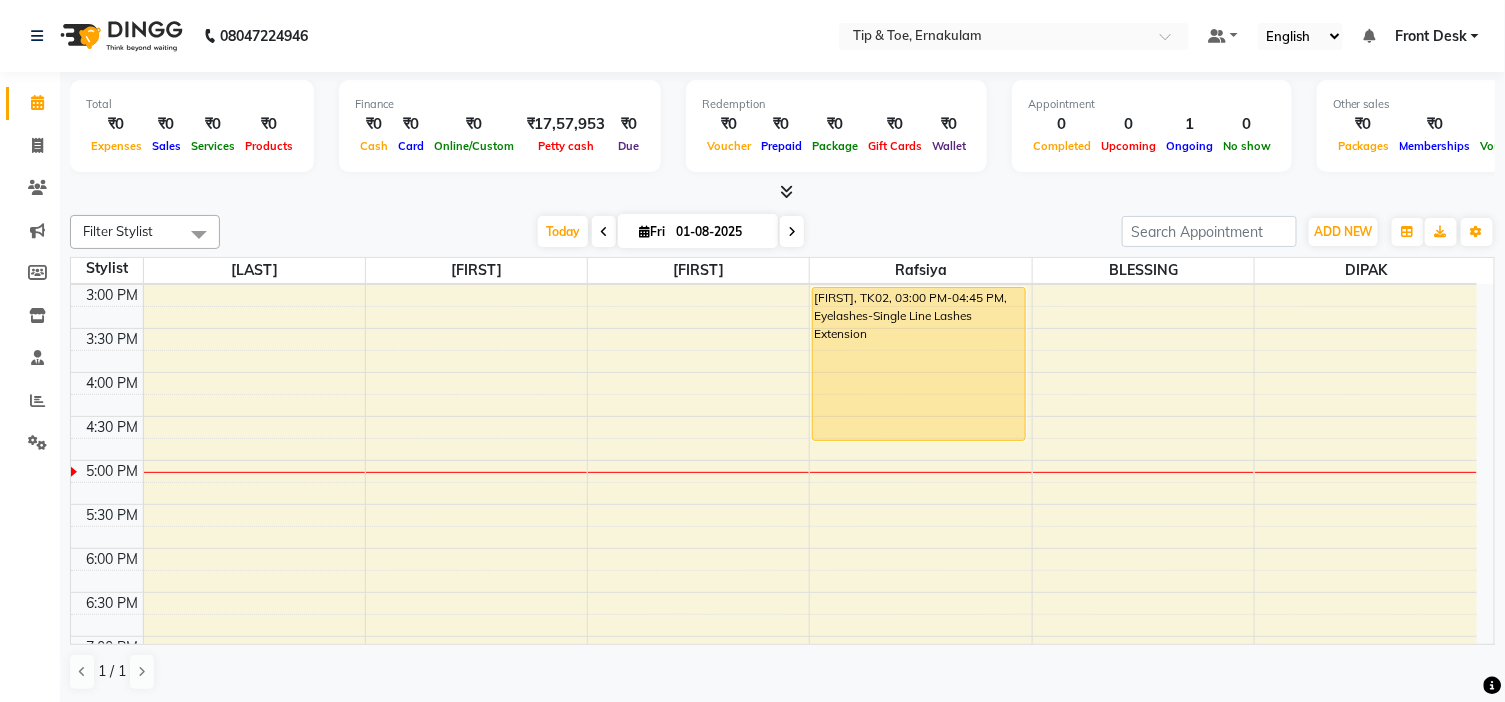 scroll, scrollTop: 444, scrollLeft: 0, axis: vertical 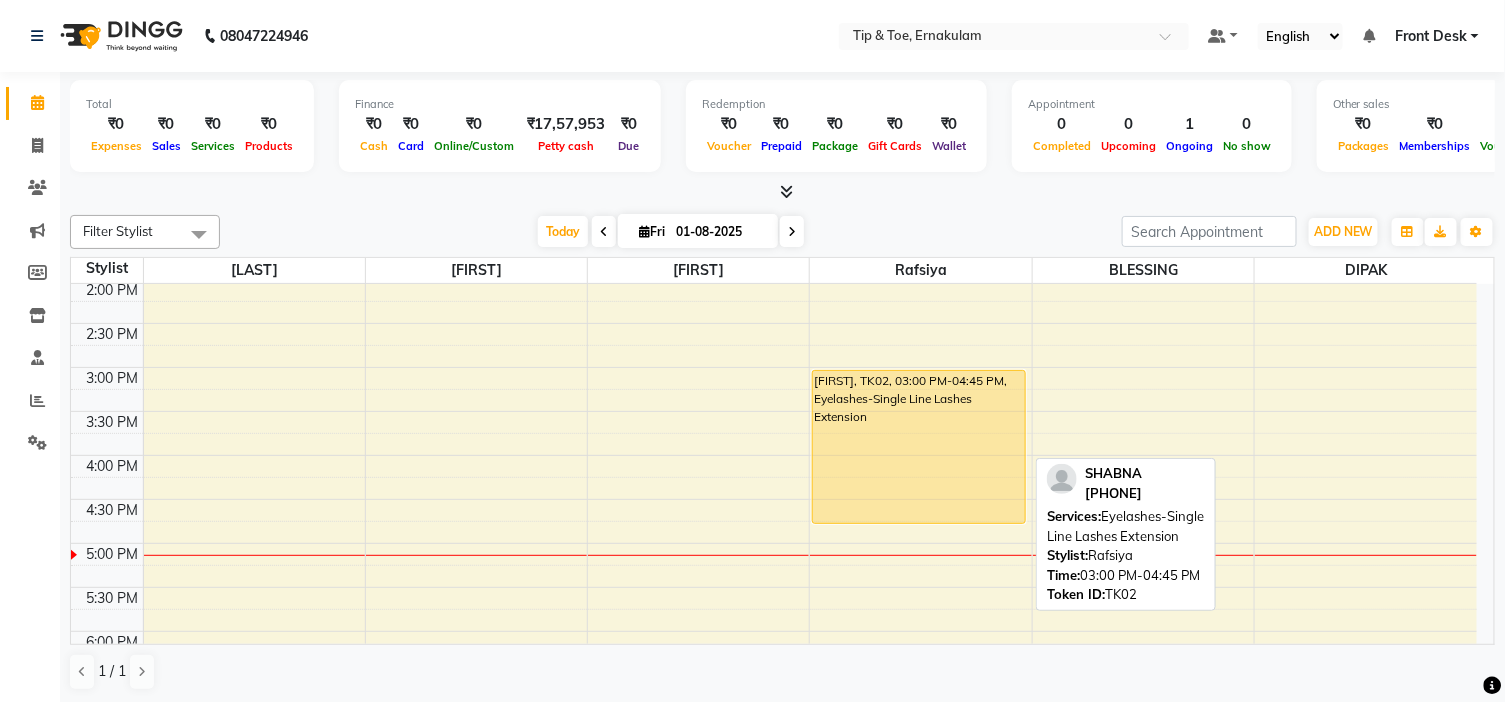 click on "[FIRST], TK02, 03:00 PM-04:45 PM, Eyelashes-Single Line Lashes Extension" at bounding box center (919, 447) 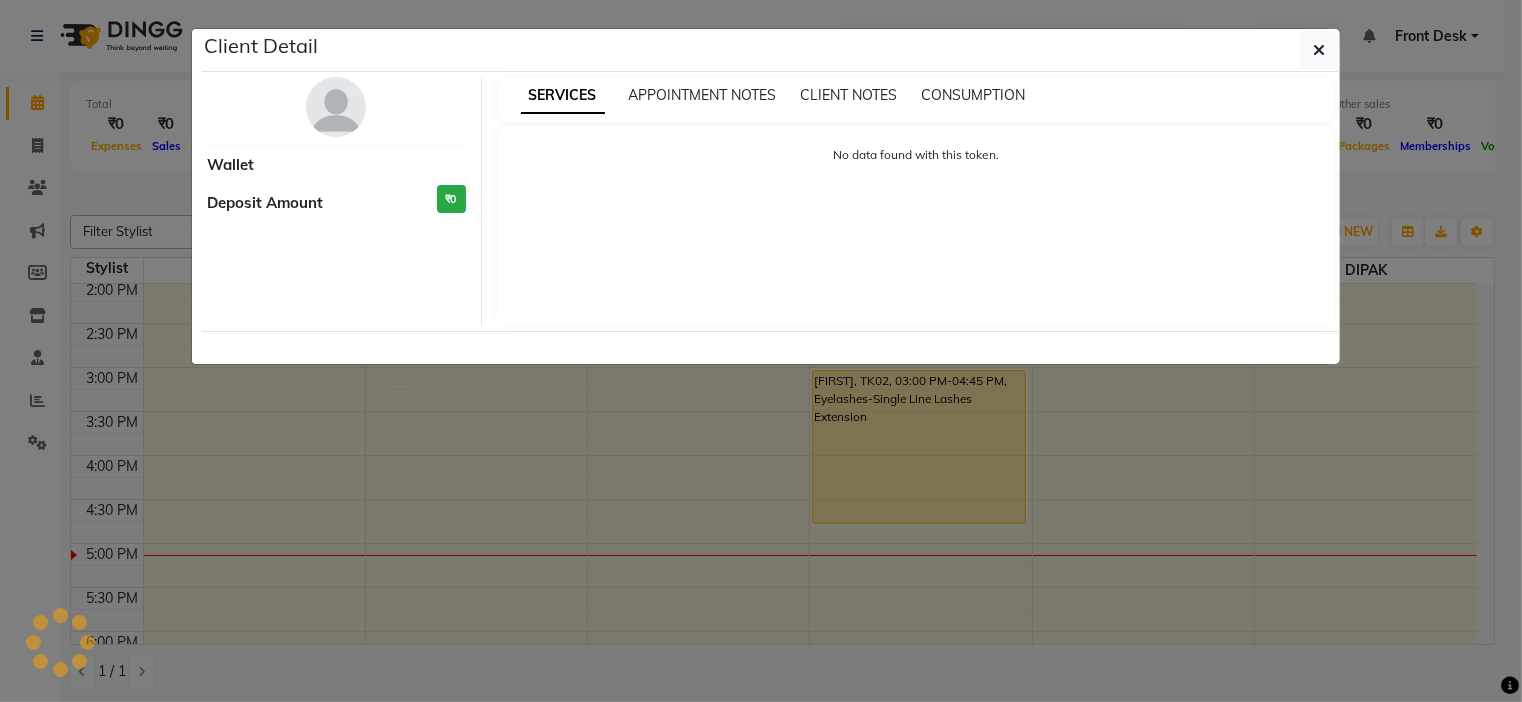 select on "1" 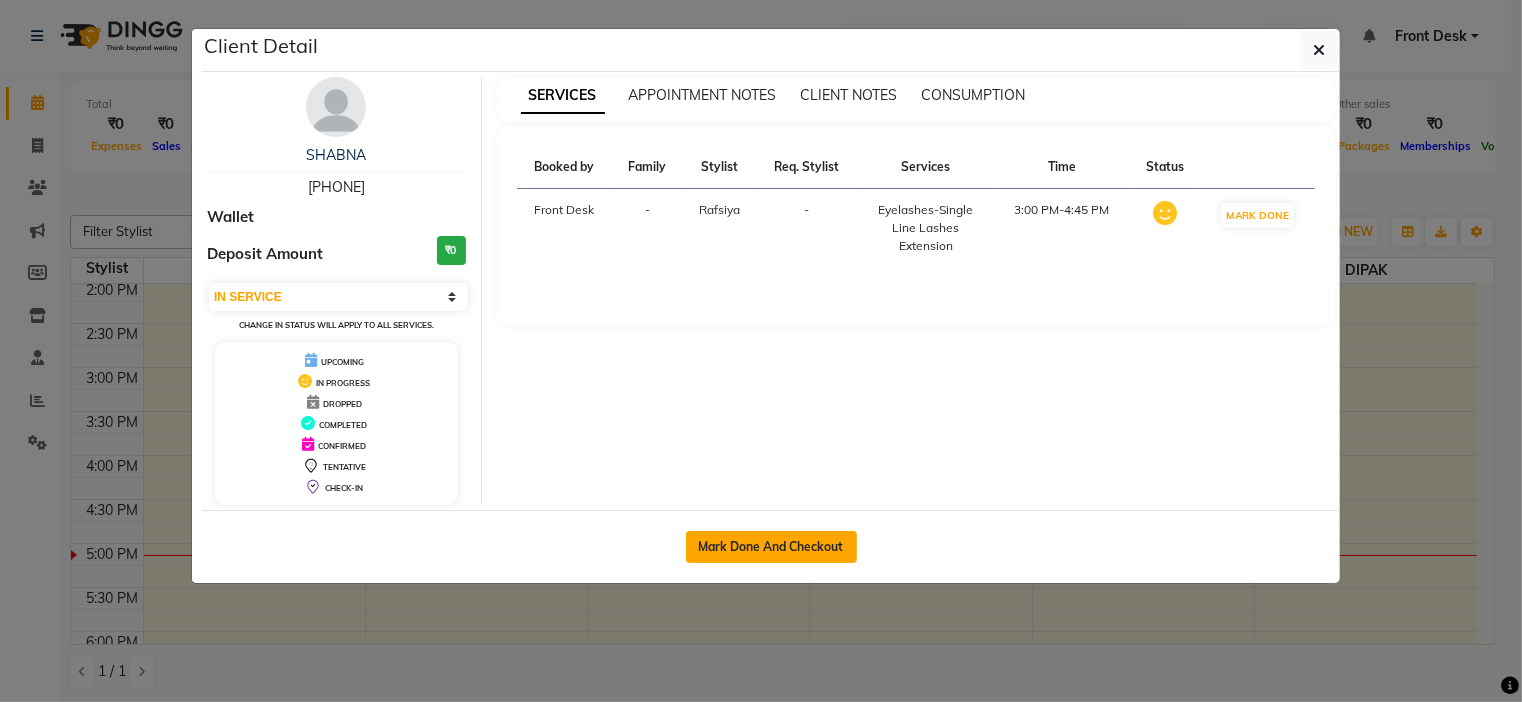 click on "Mark Done And Checkout" 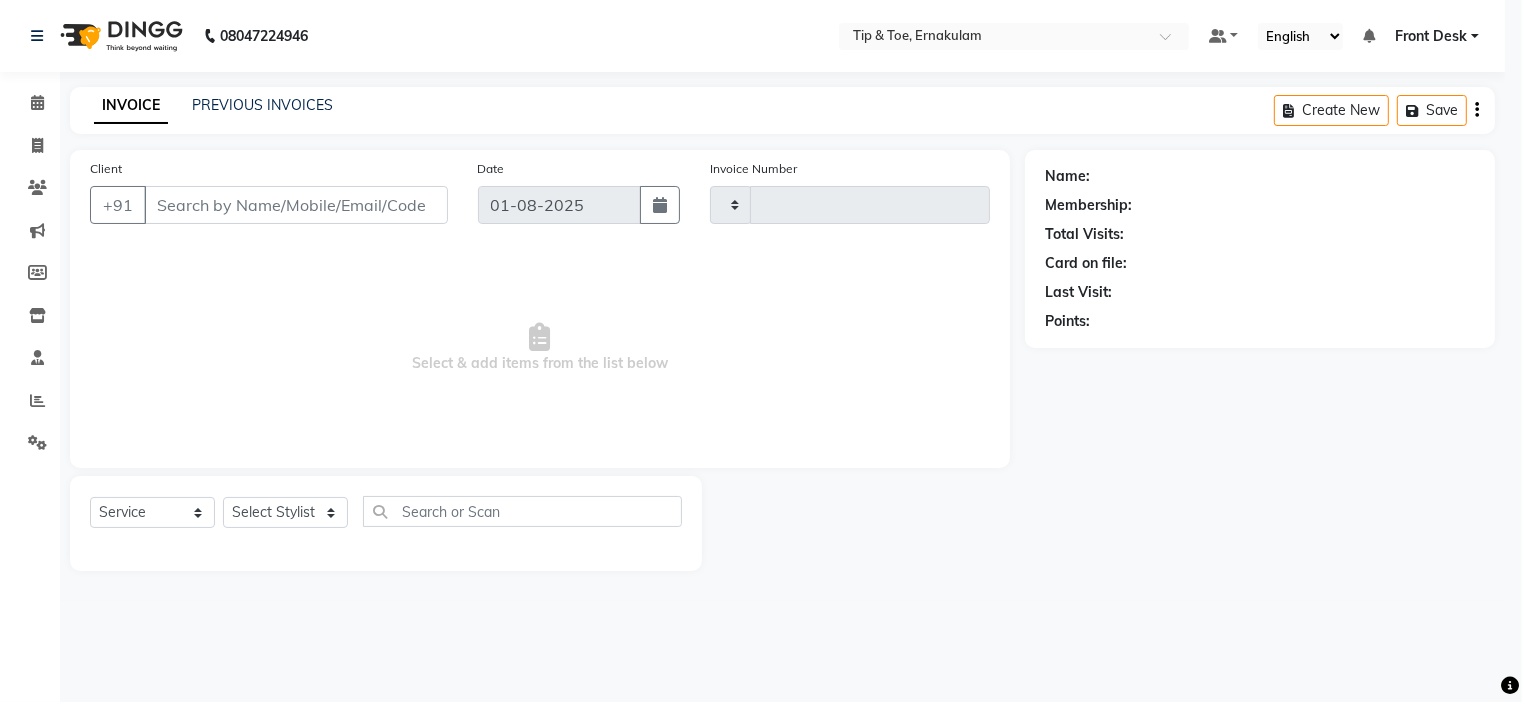 type on "0770" 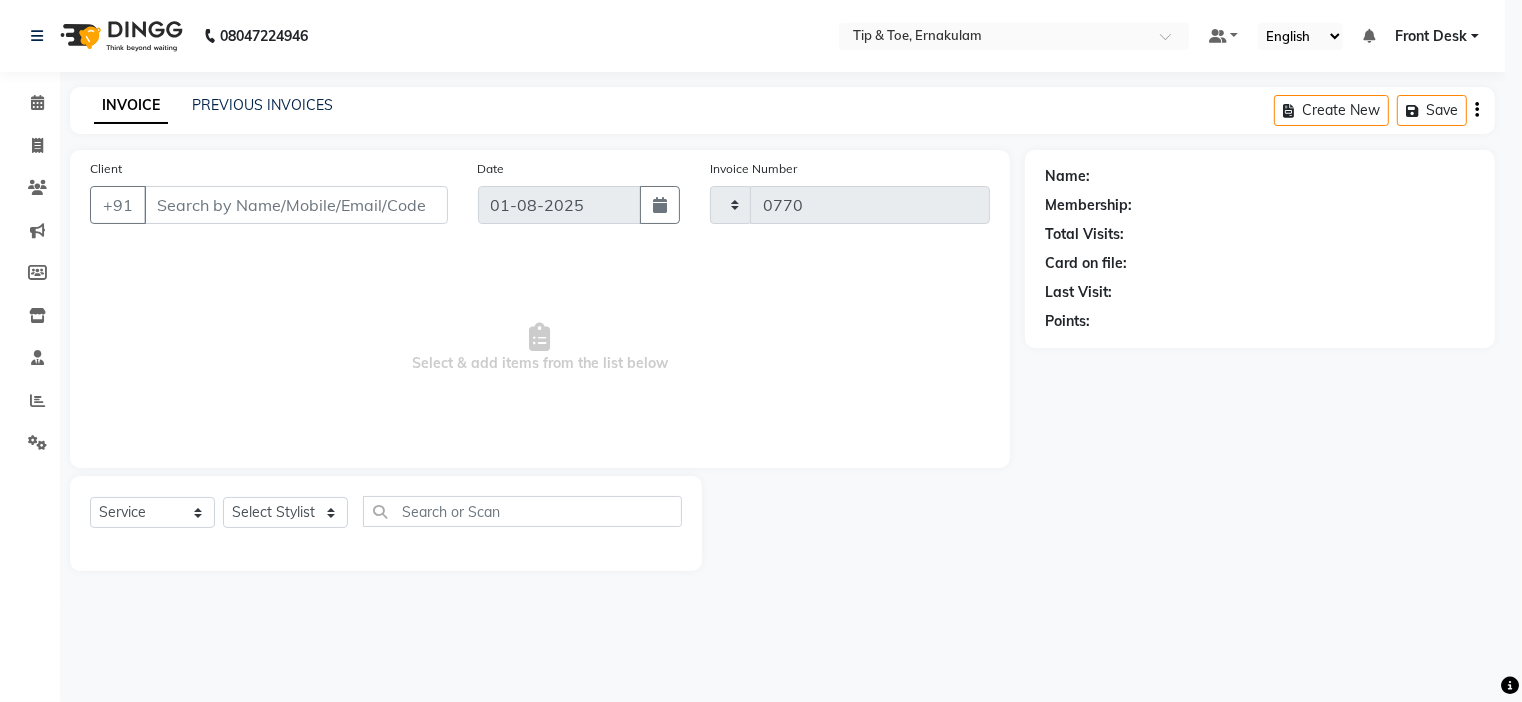 select on "5360" 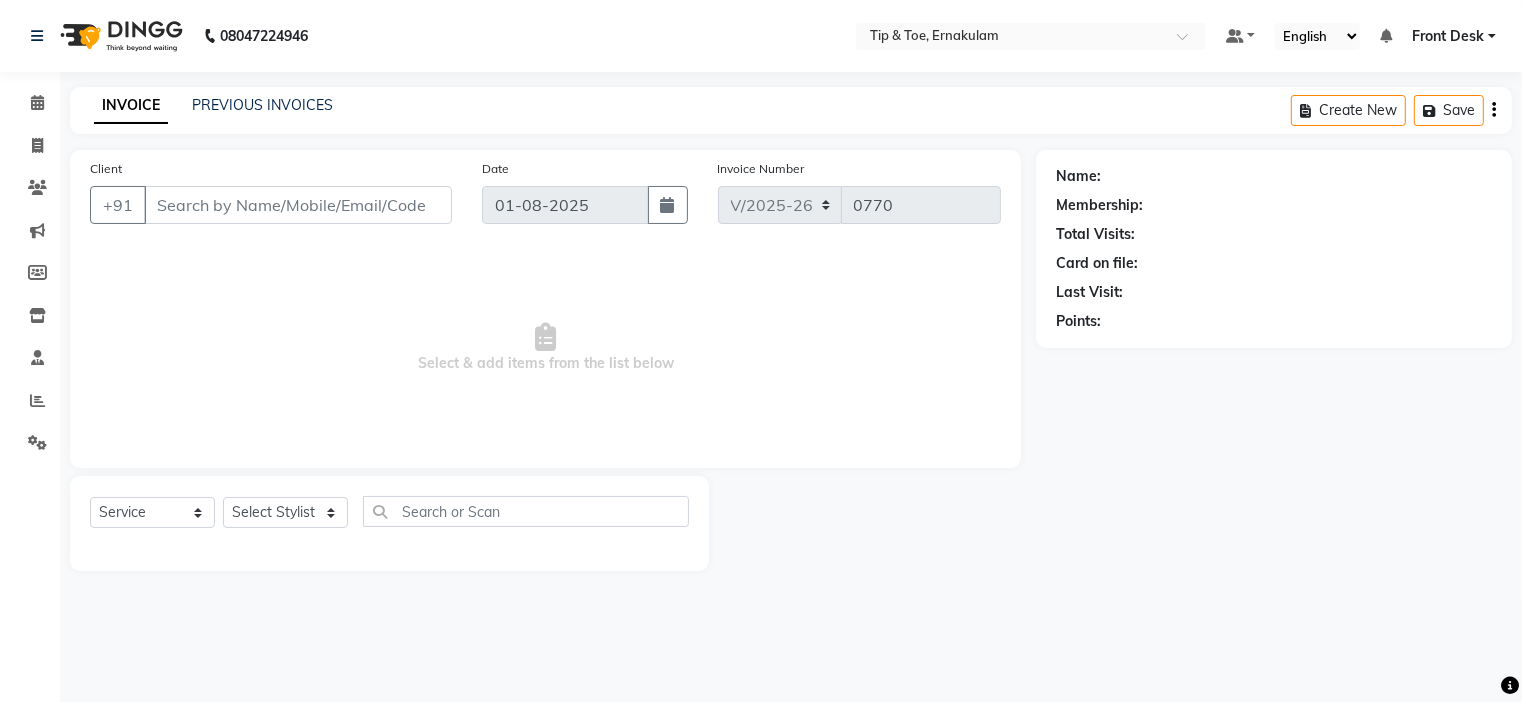 type on "[PHONE]" 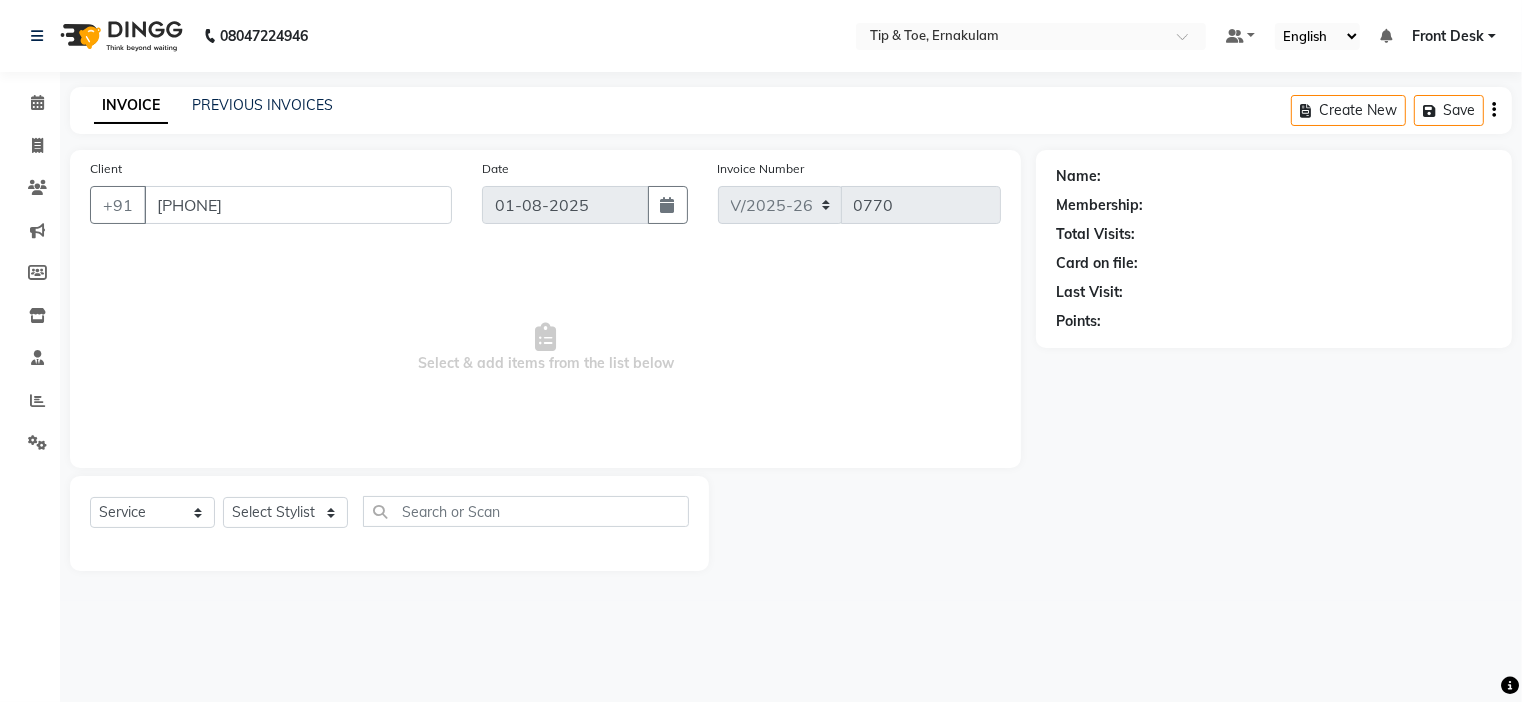 select on "48143" 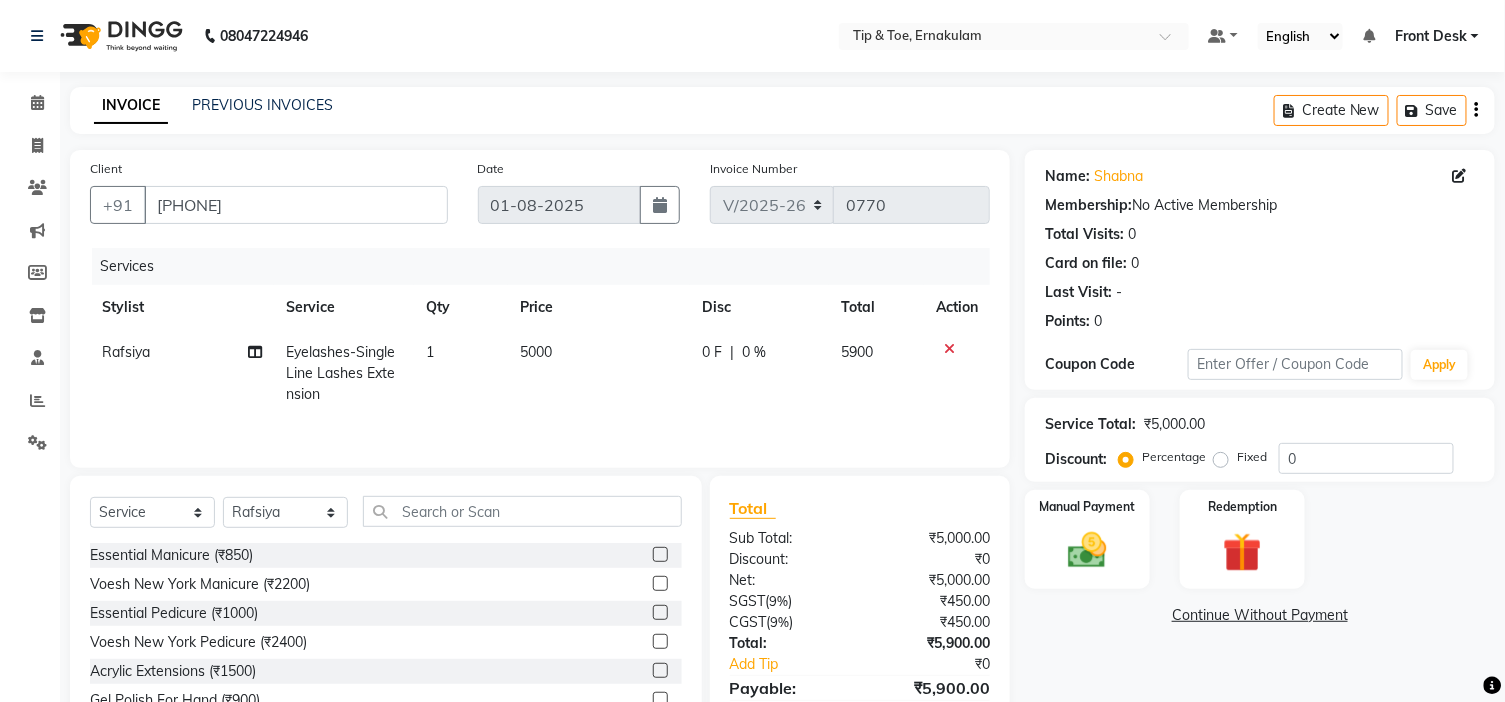 scroll, scrollTop: 101, scrollLeft: 0, axis: vertical 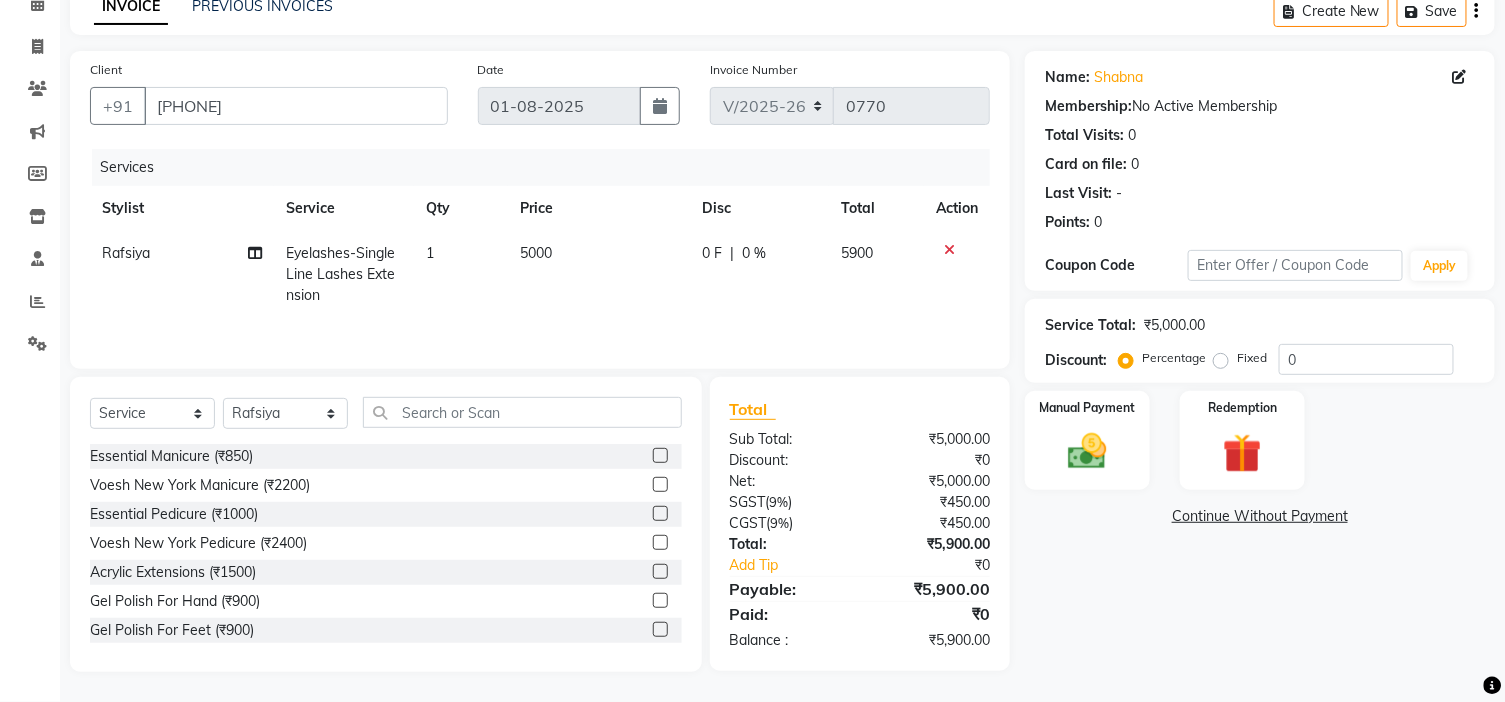 click on "5000" 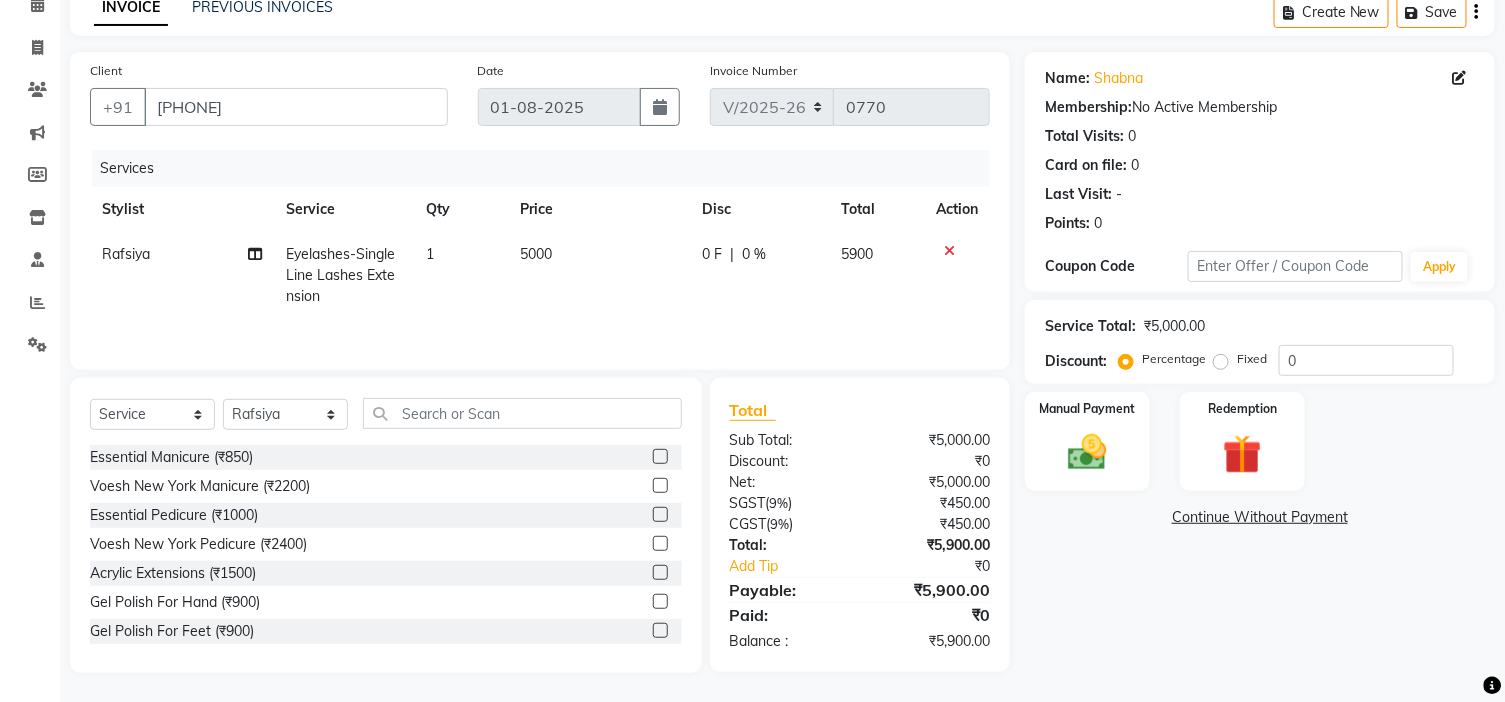 select on "48143" 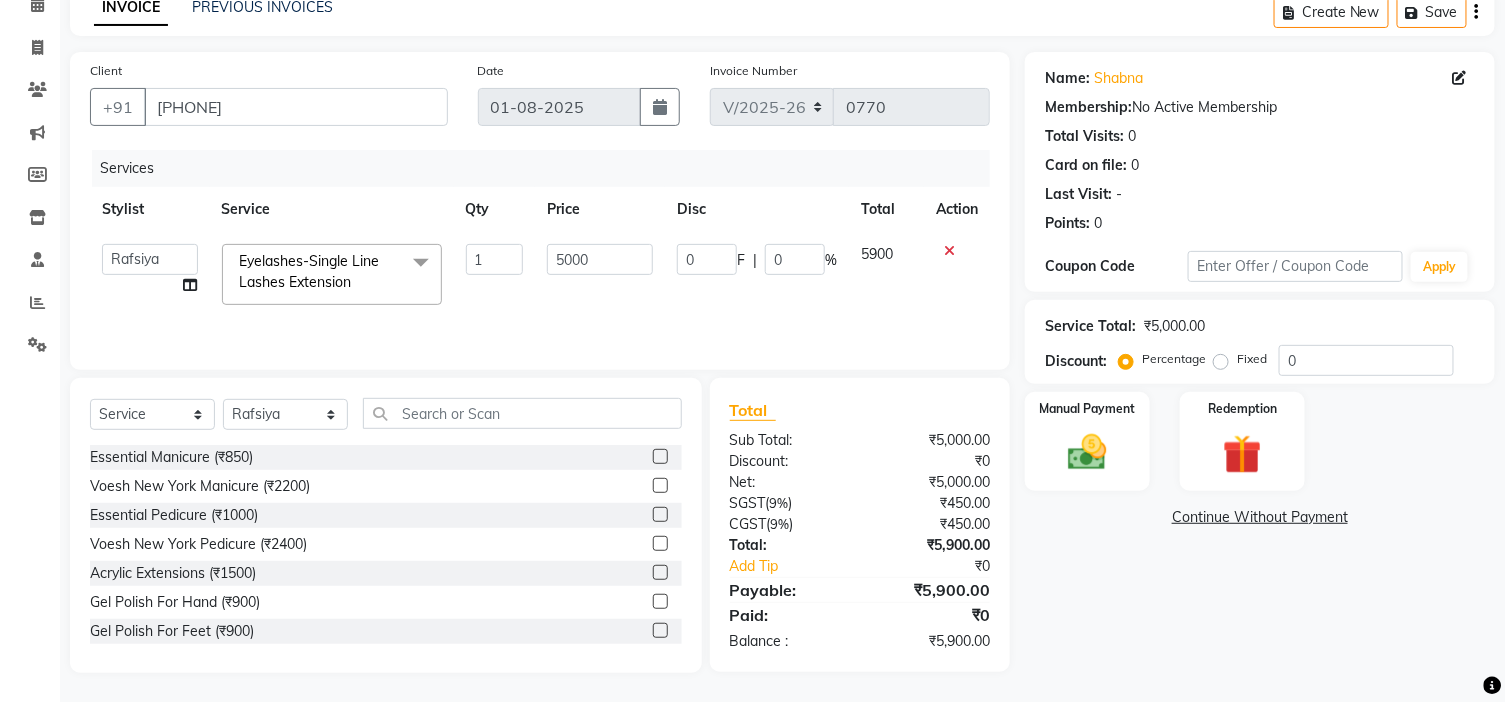 click on "5000" 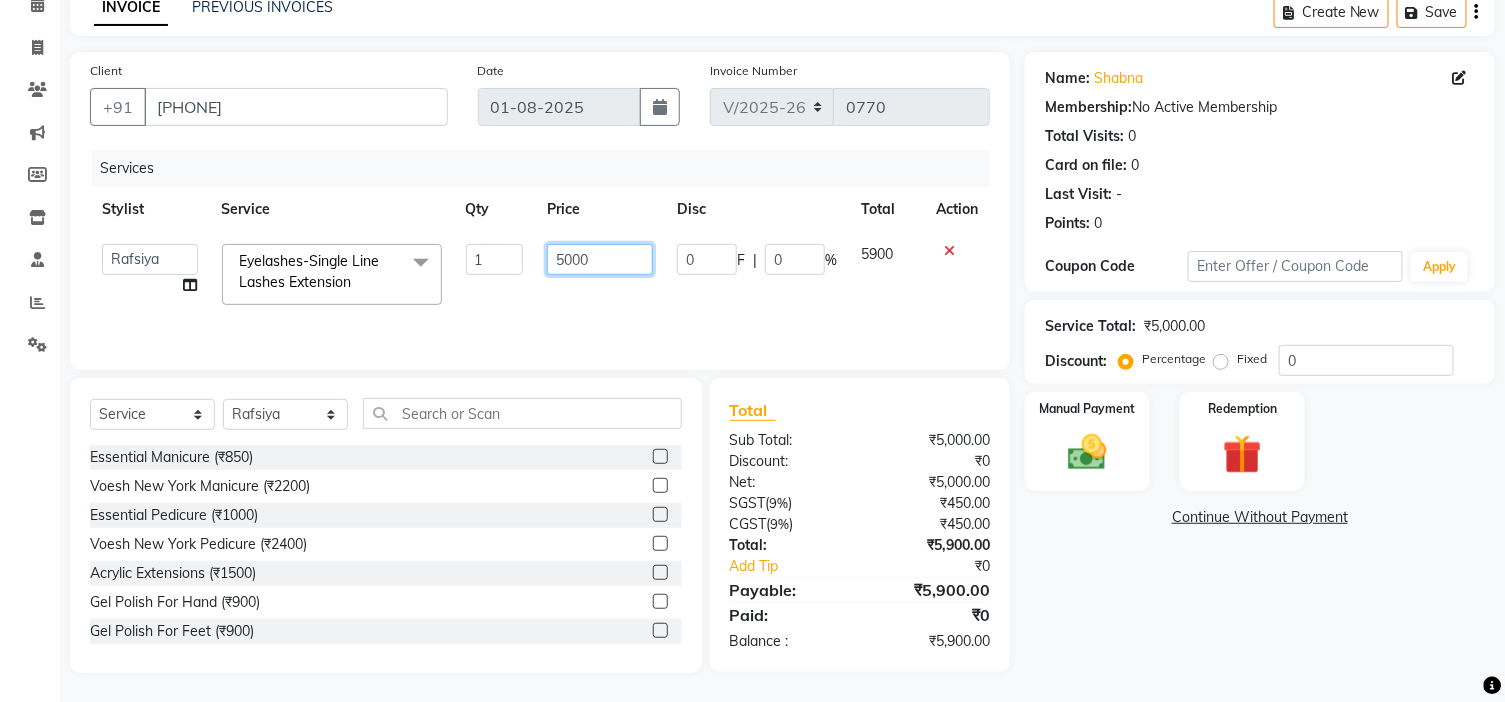 click on "5000" 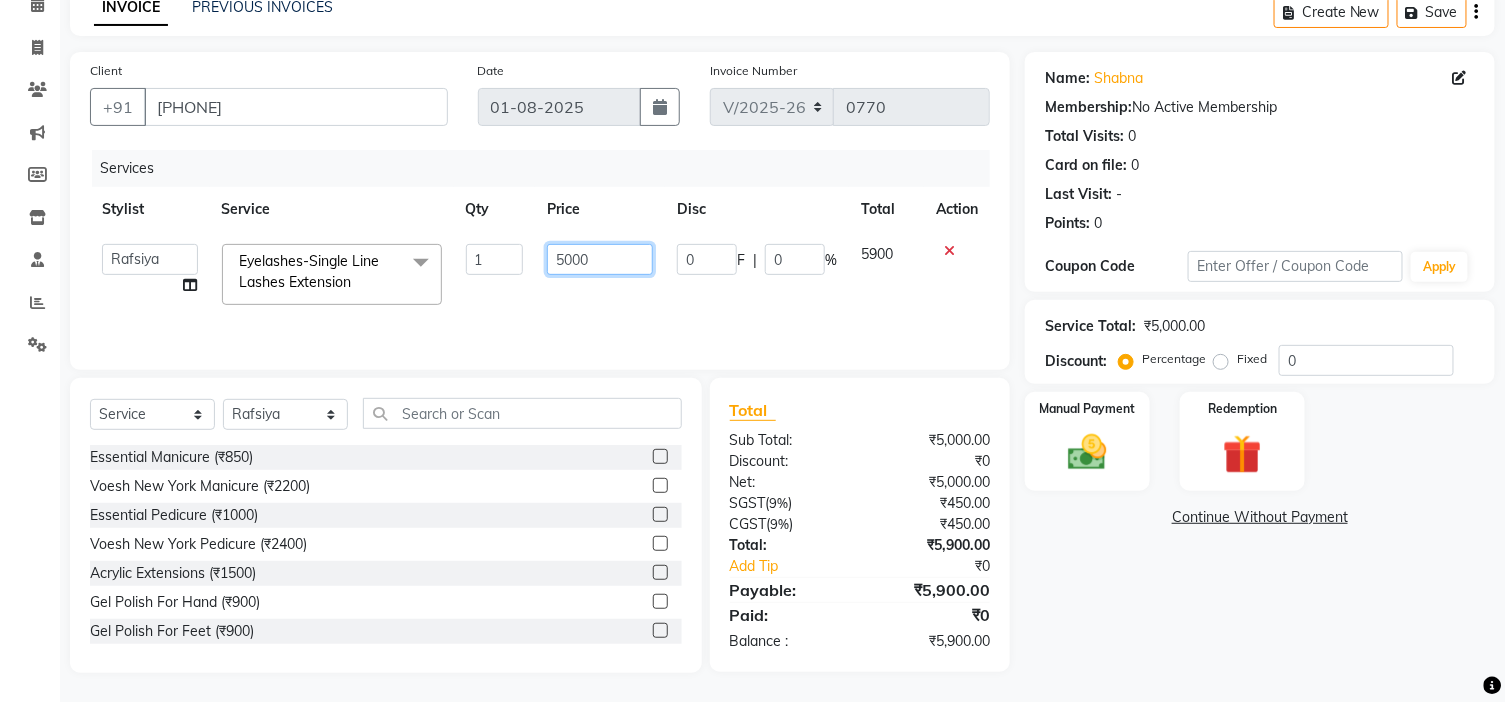 click on "5000" 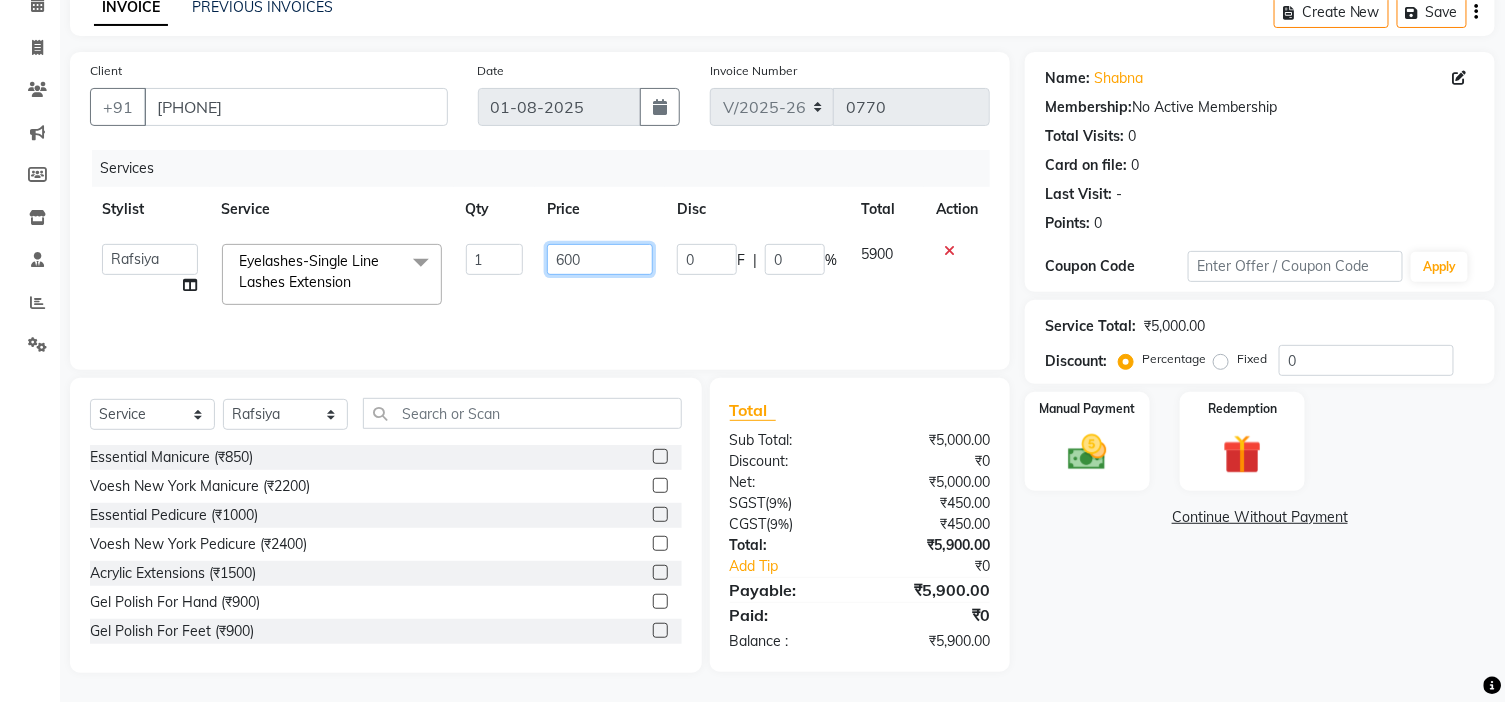 type on "6500" 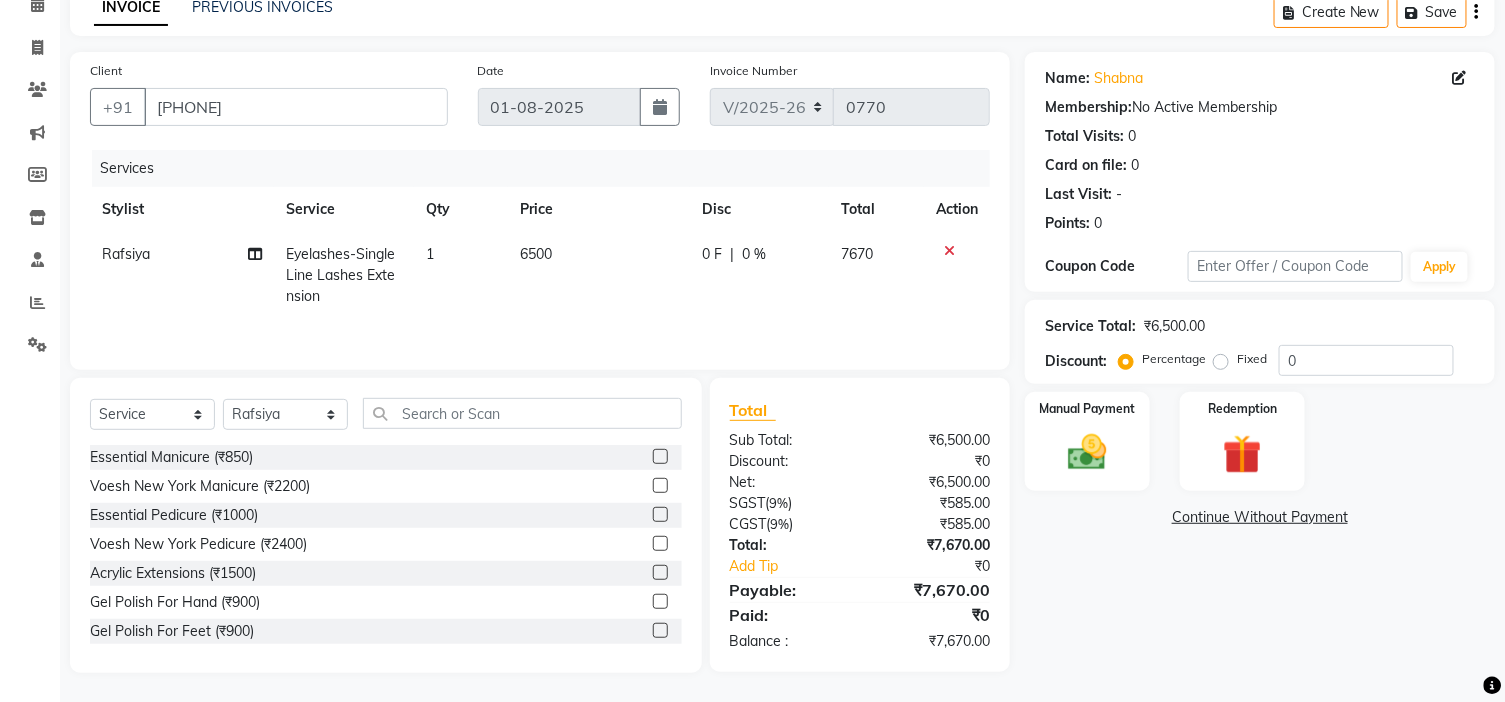 click on "6500" 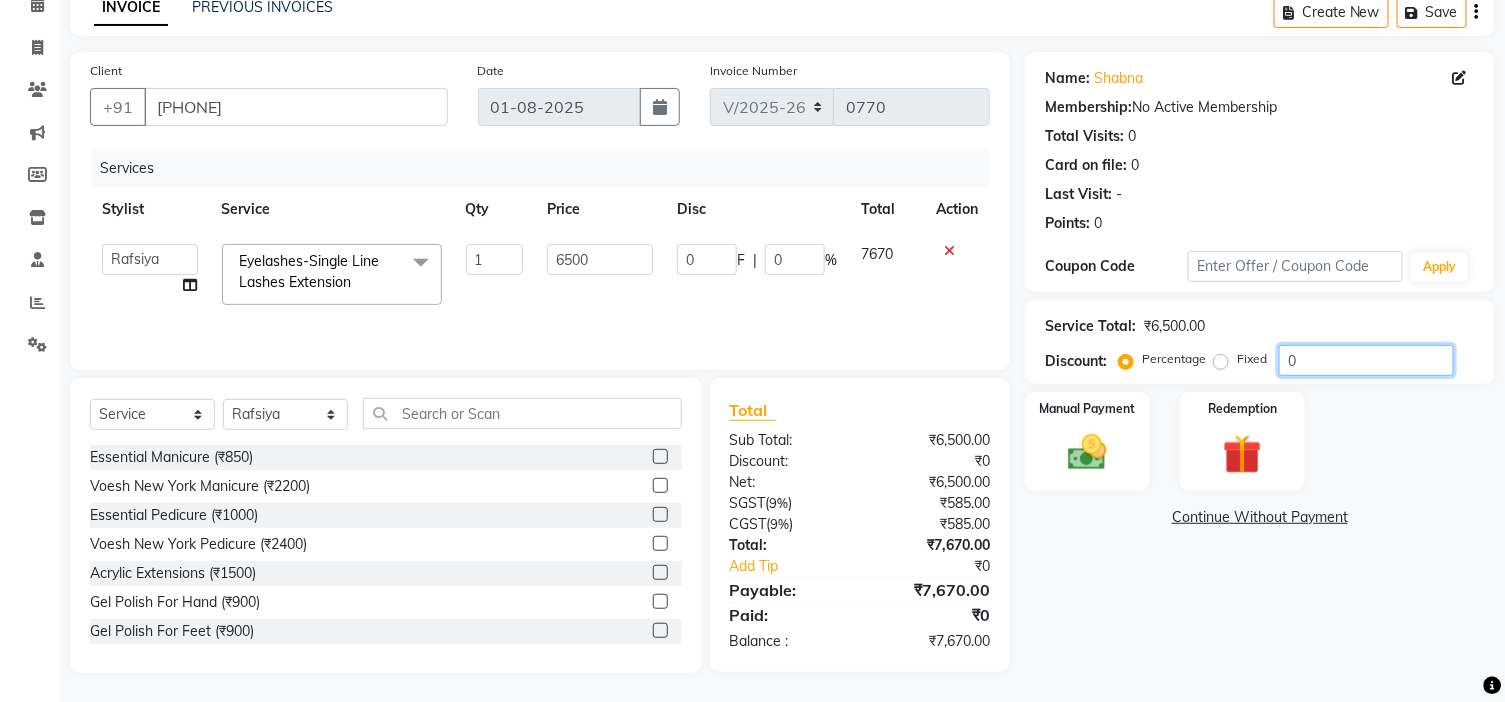 click on "0" 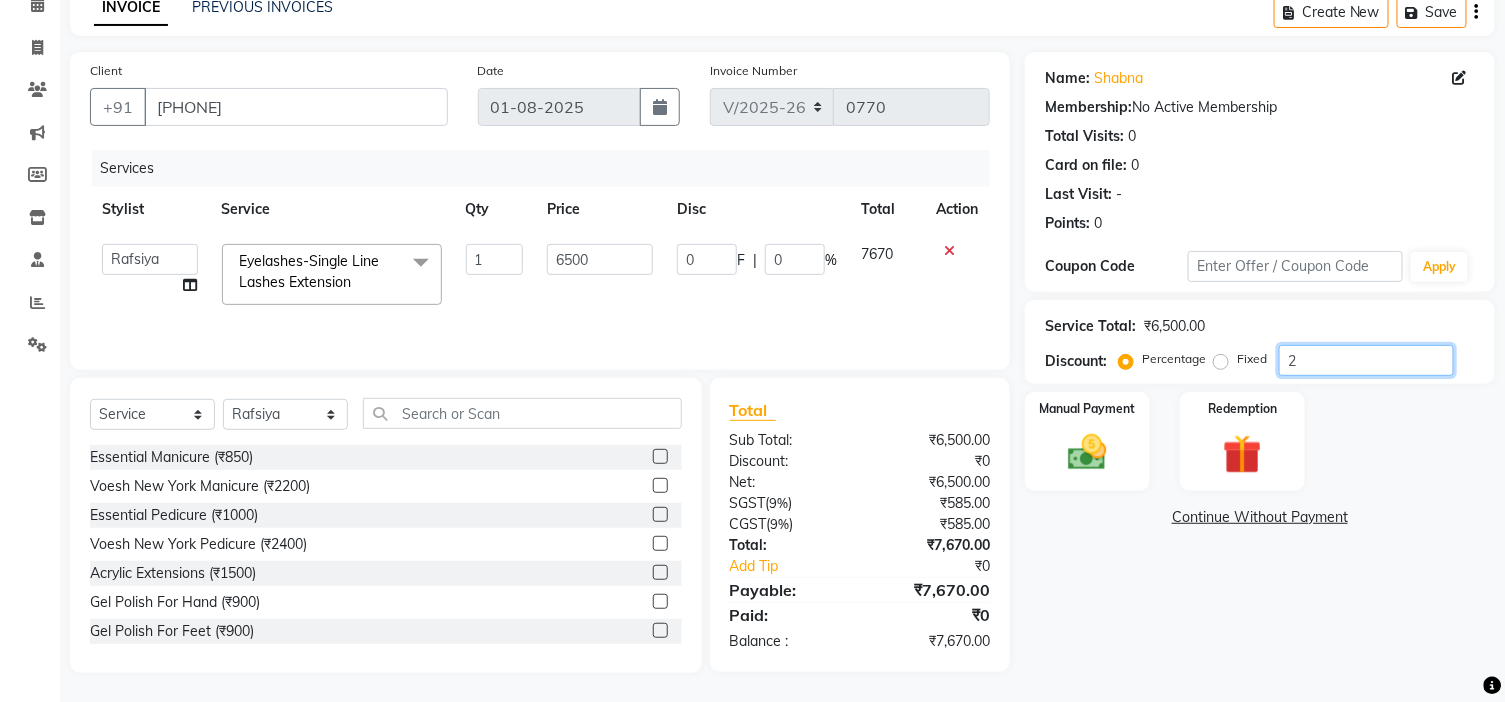 type on "21" 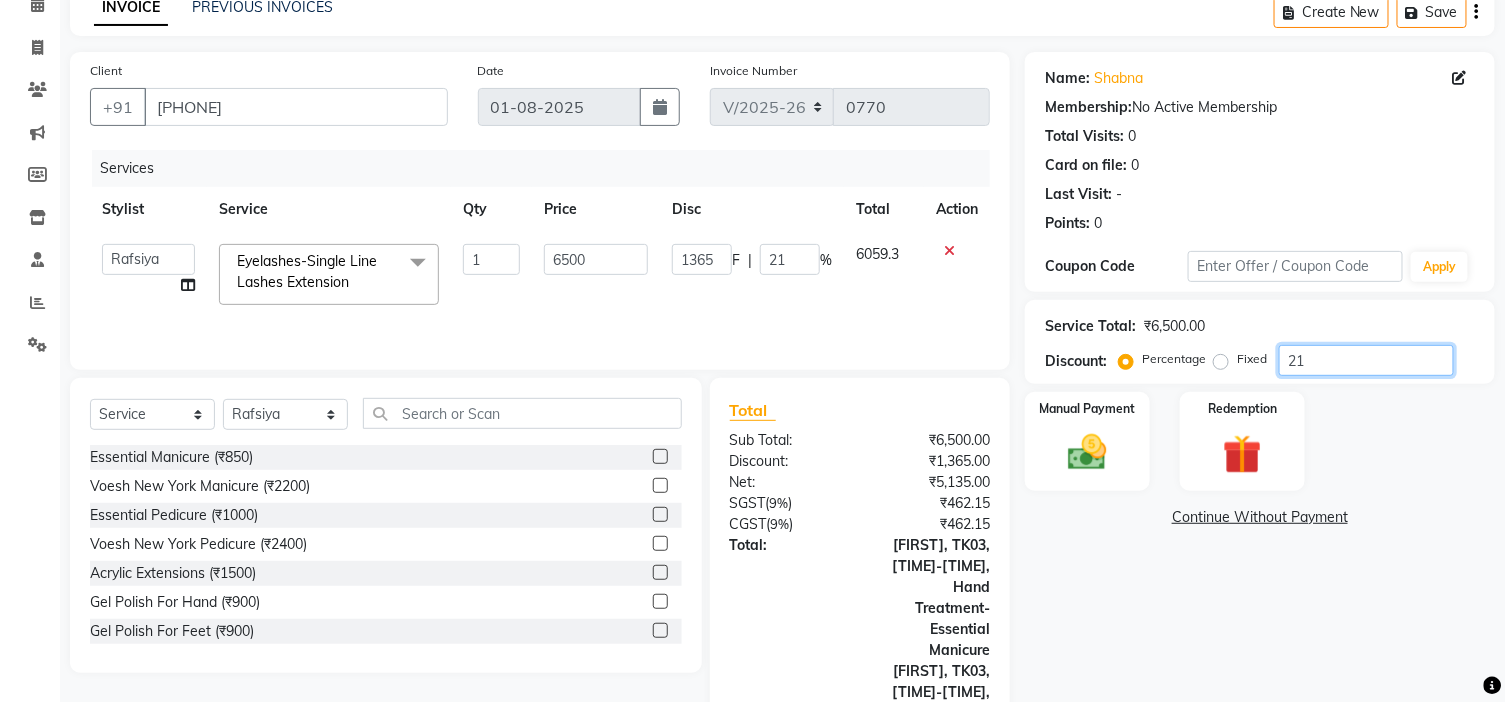 type on "100" 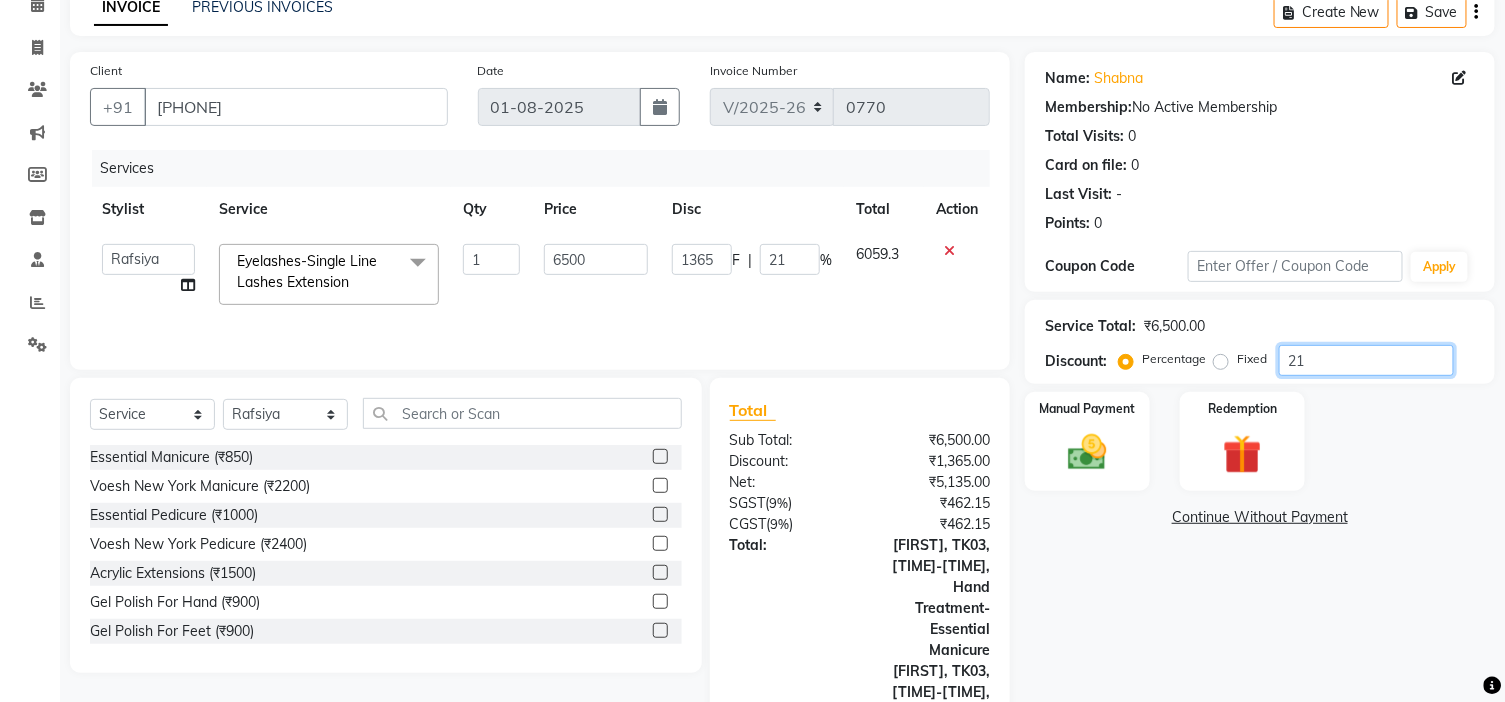 type on "6500" 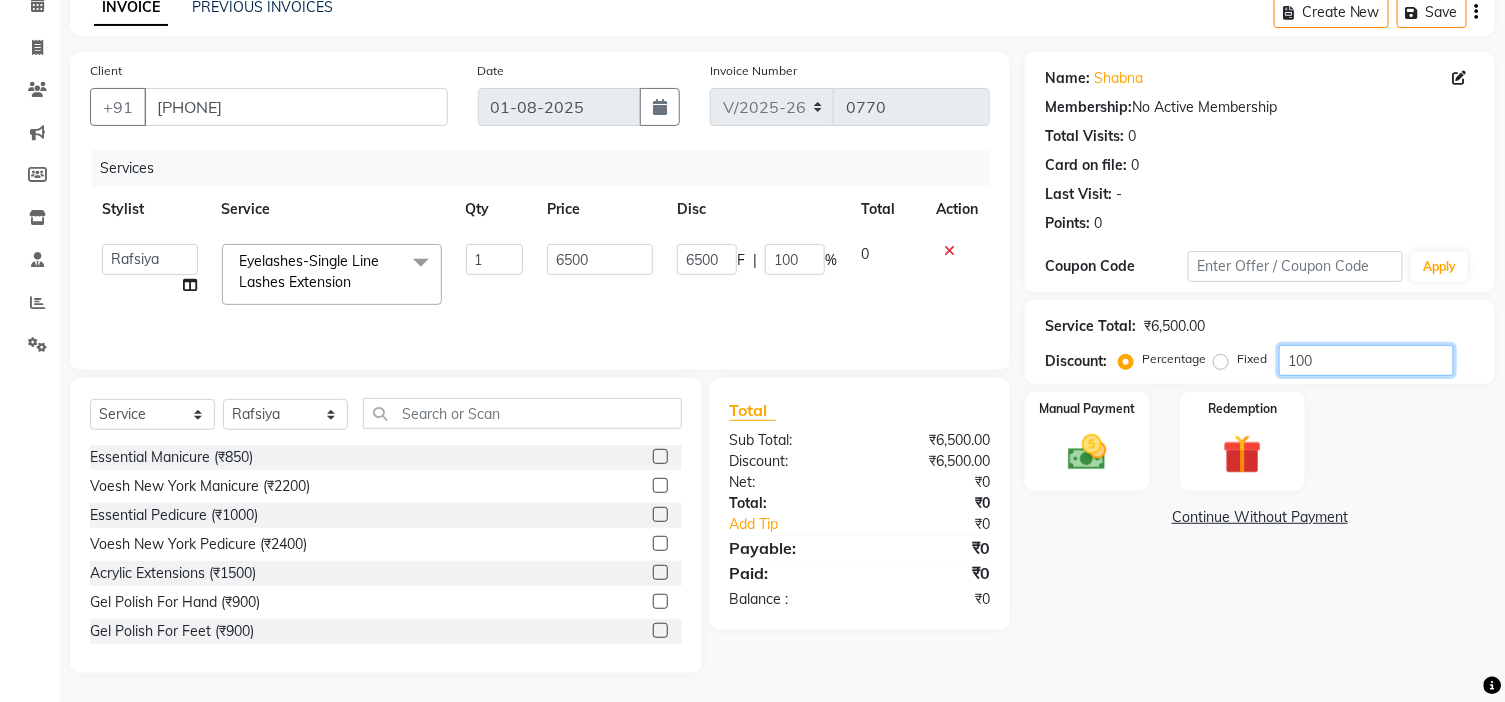 click on "100" 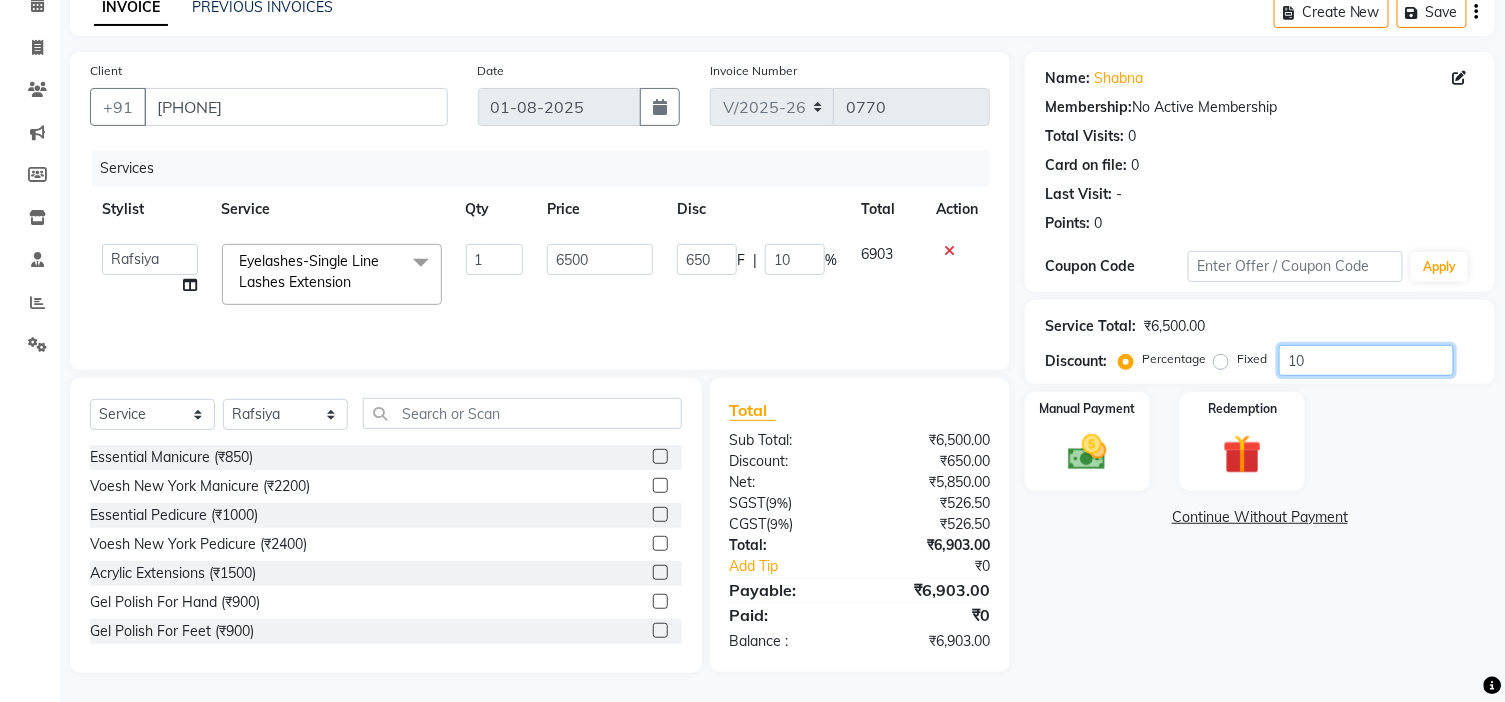 type on "1" 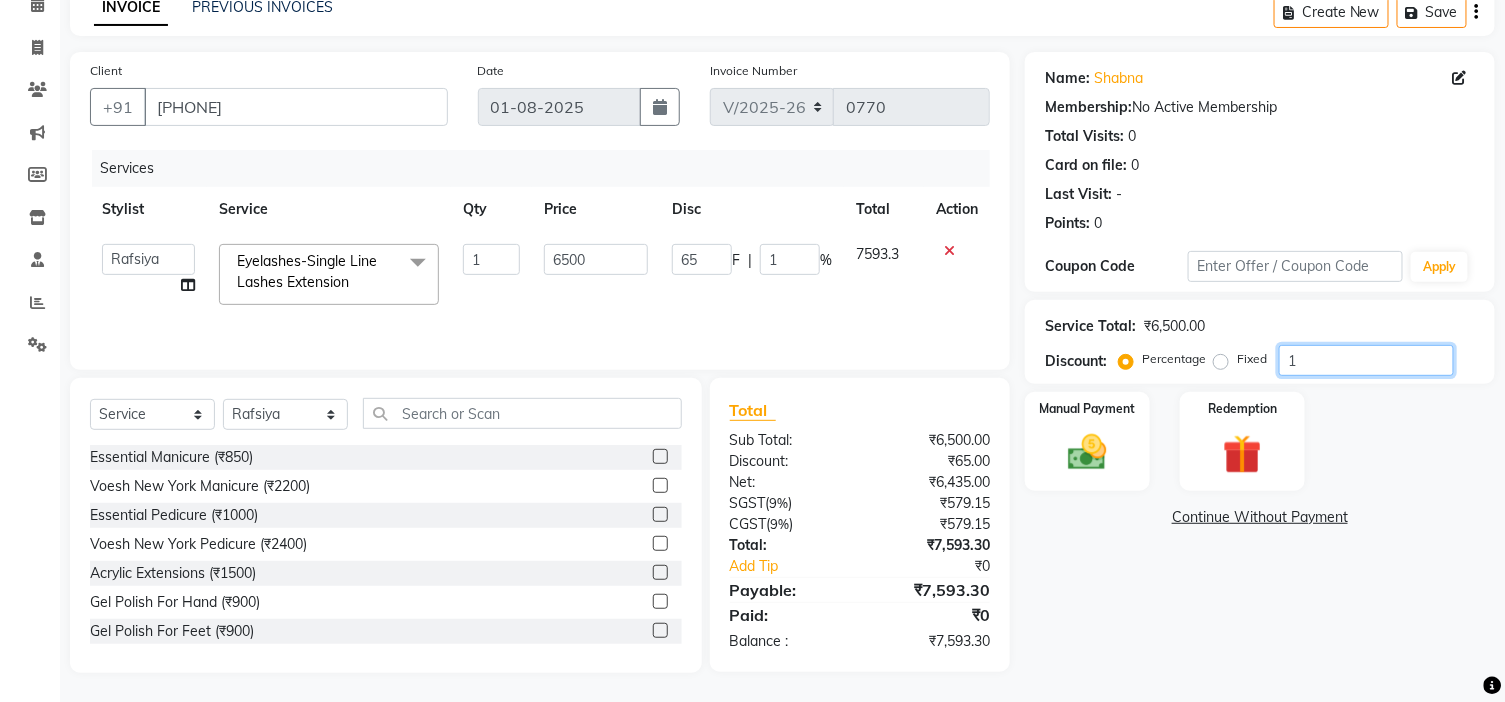 type 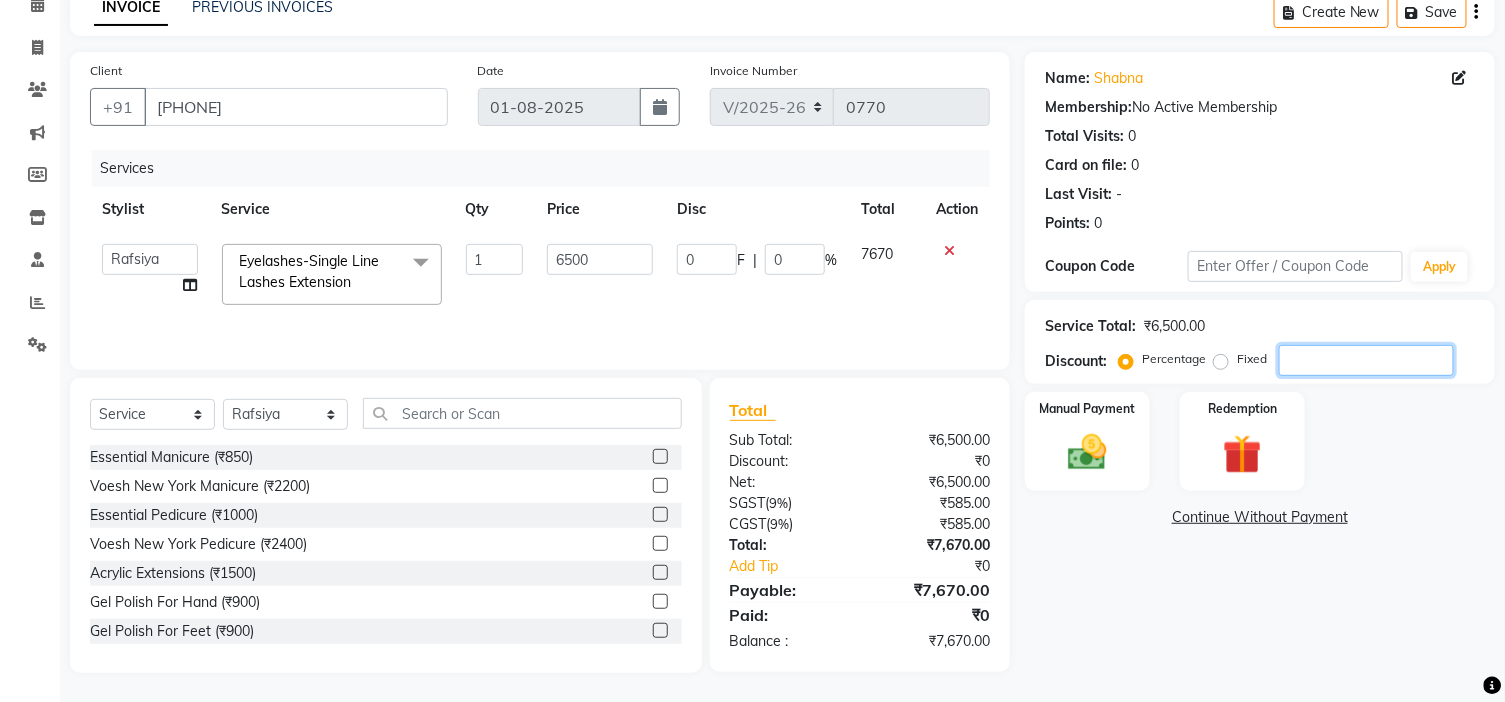 type on "2" 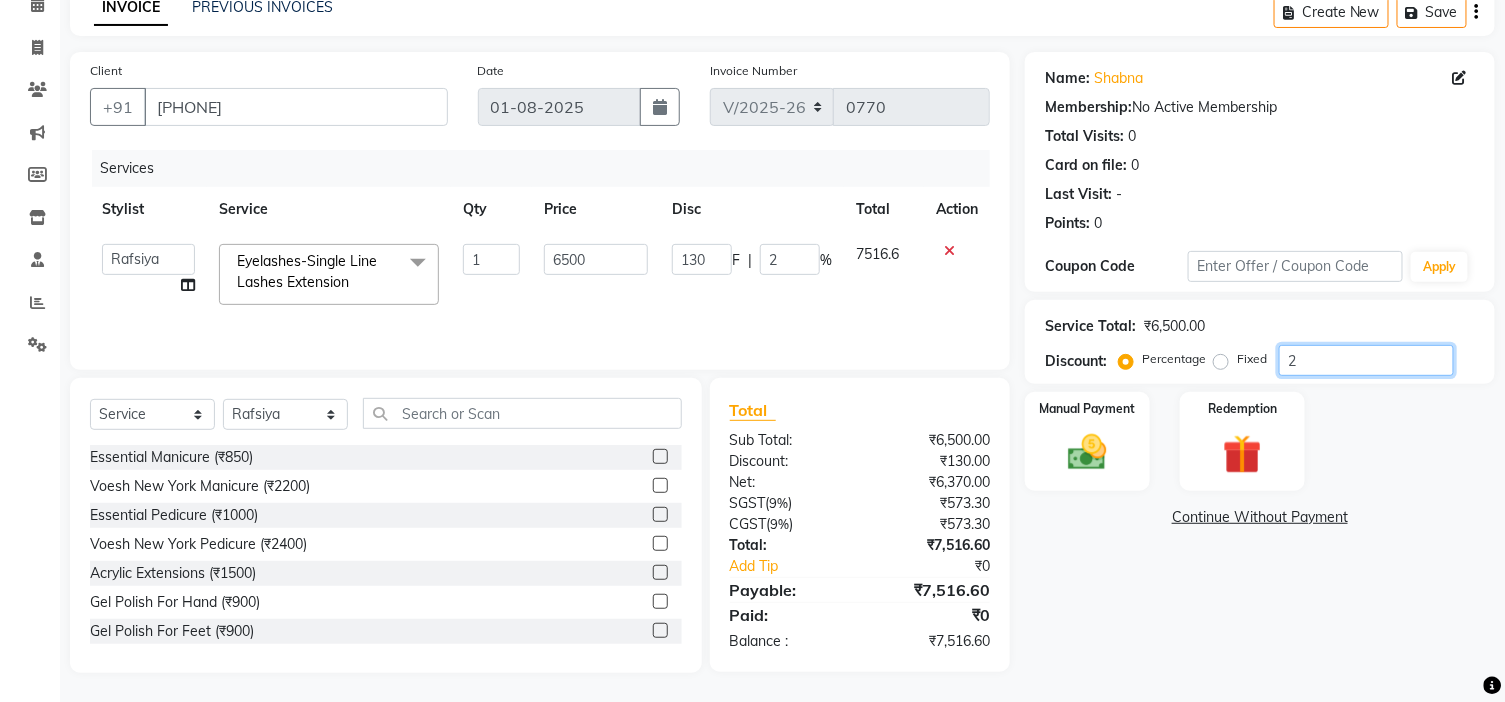 type on "21" 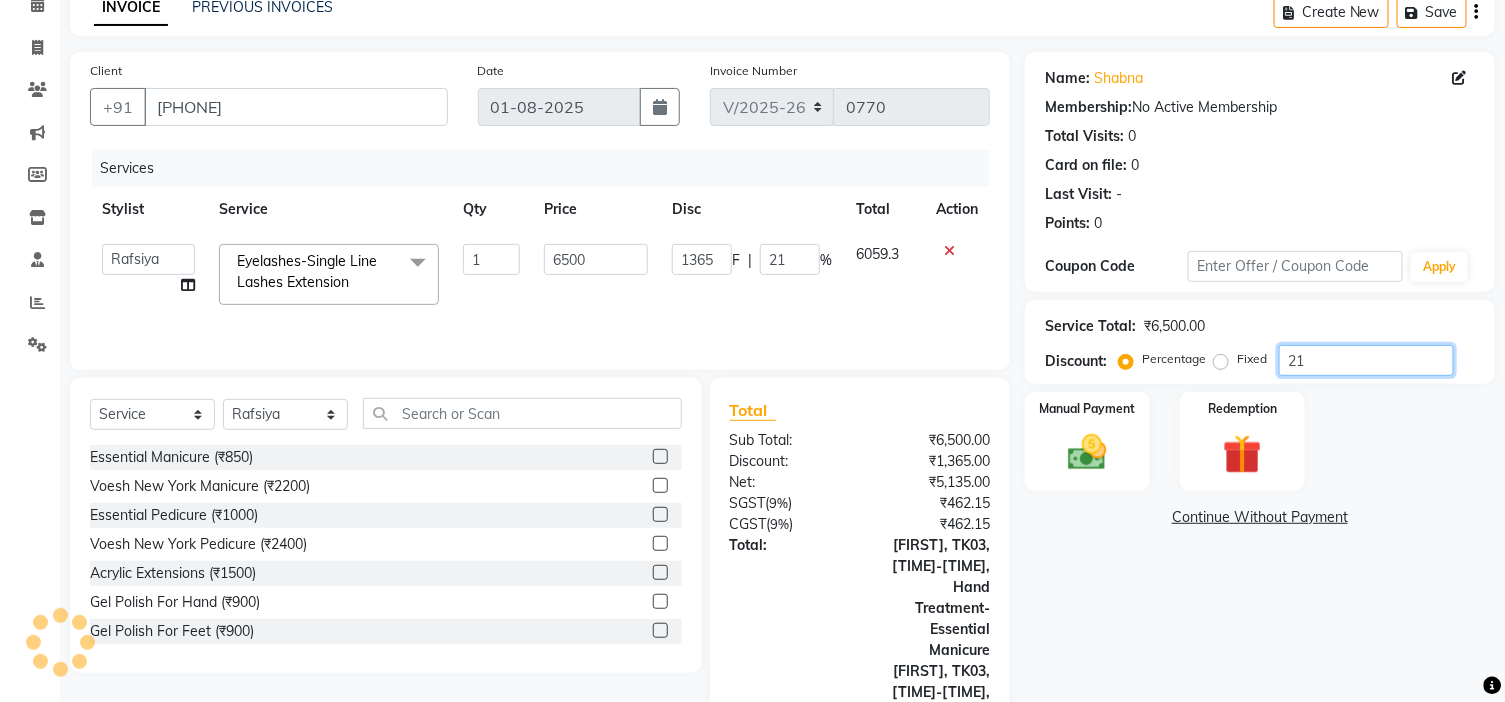 type on "21.3" 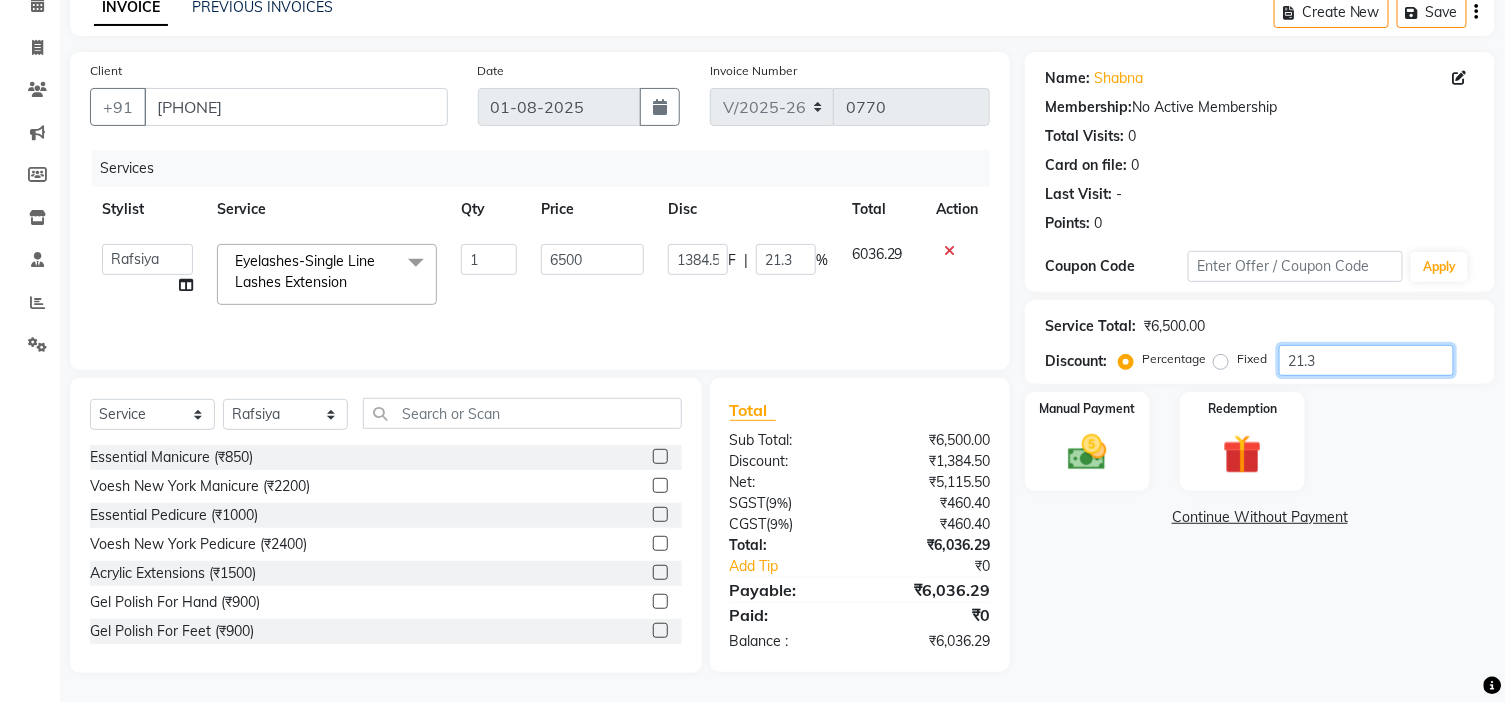 click on "21.3" 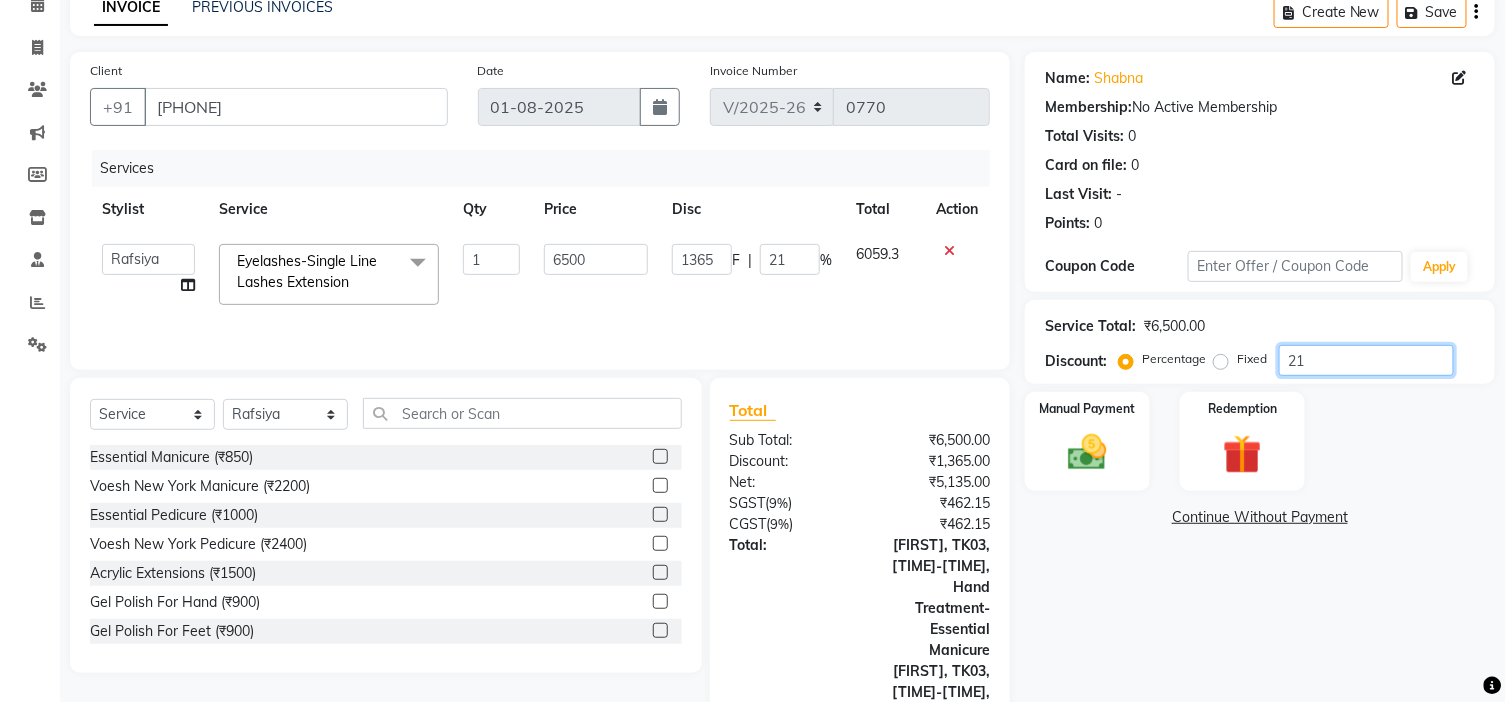 type on "21.8" 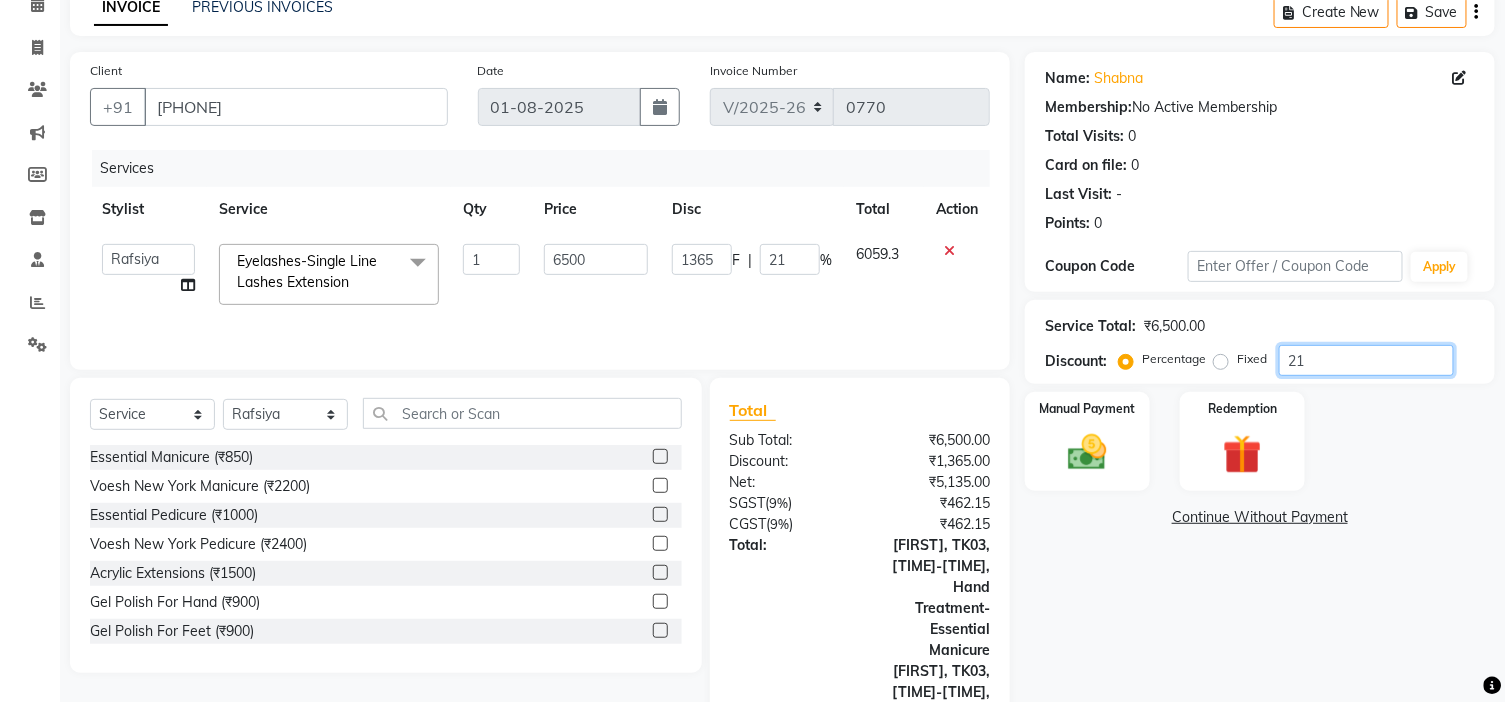 type on "1417" 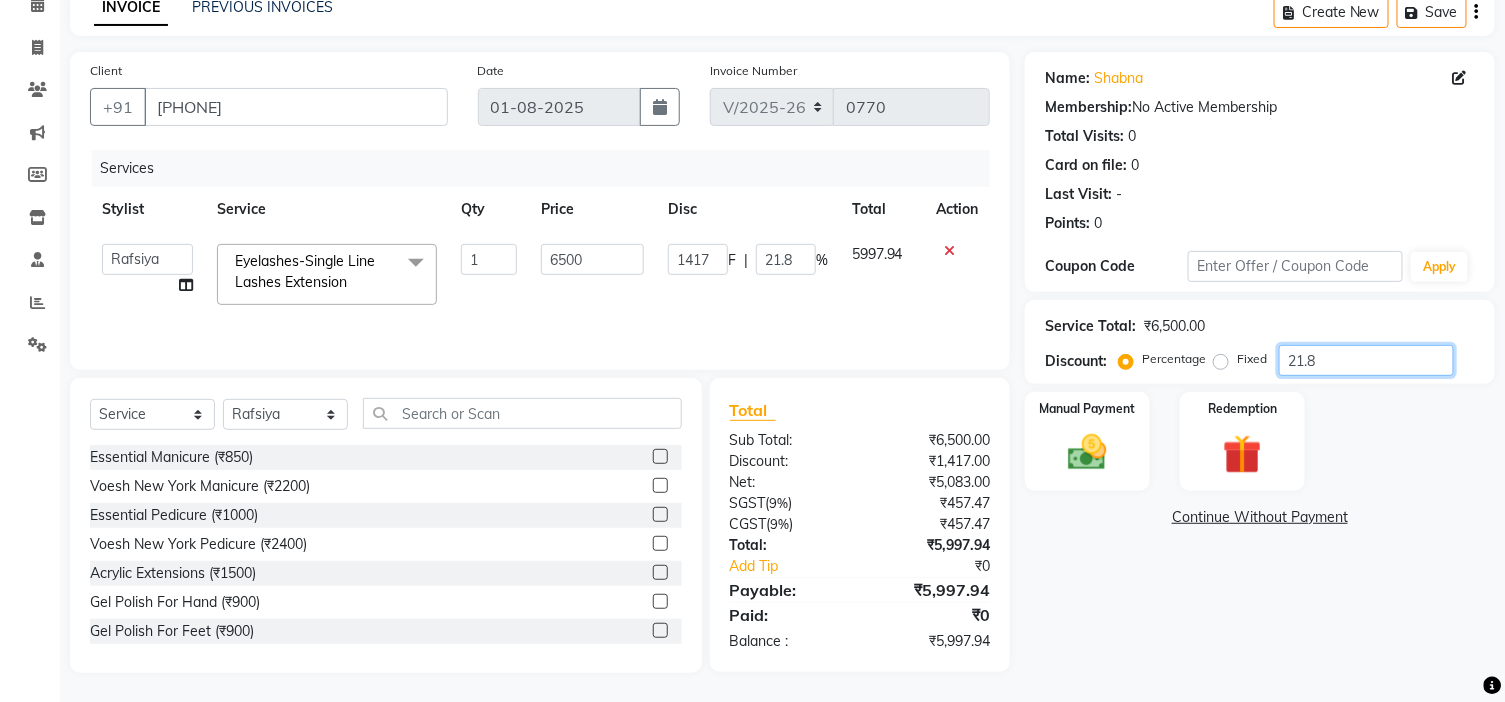 type on "21" 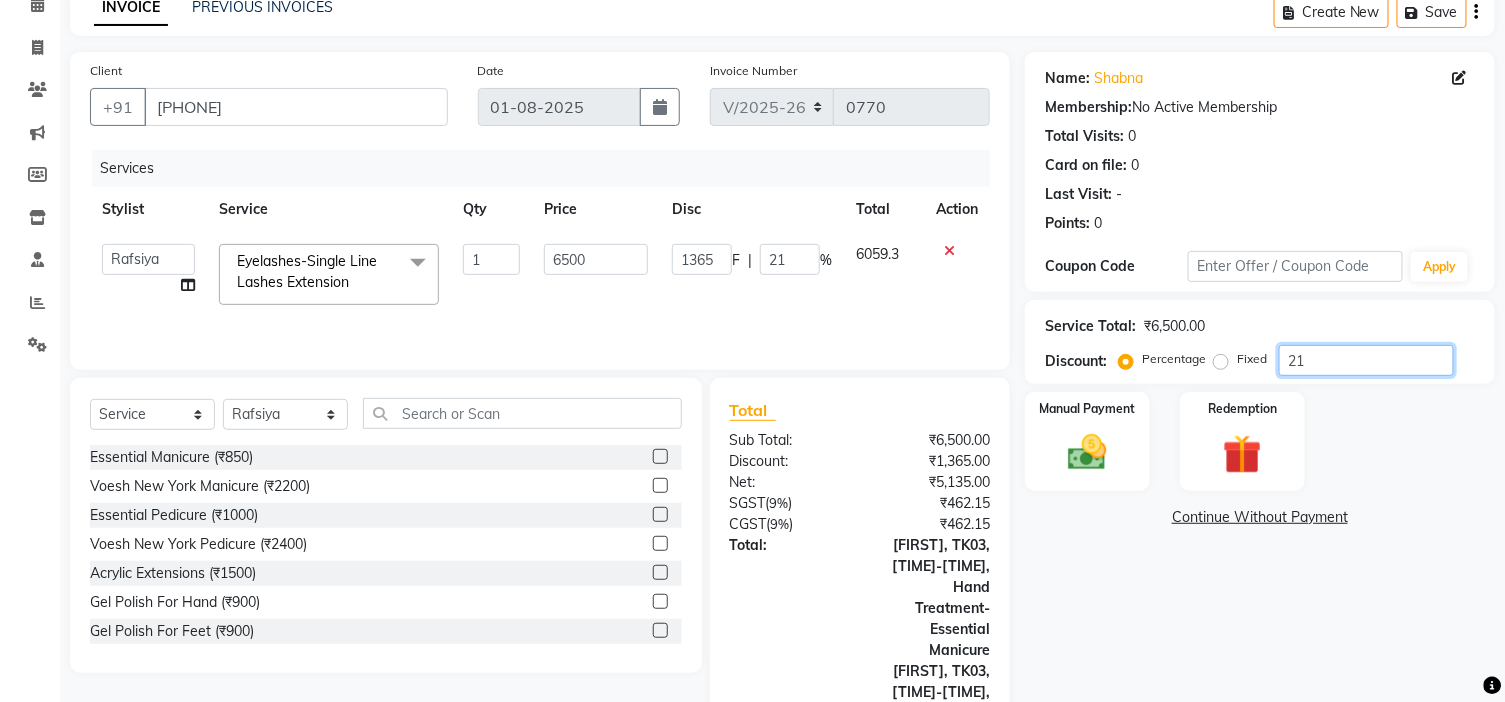 type on "21.6" 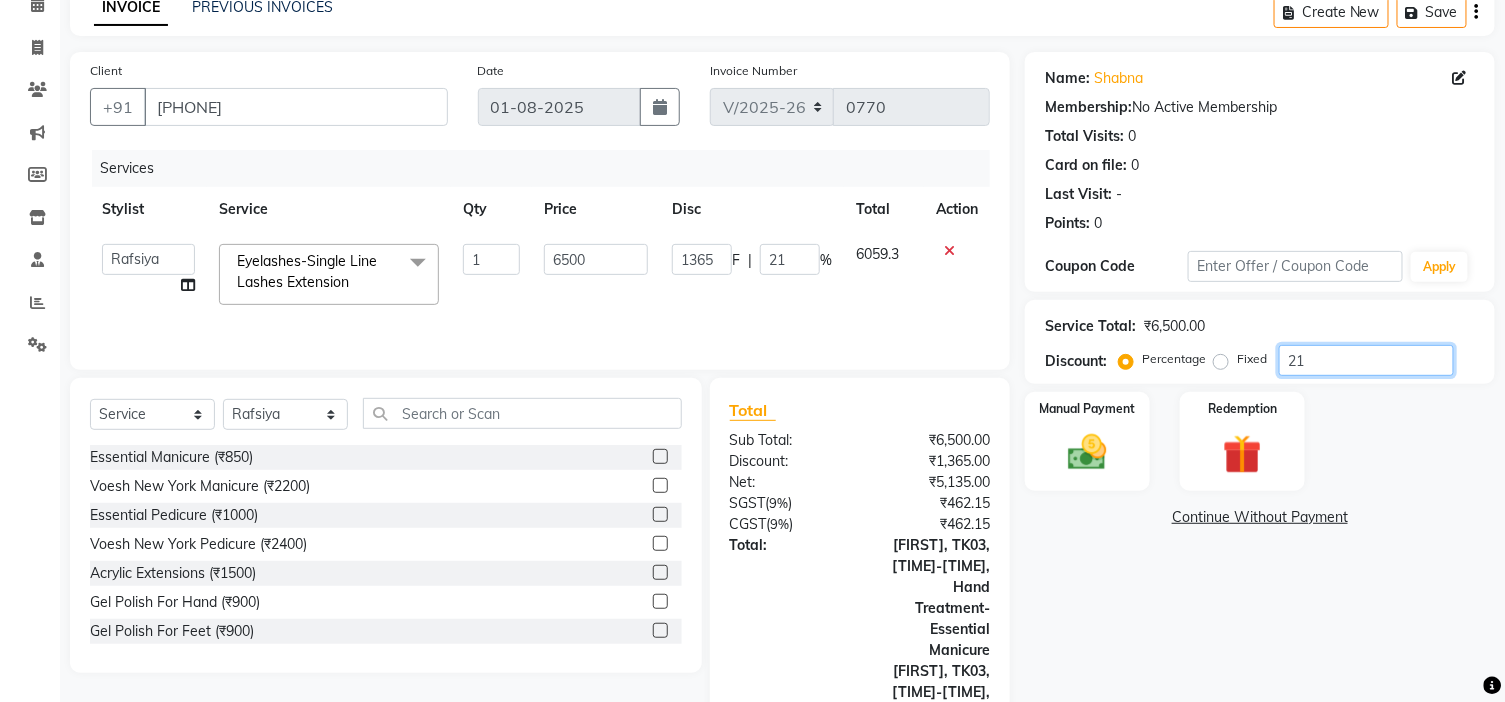type on "1404" 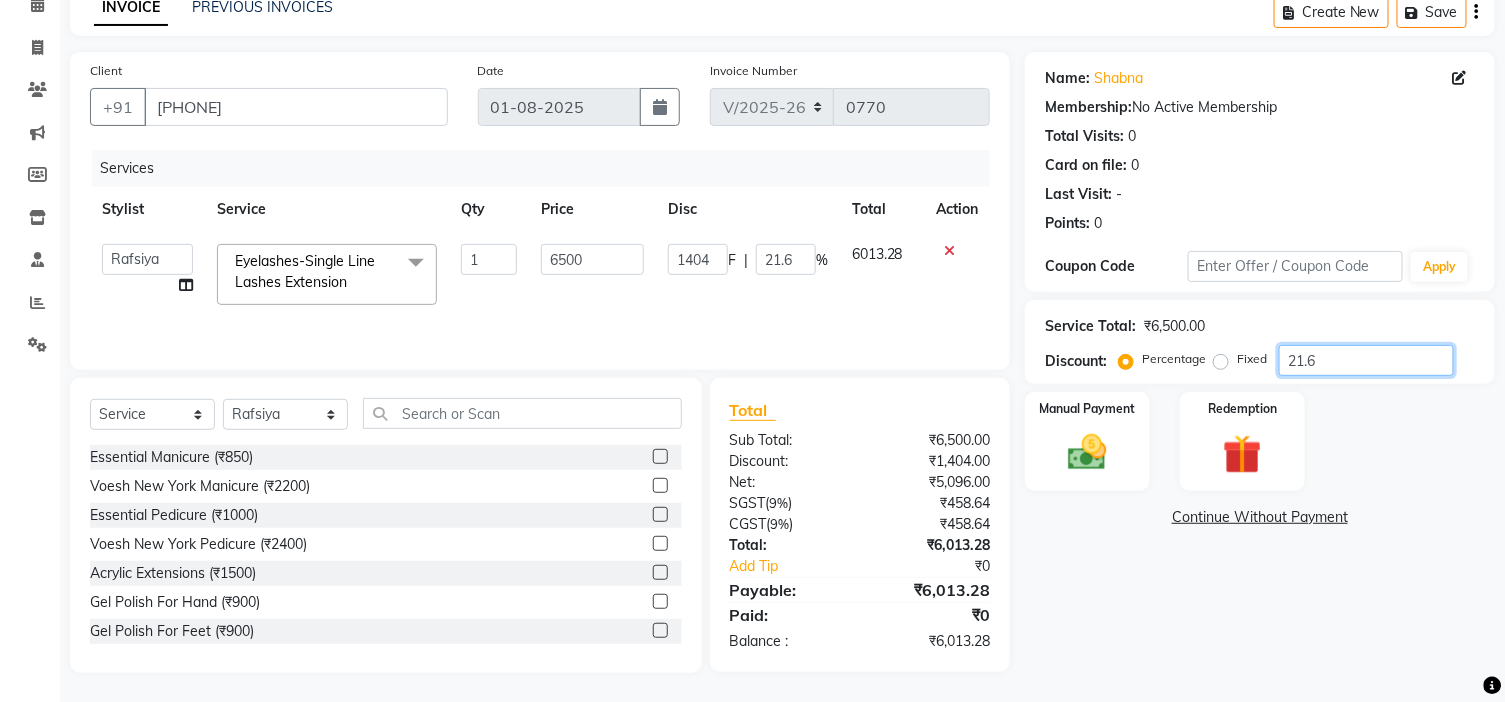 type on "21" 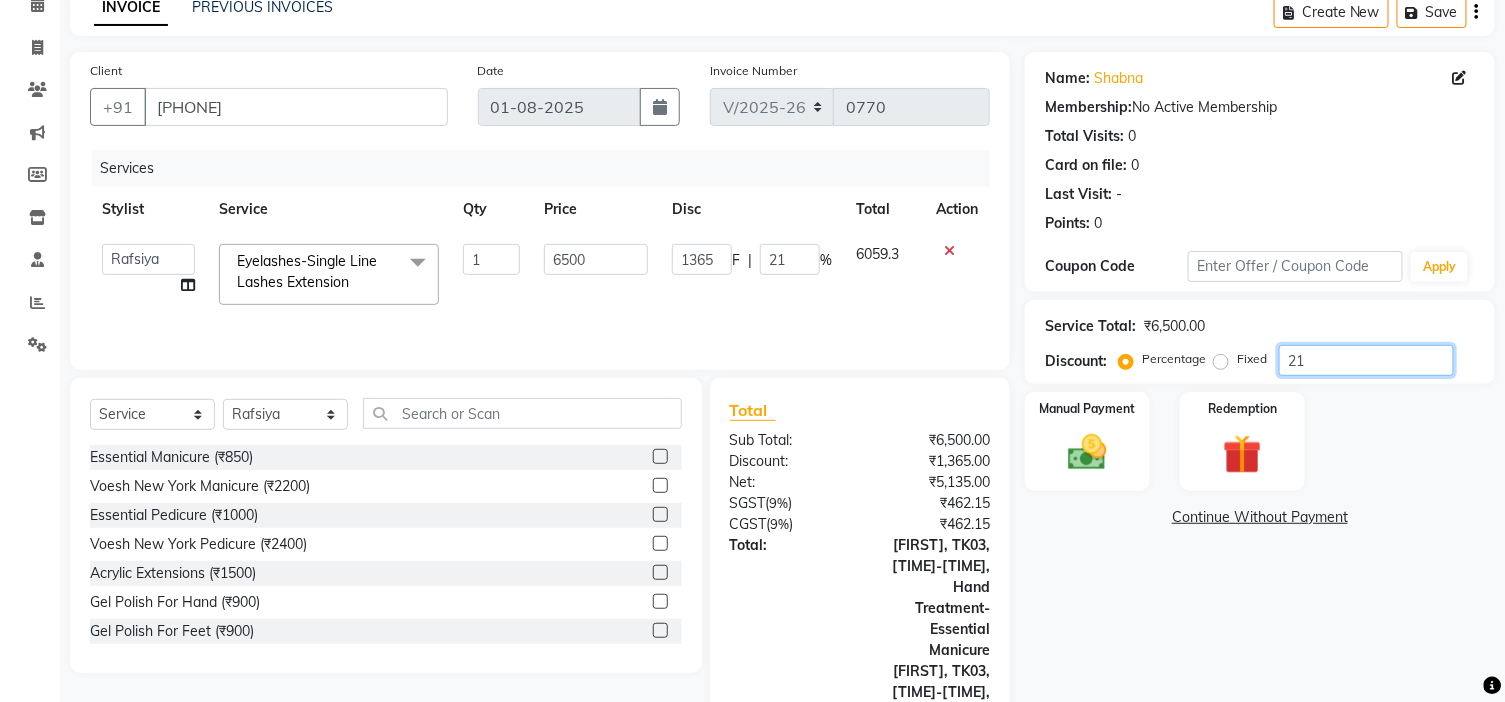 type on "21.1" 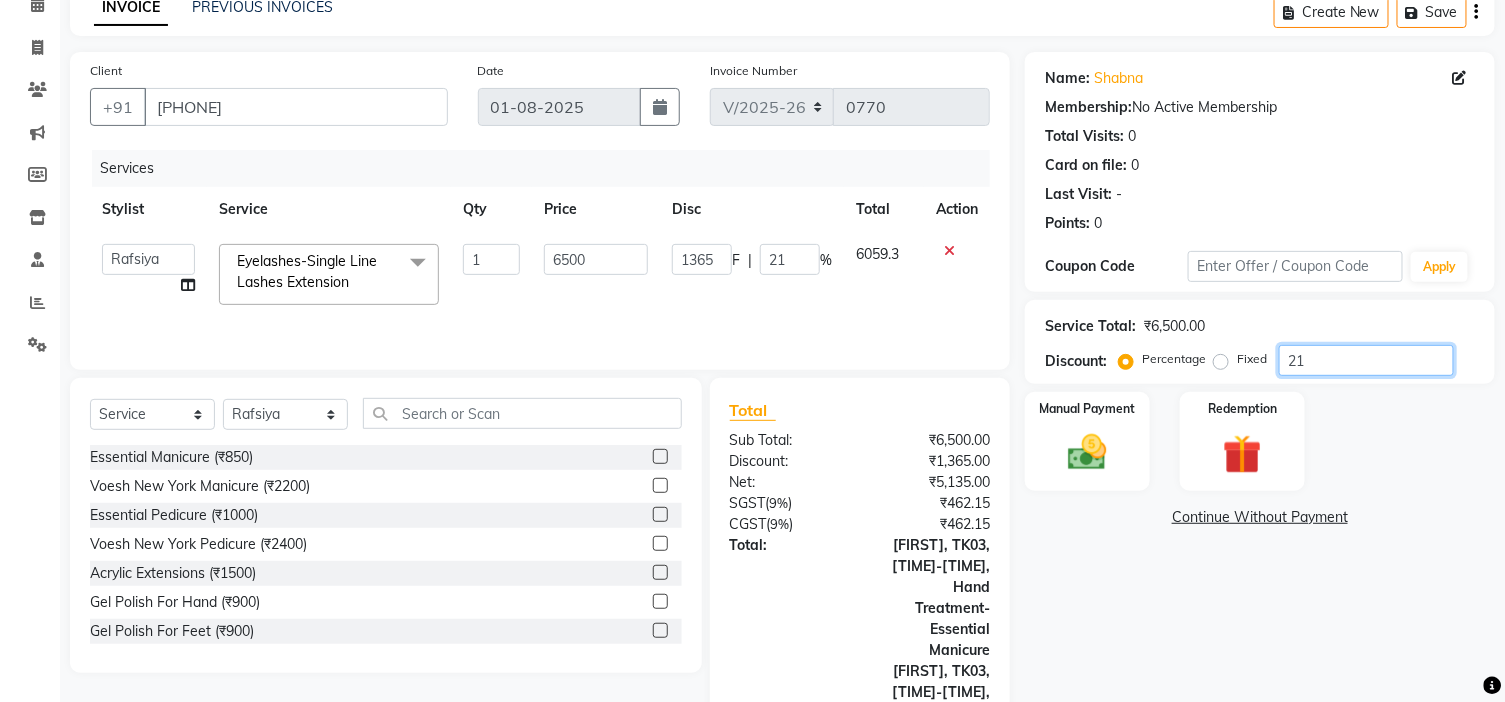 type on "1371.5" 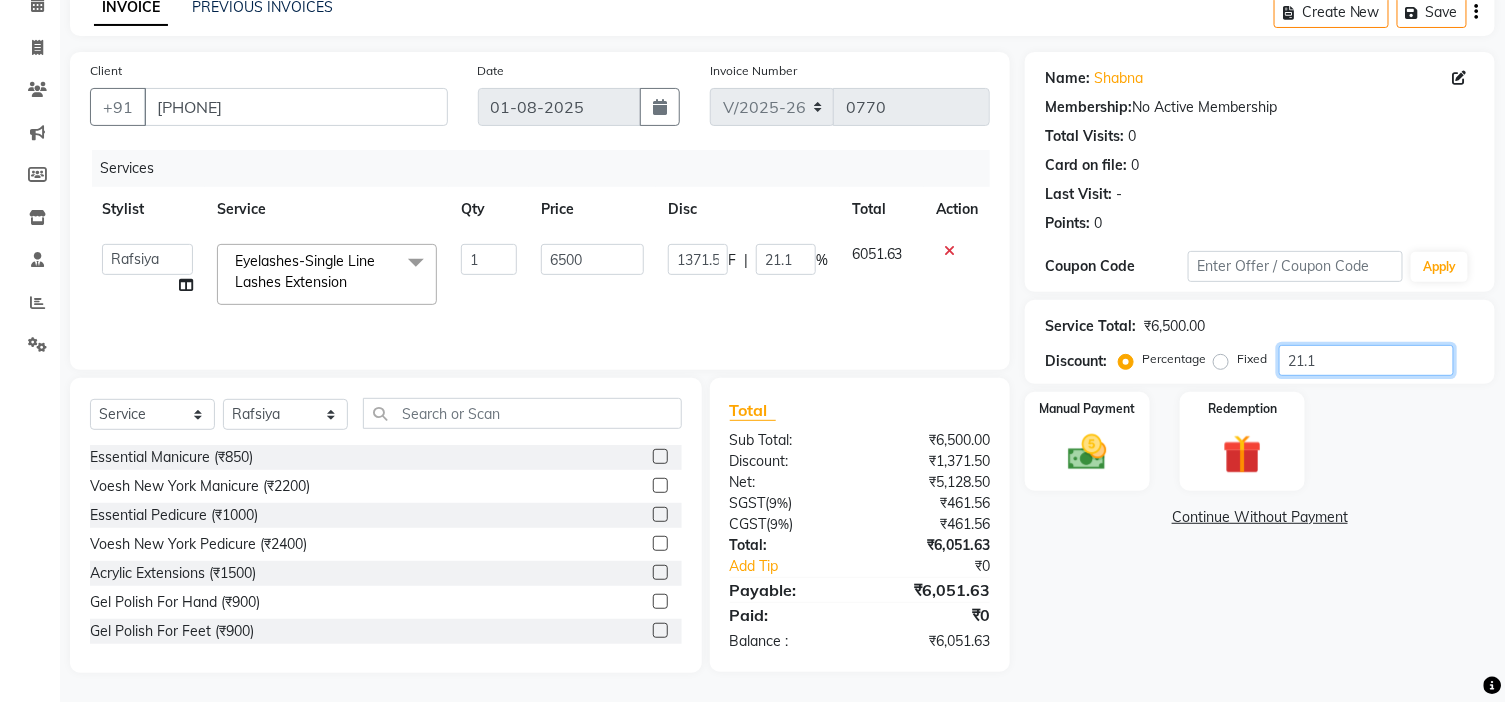 type on "21" 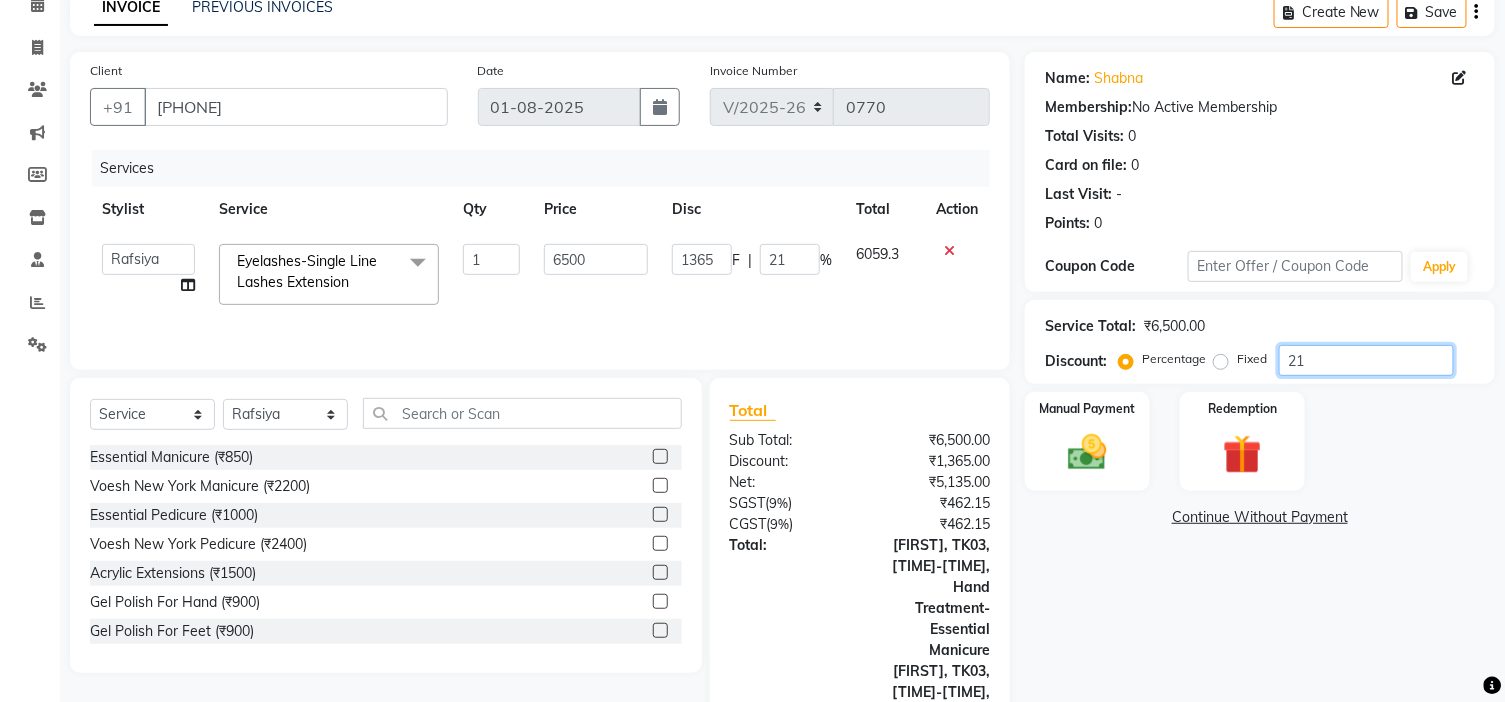 type on "21.4" 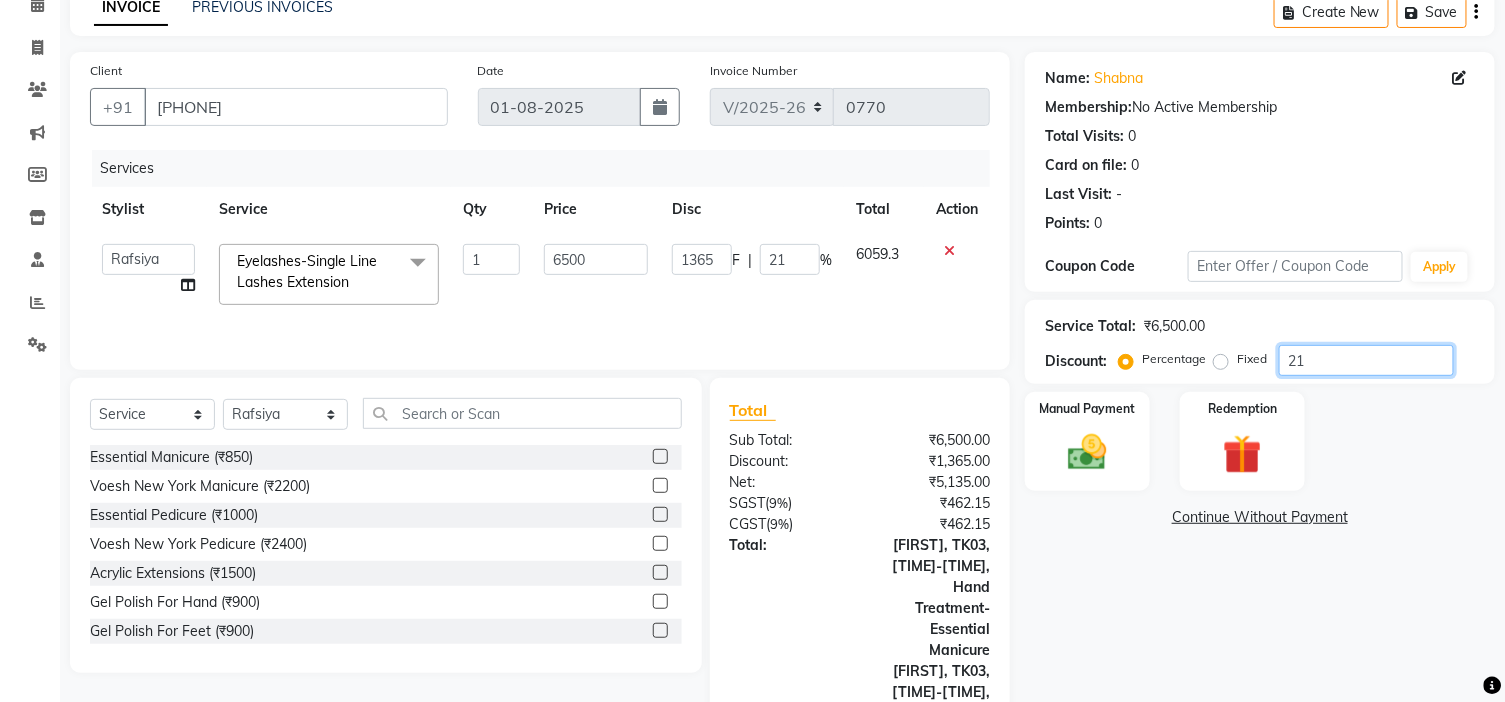 type on "1391" 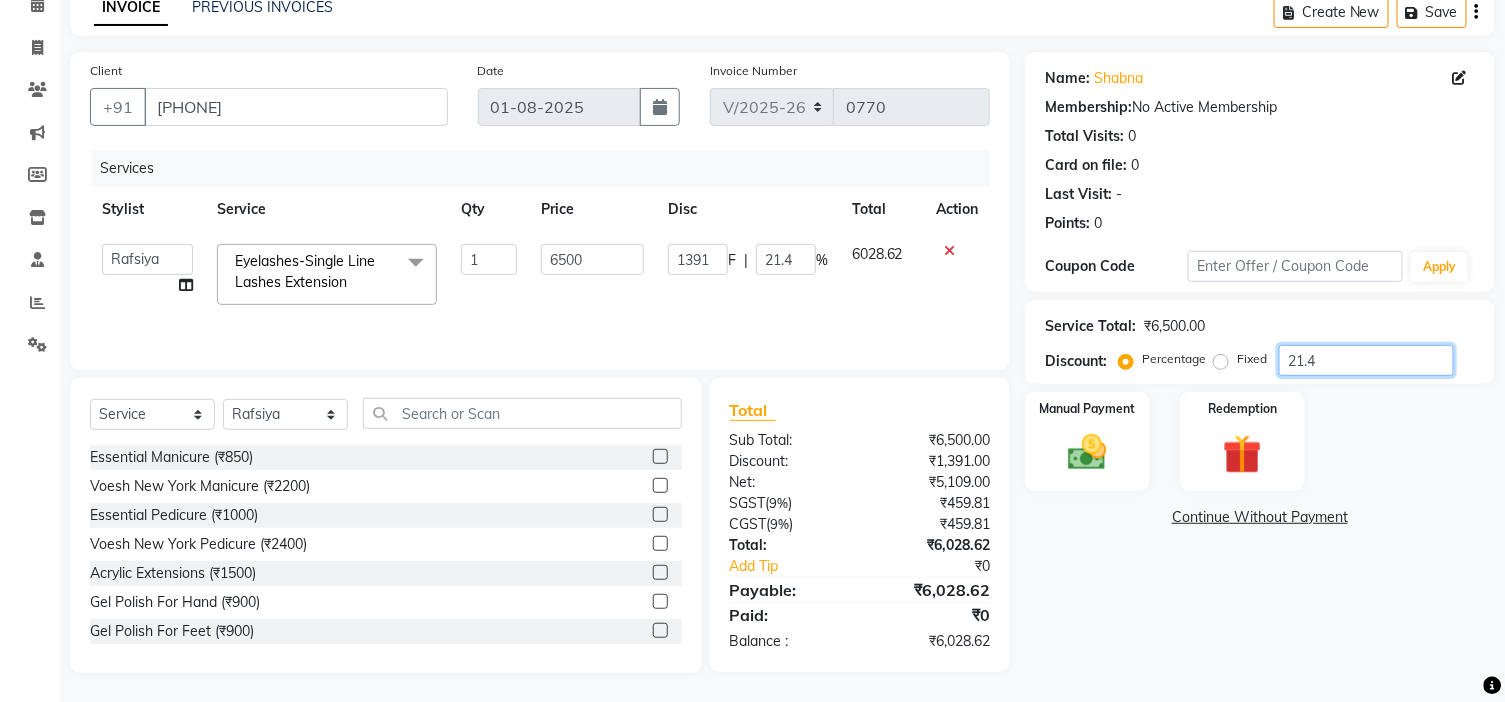 type on "21.45" 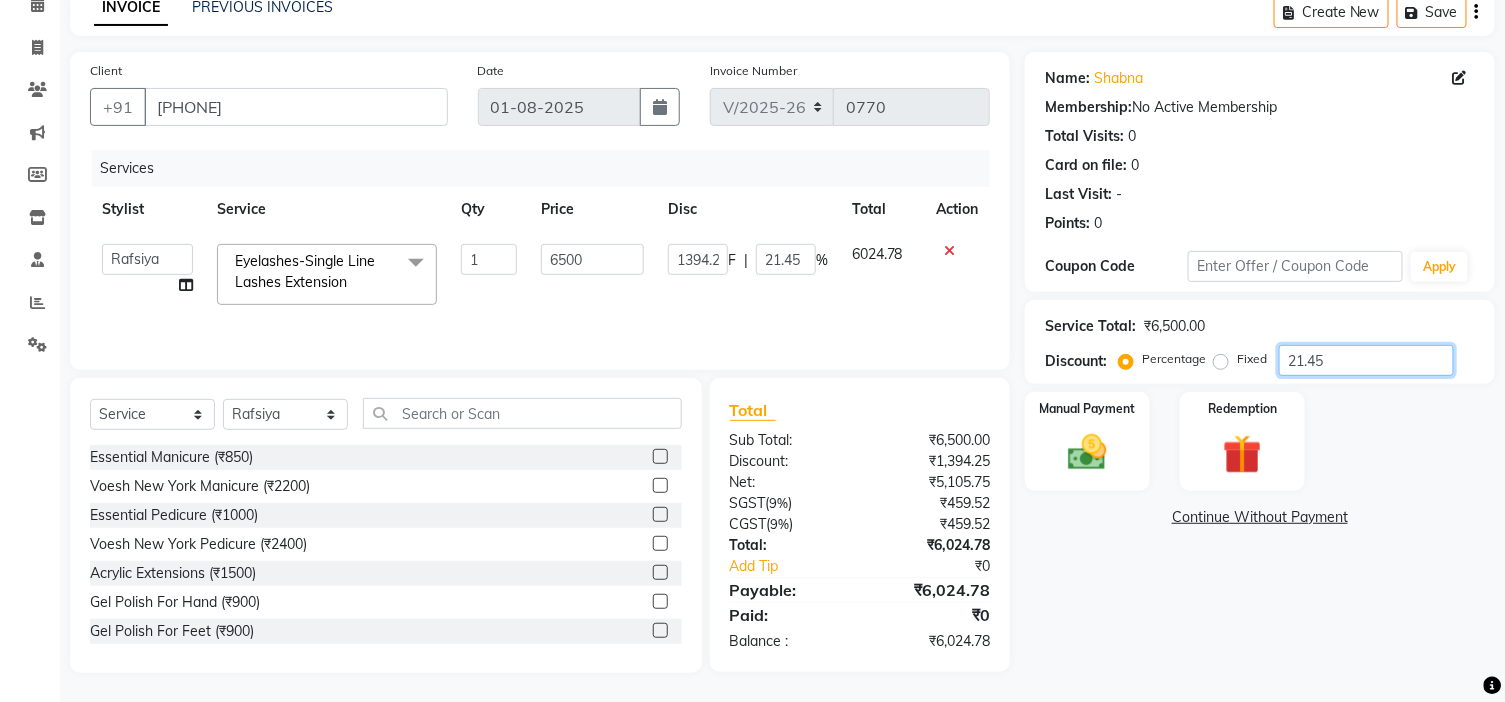 type on "21.456" 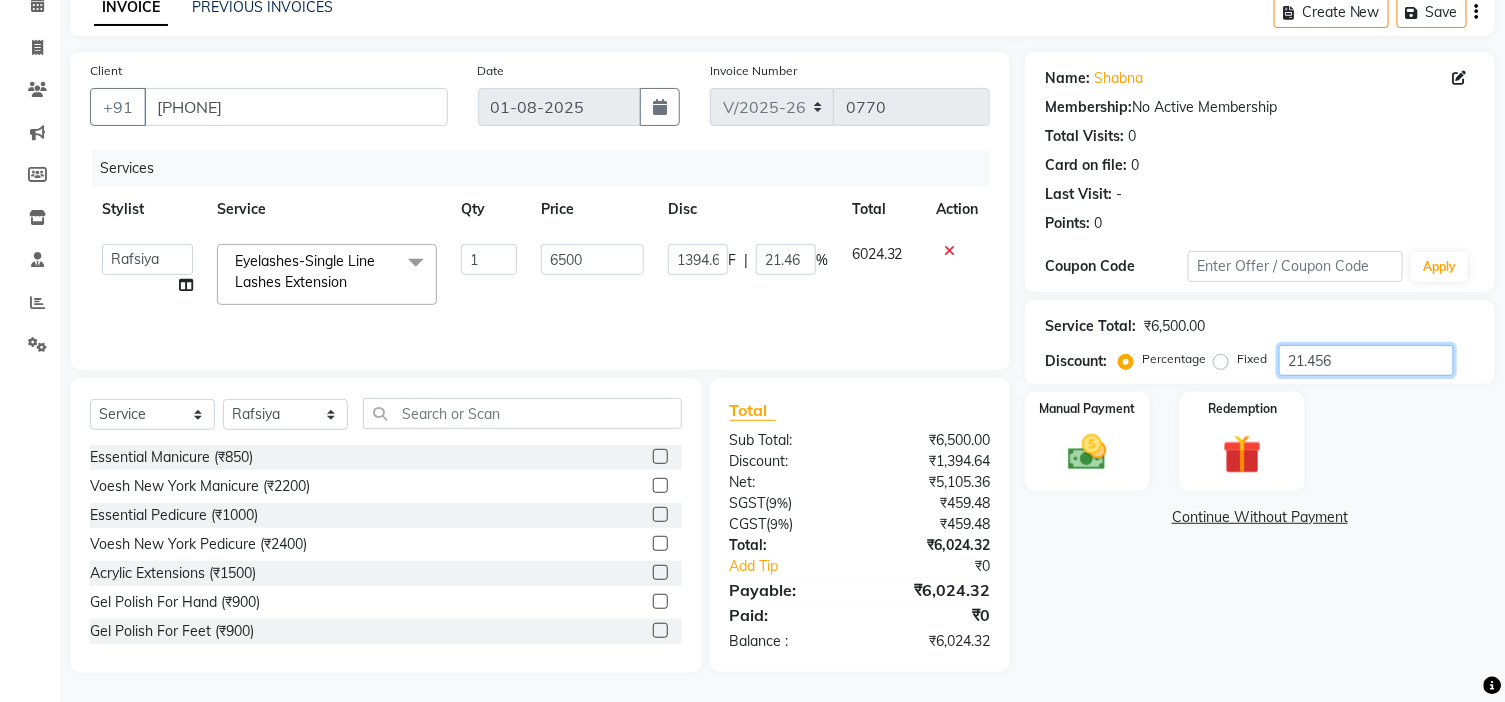 type on "21.4566" 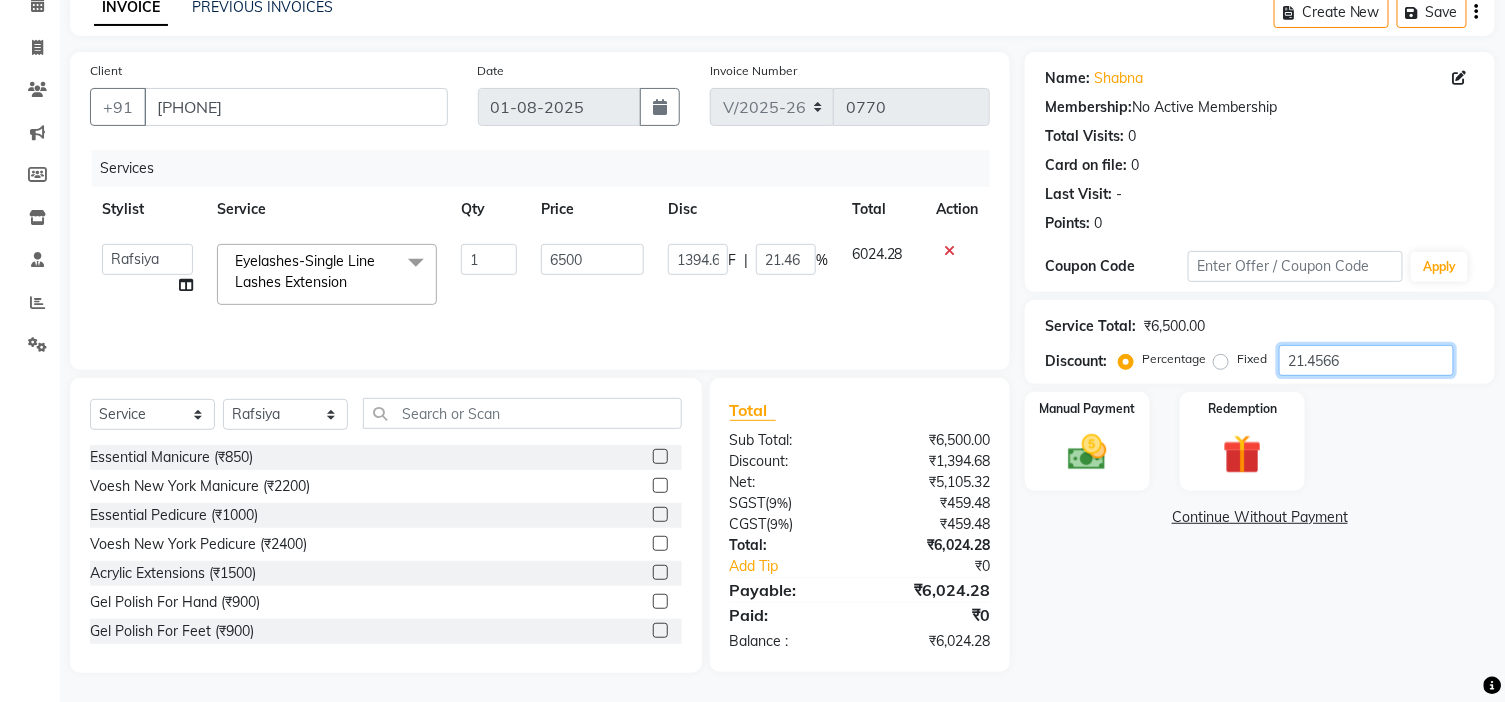type on "21.456" 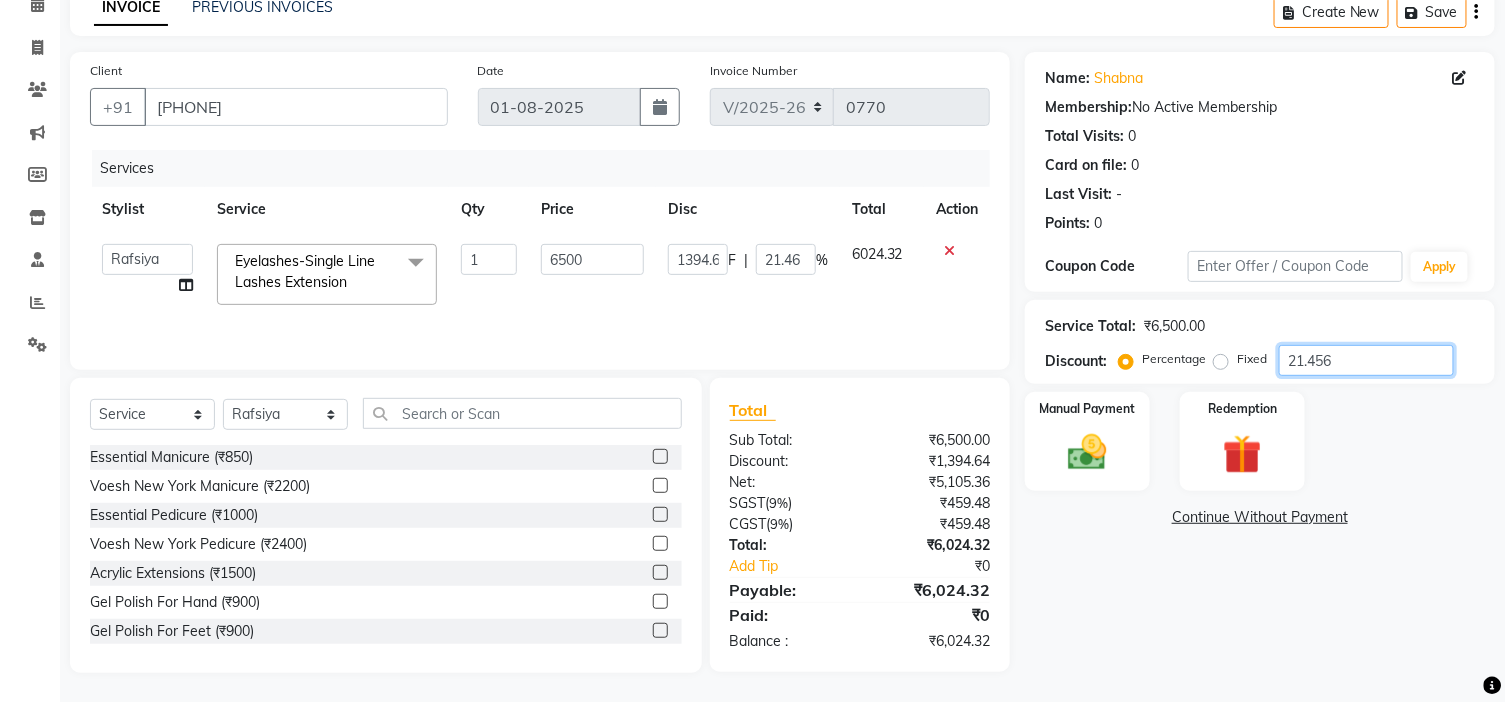type on "21.45" 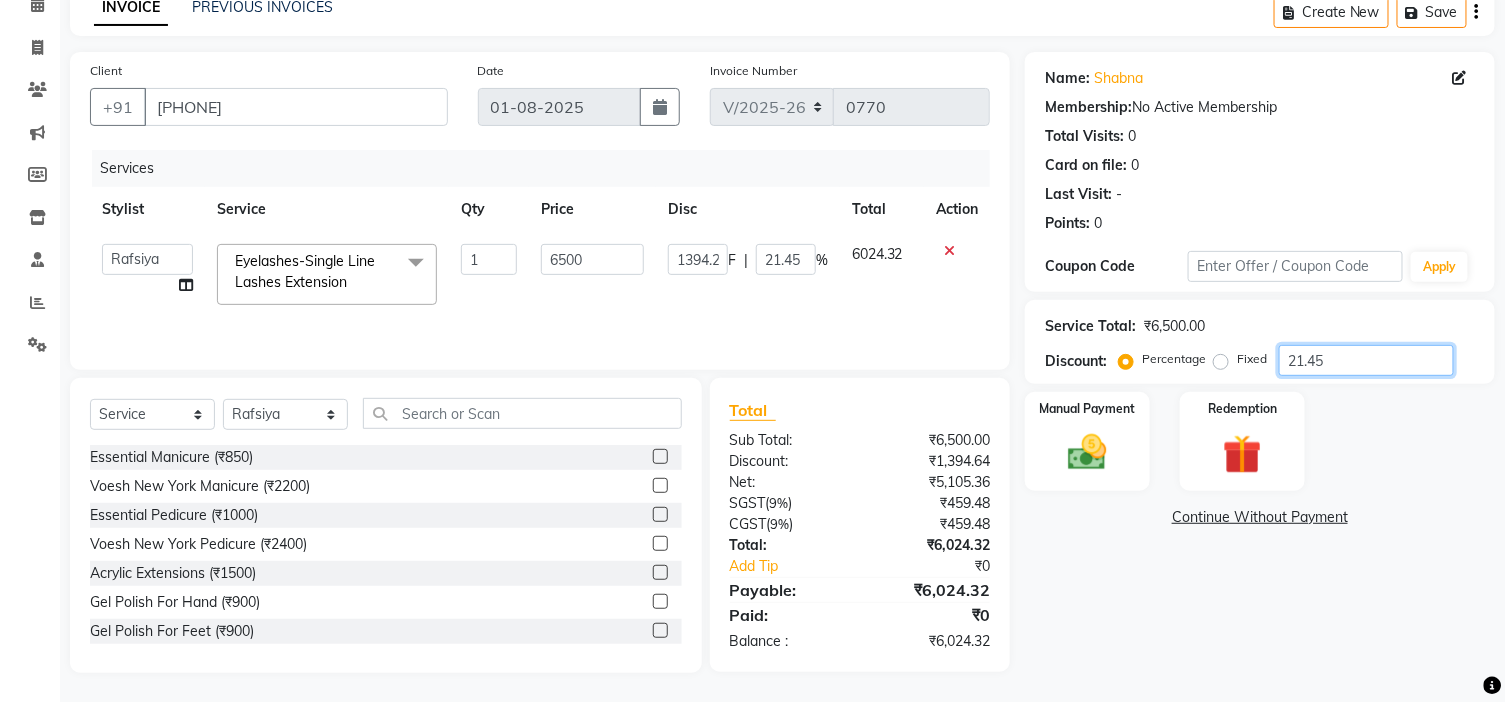 type on "21.4" 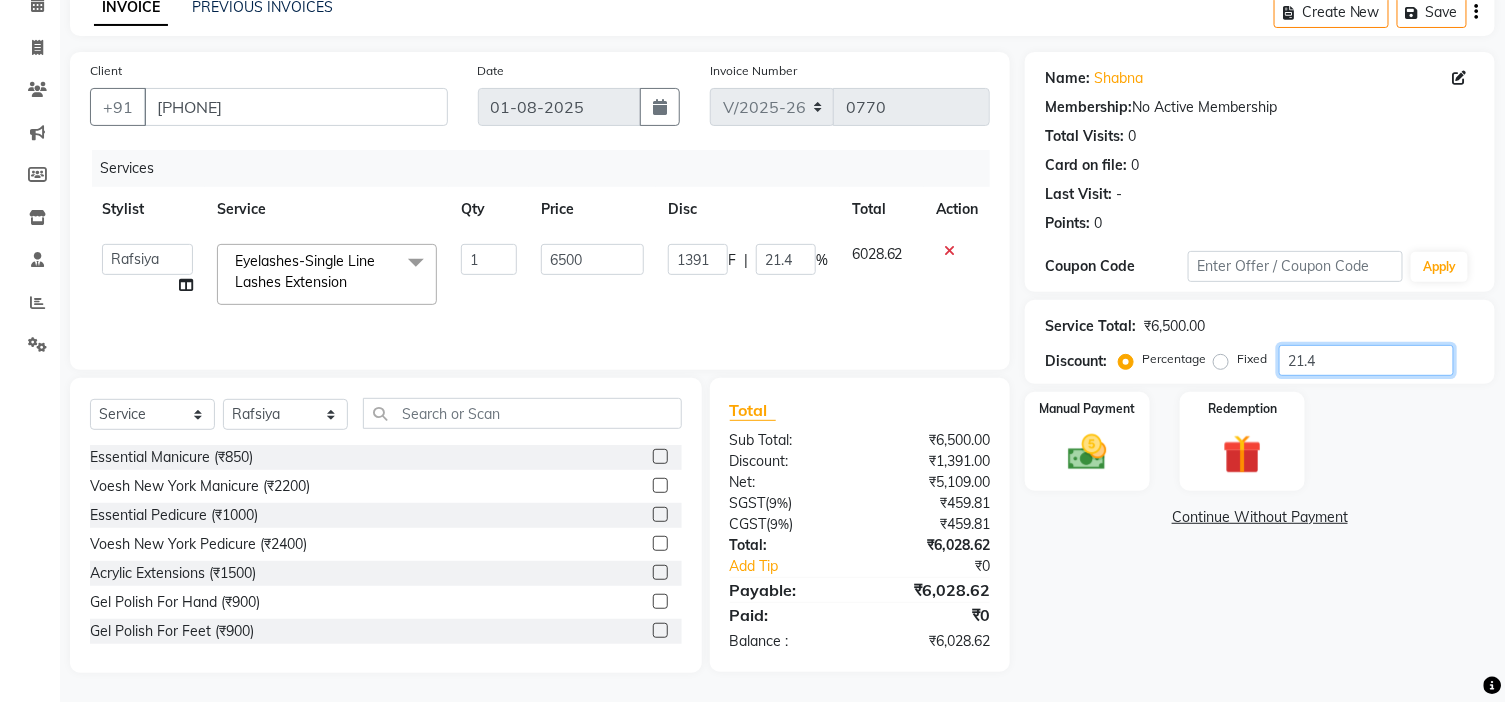 type on "21" 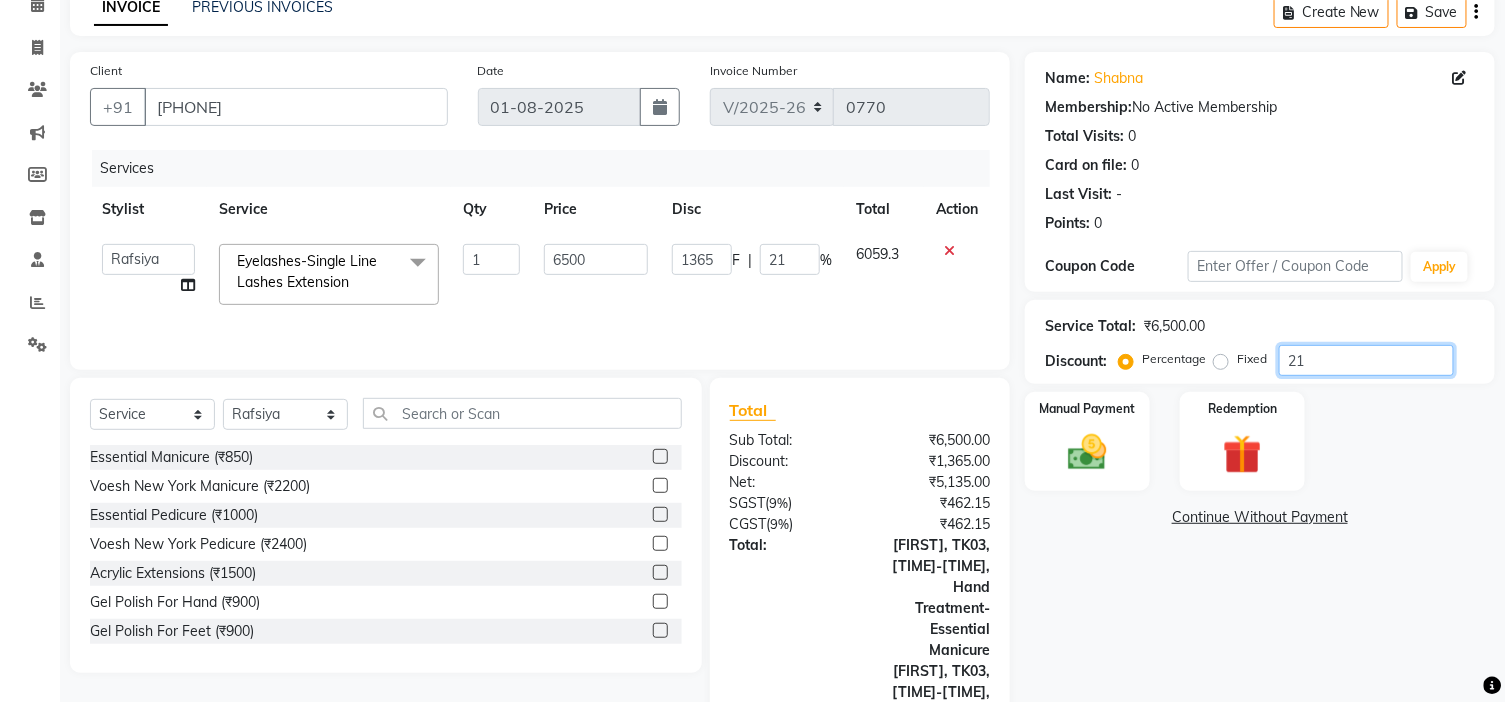 type on "21.6" 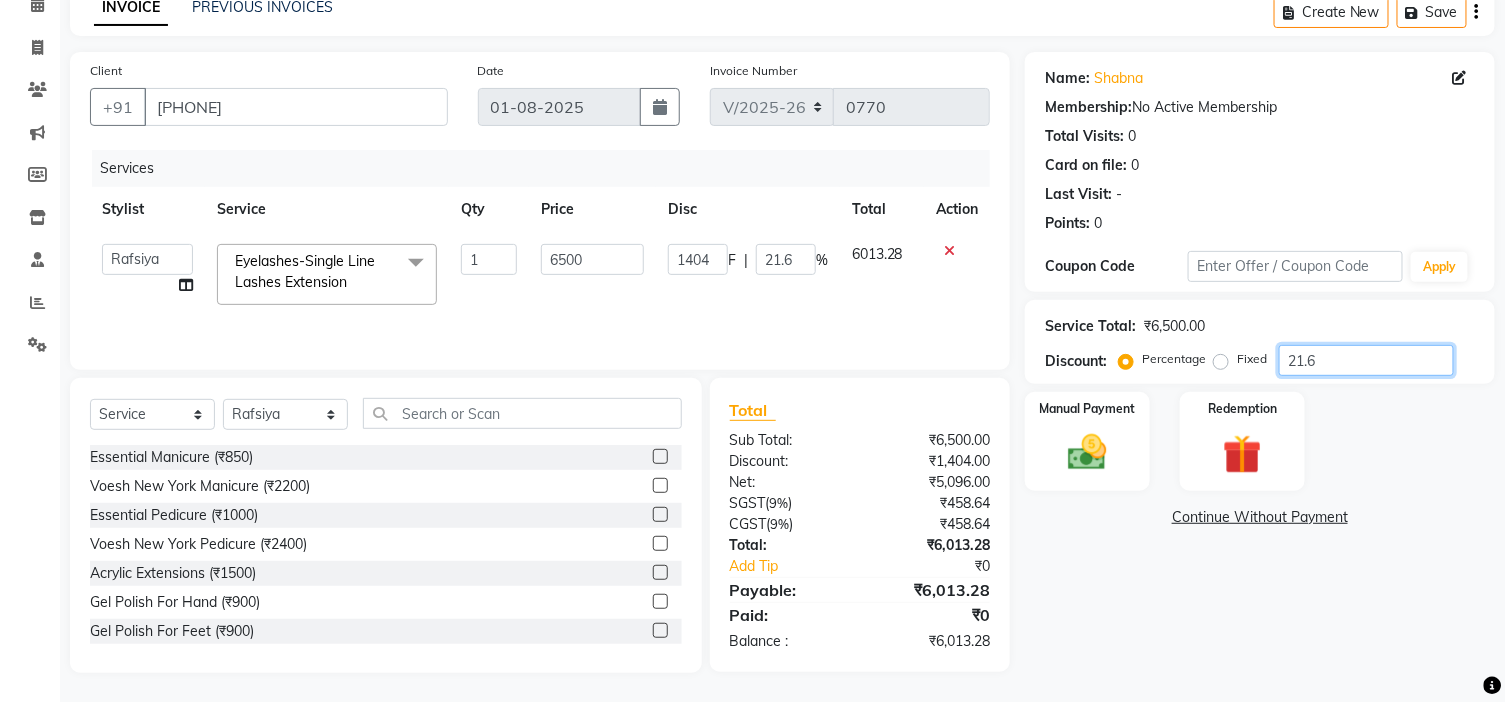 type on "21" 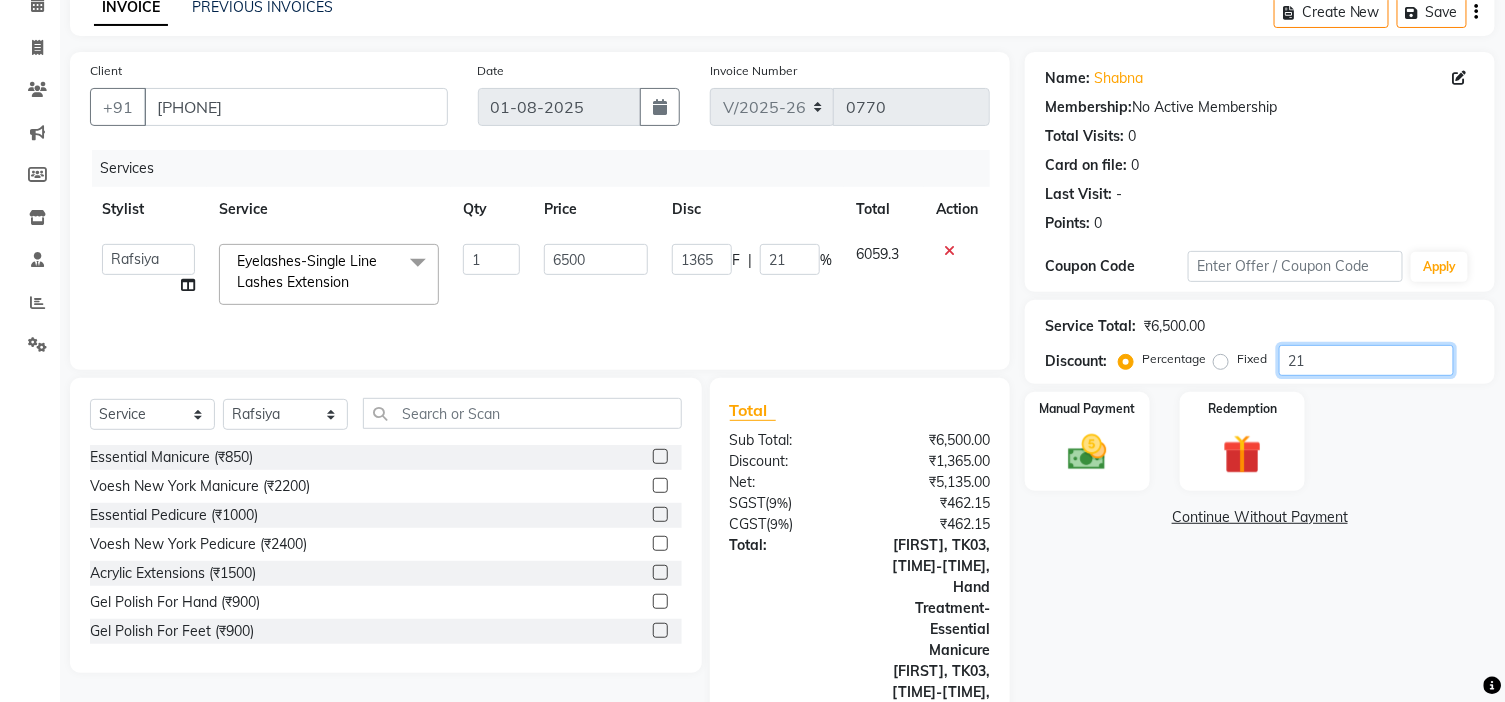 type on "21.7" 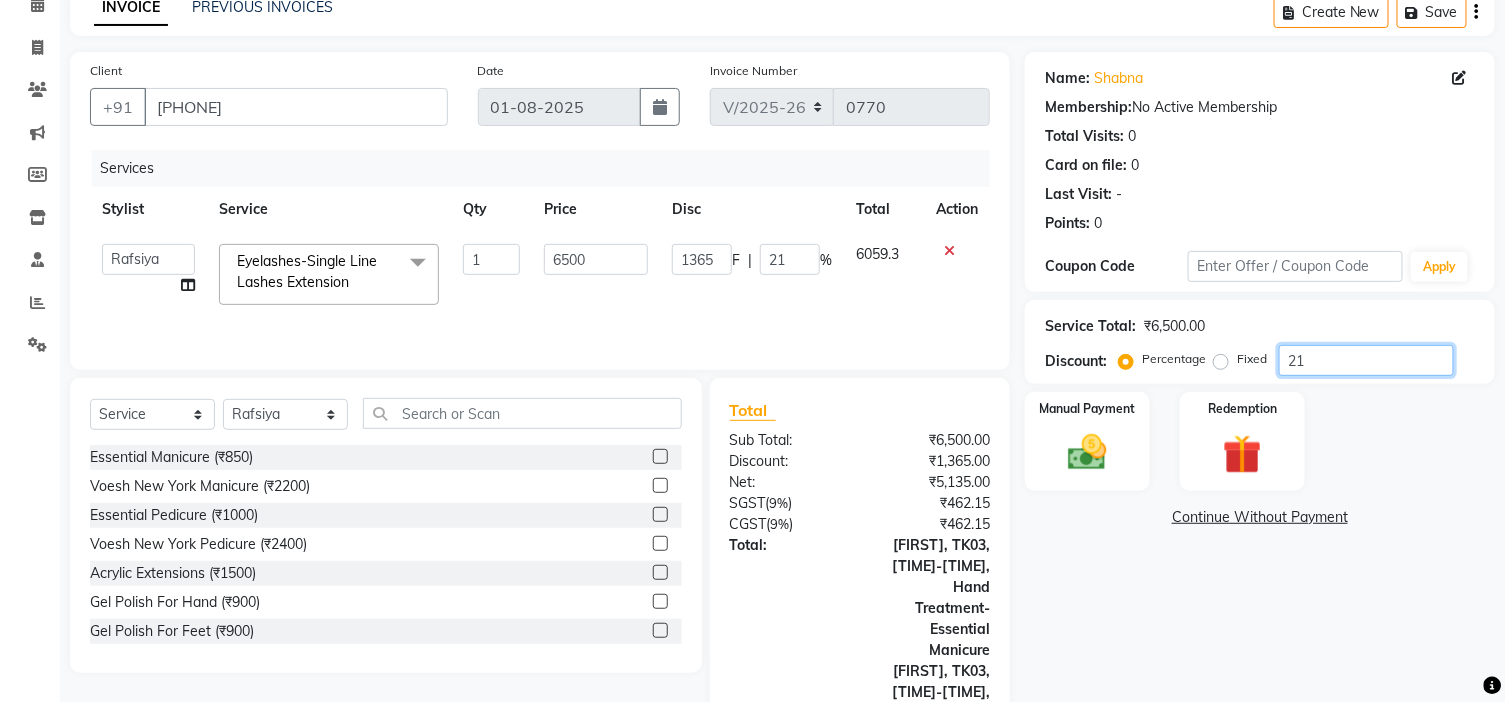 type on "1410.5" 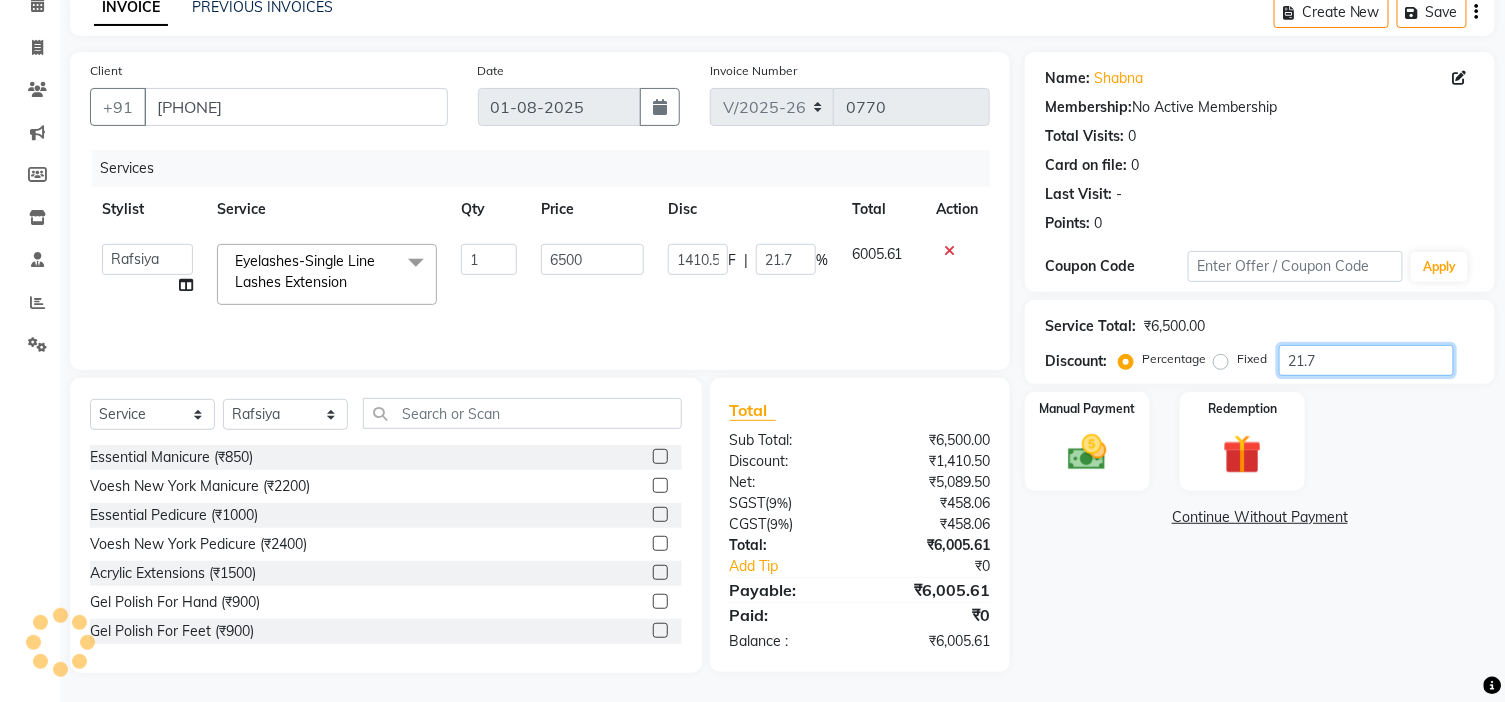 type on "21.79" 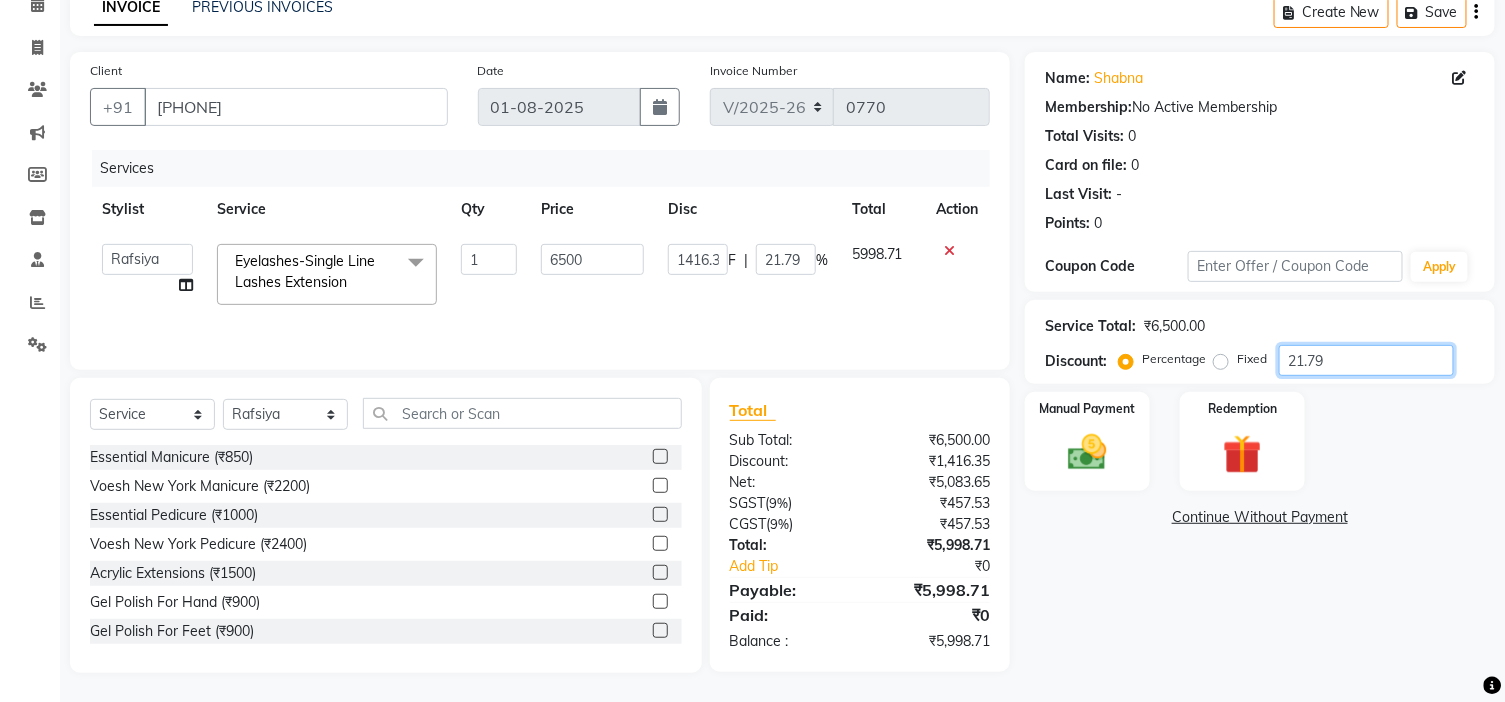 type on "21.7" 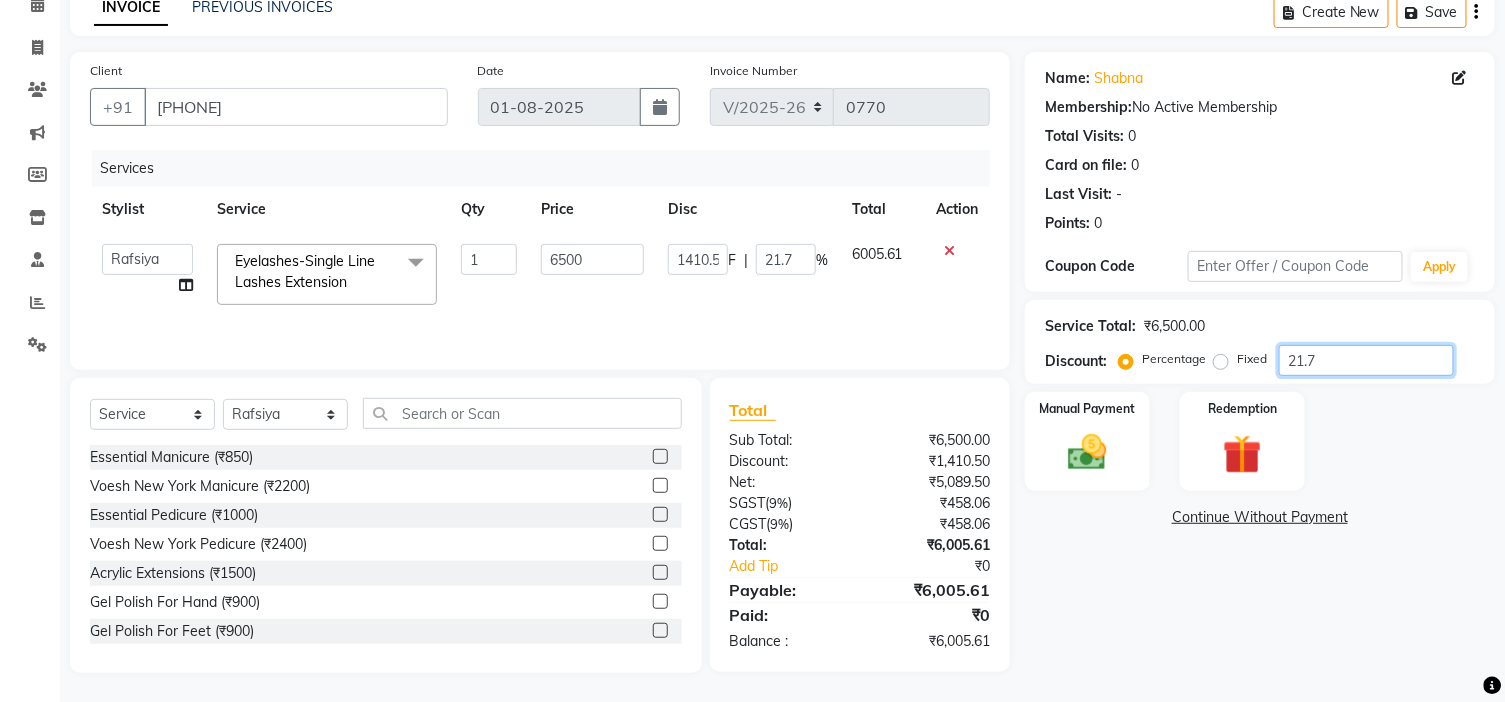 type on "21.77" 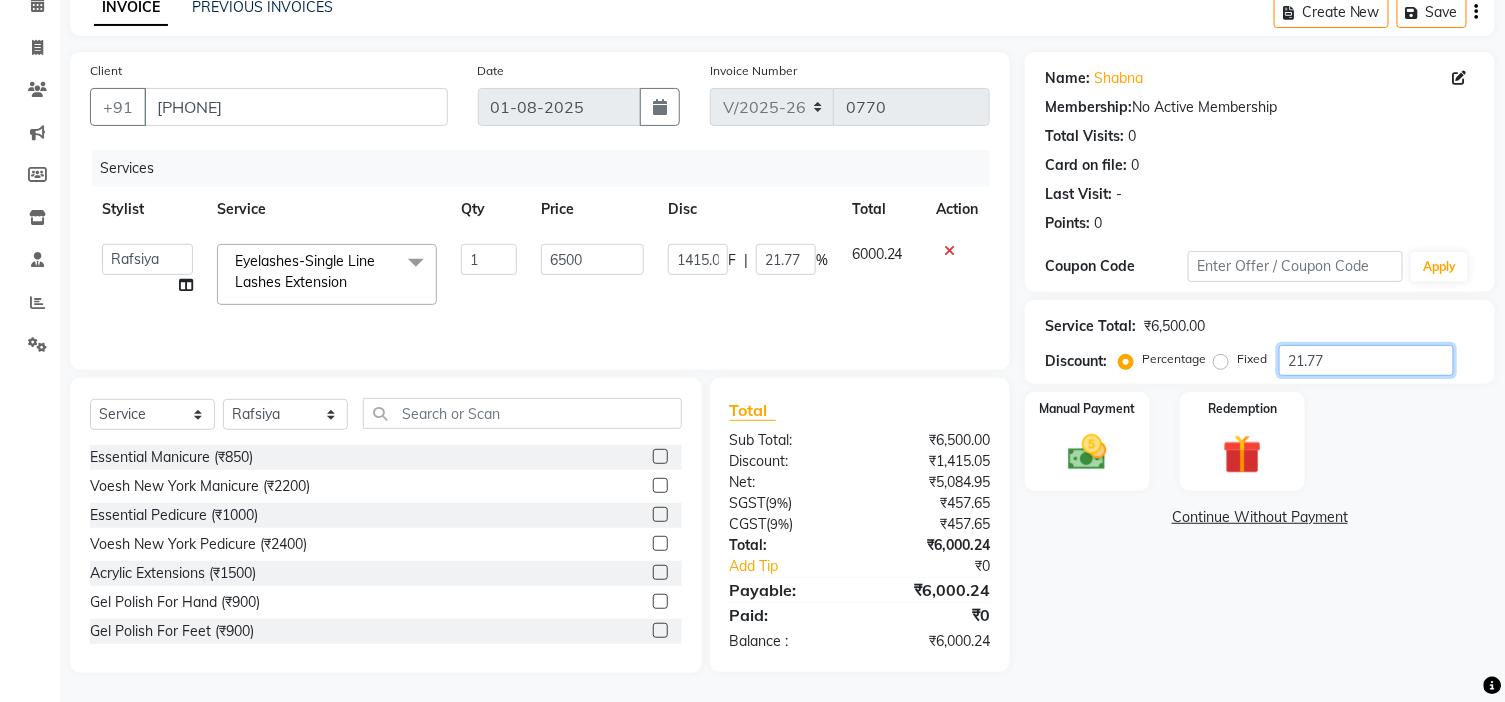 type on "21.7" 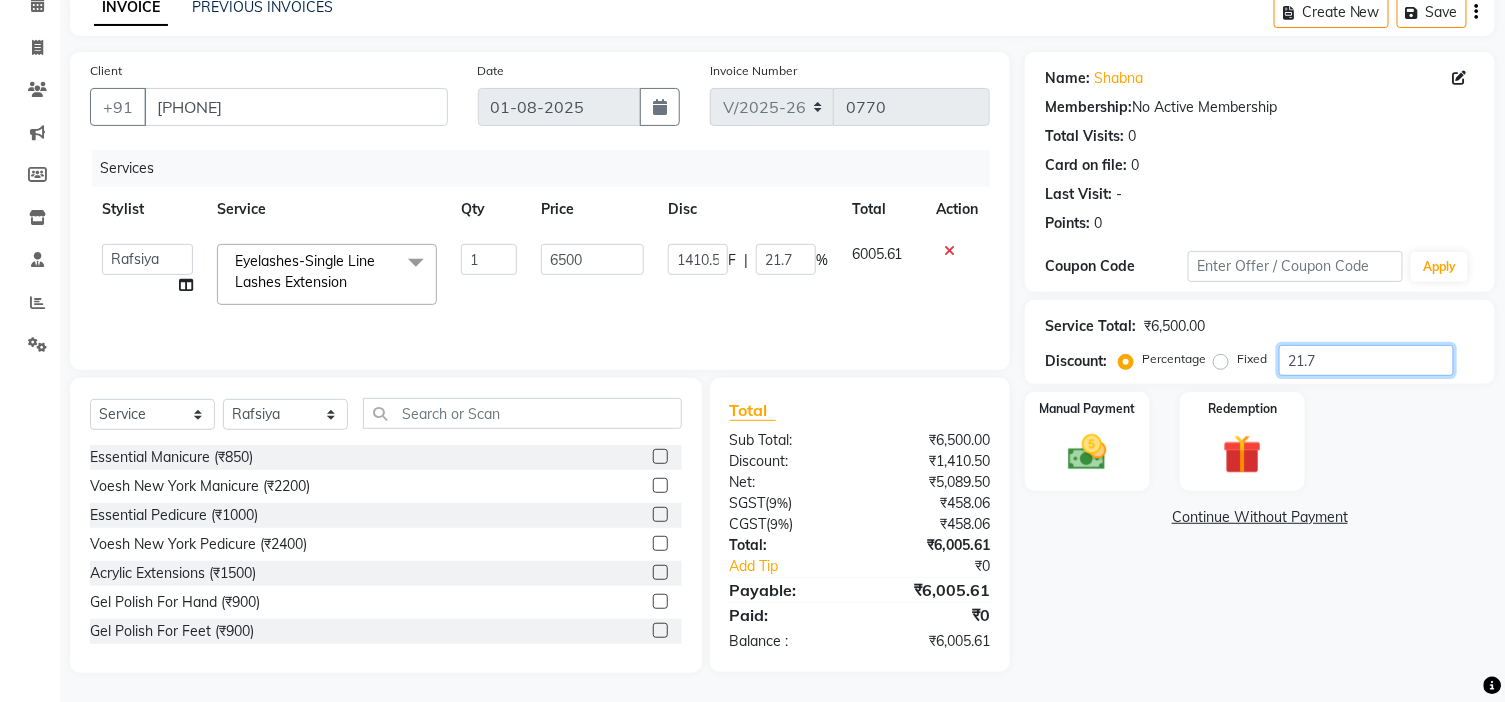 type on "21.76" 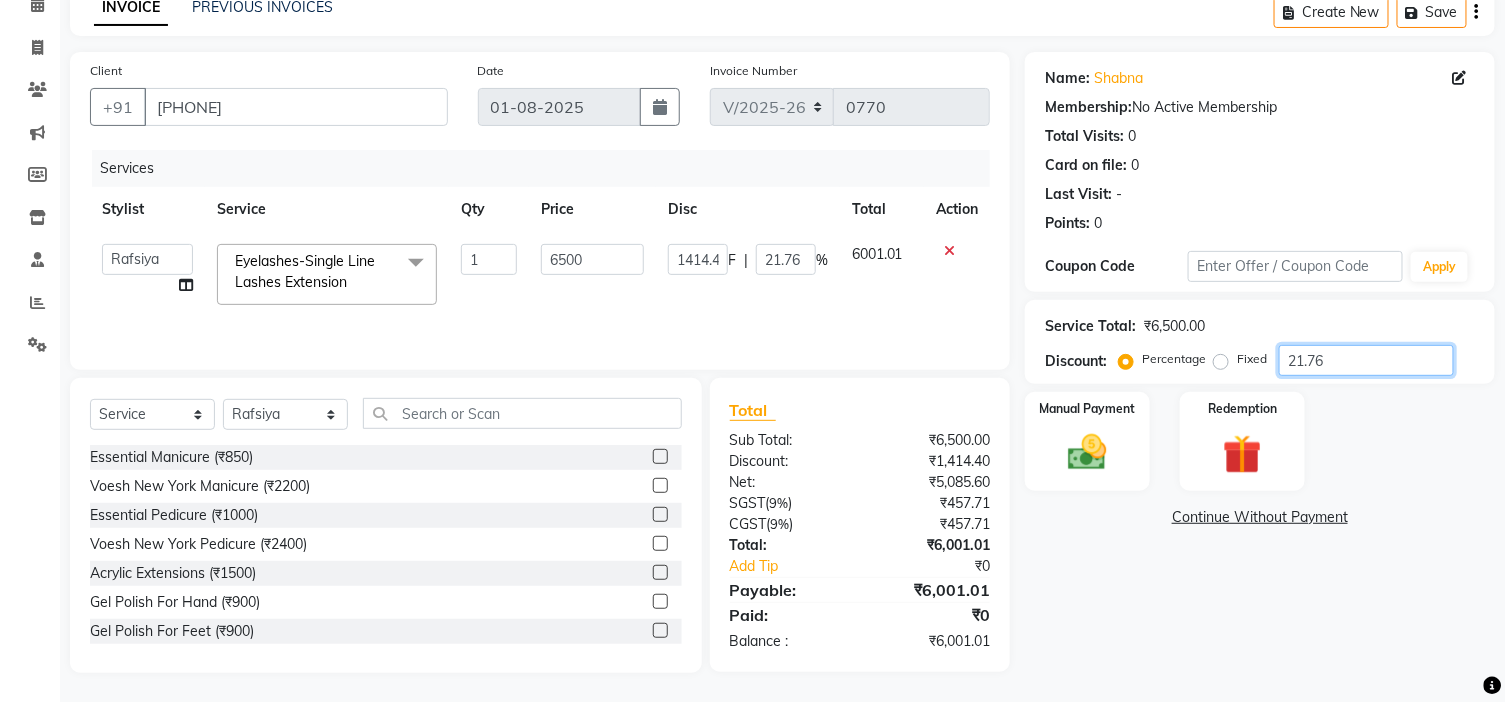 type on "21.7" 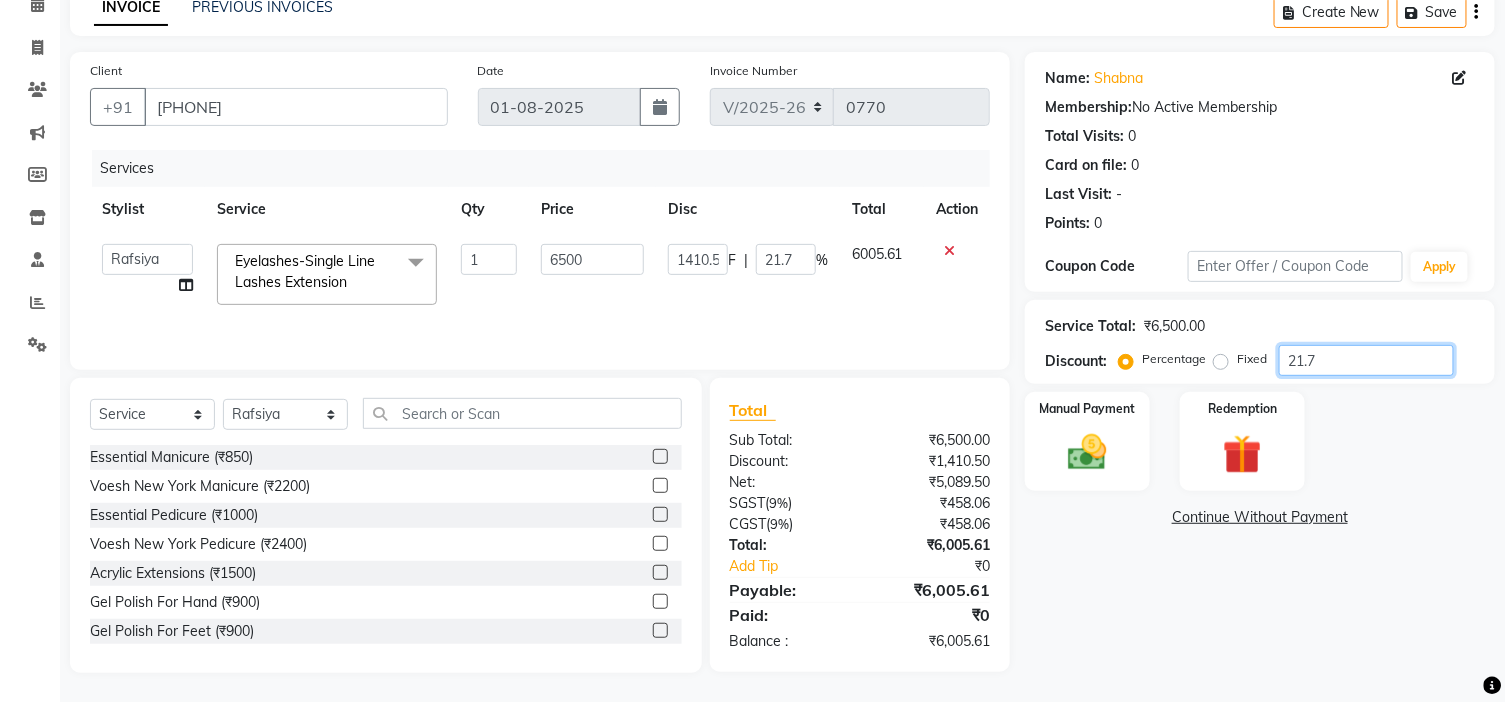 type on "21.79" 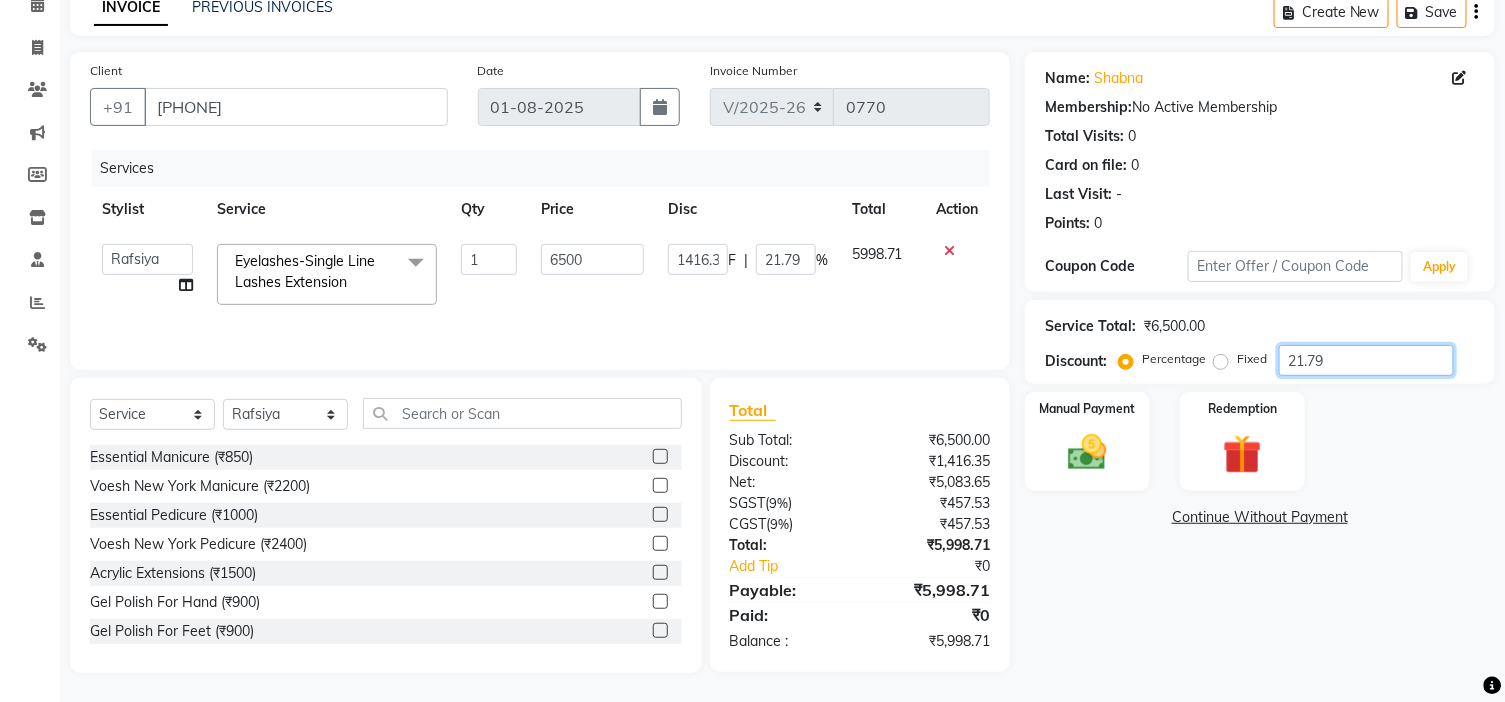 type on "21.7" 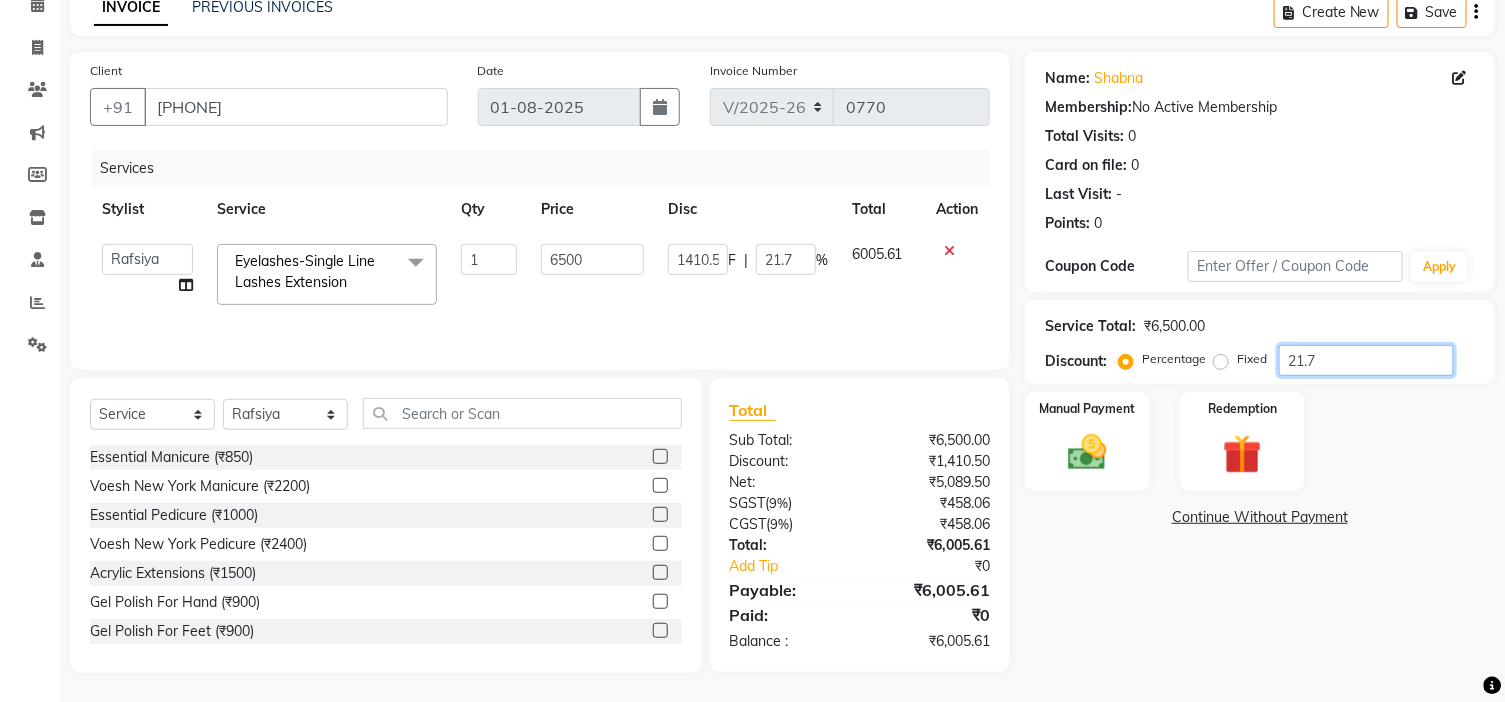 type on "21.78" 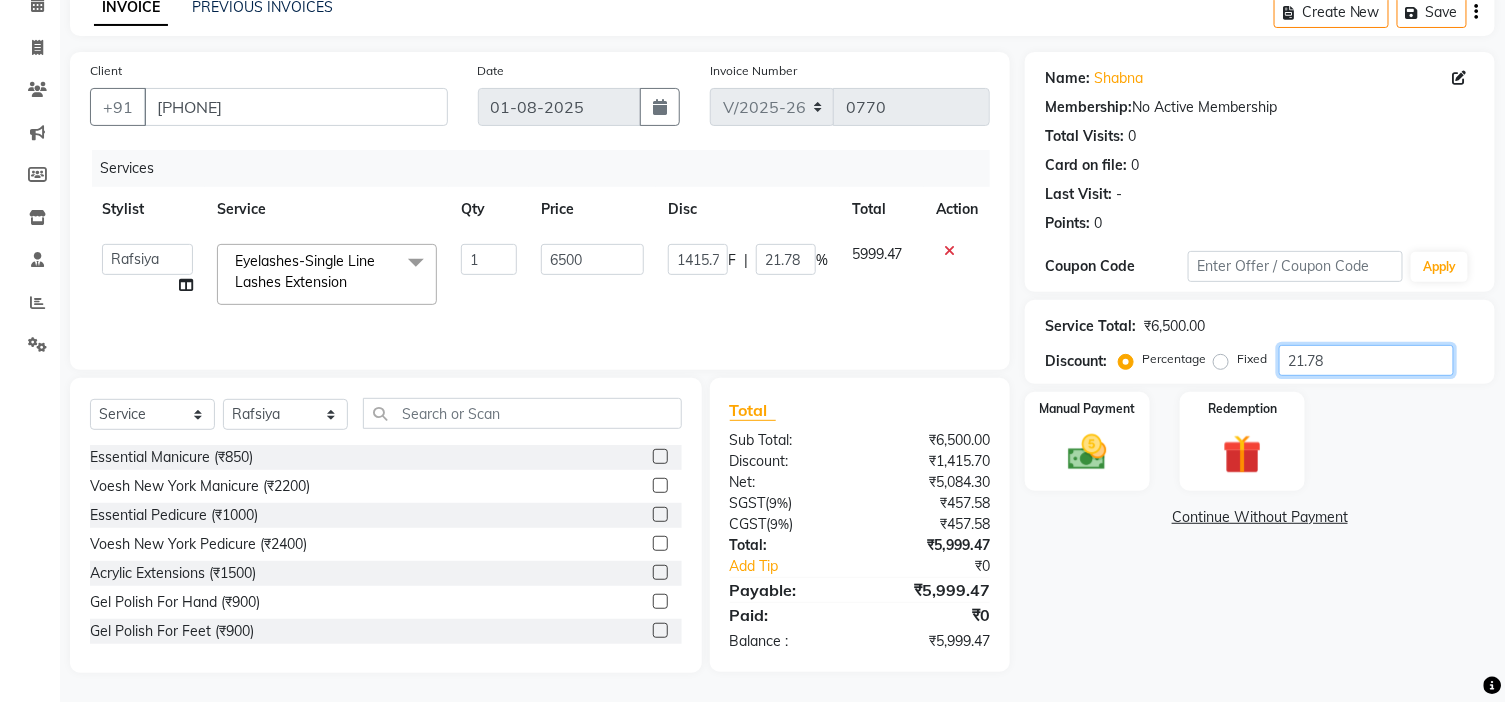 type on "21.7" 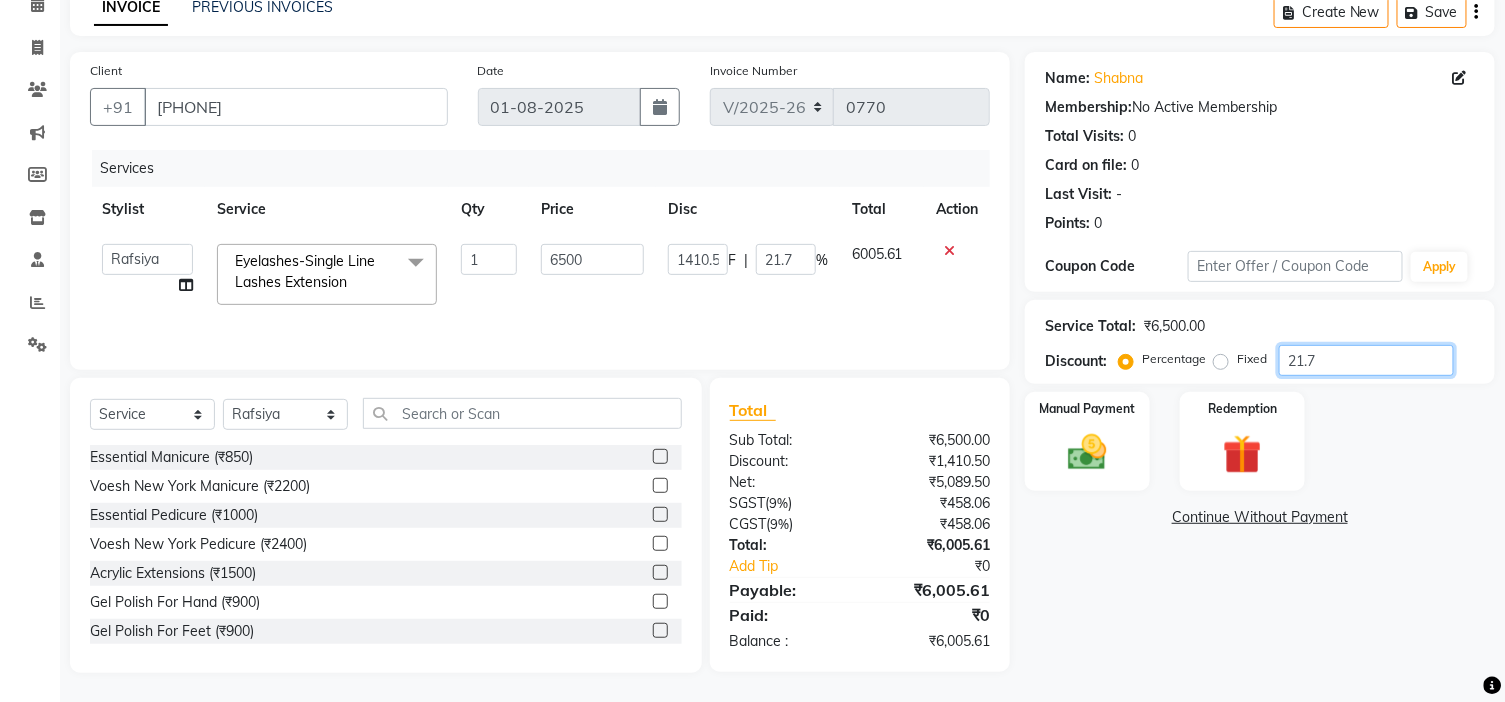 type on "21.77" 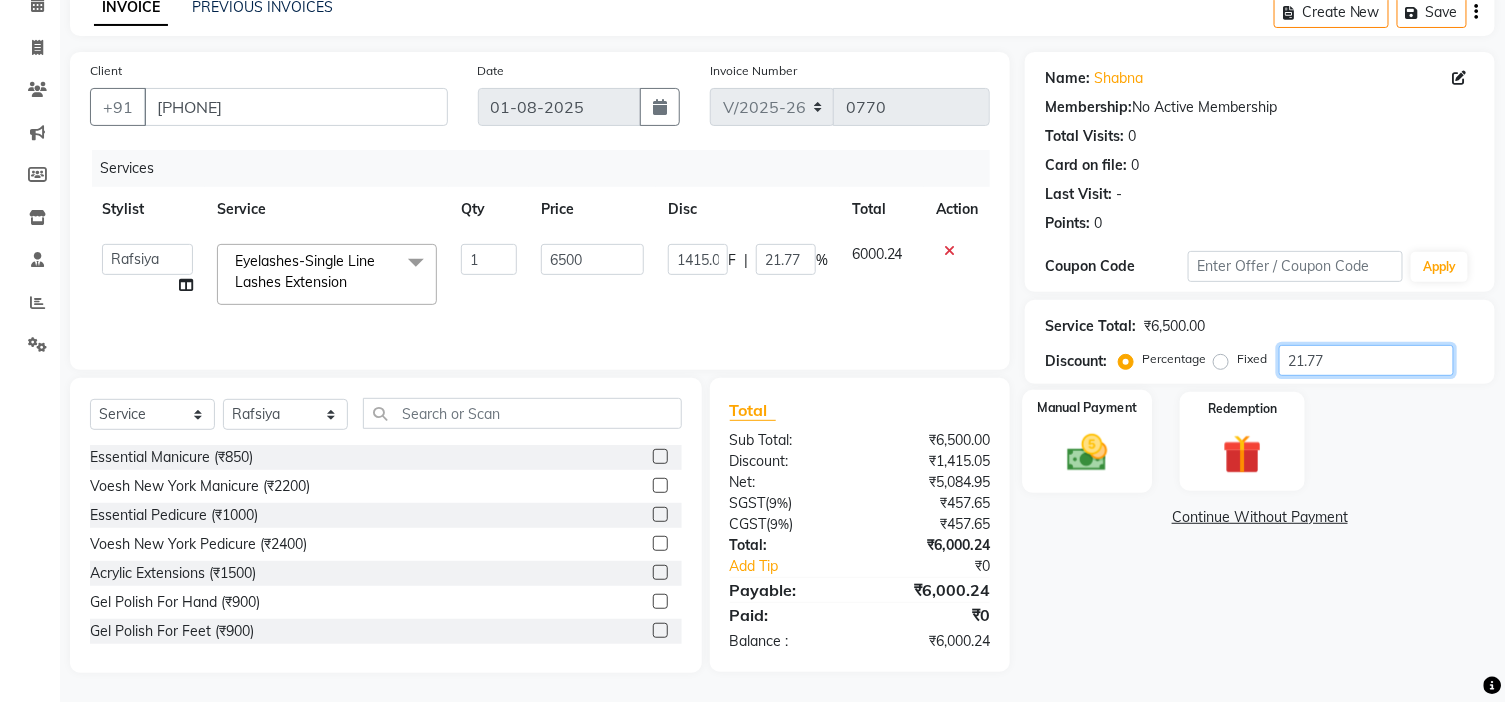 type on "21.77" 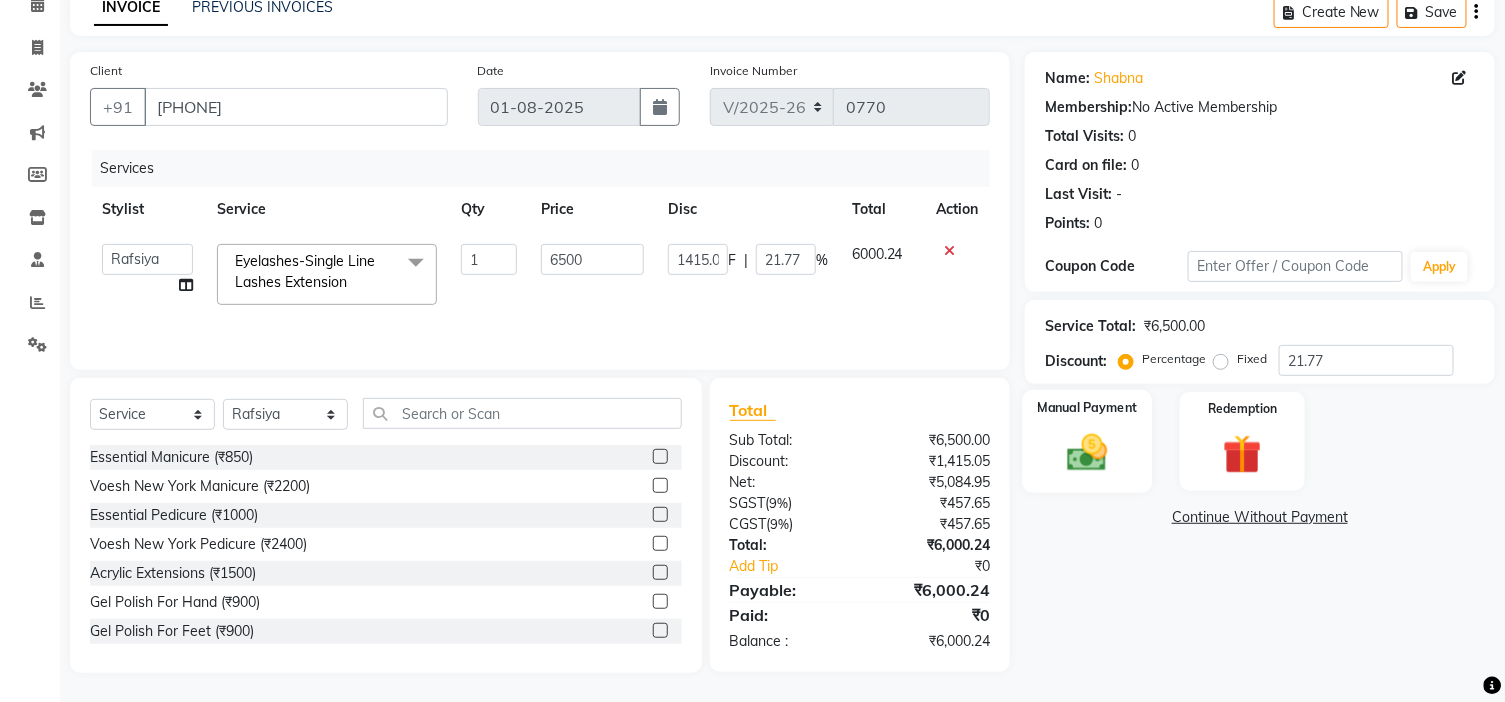 click 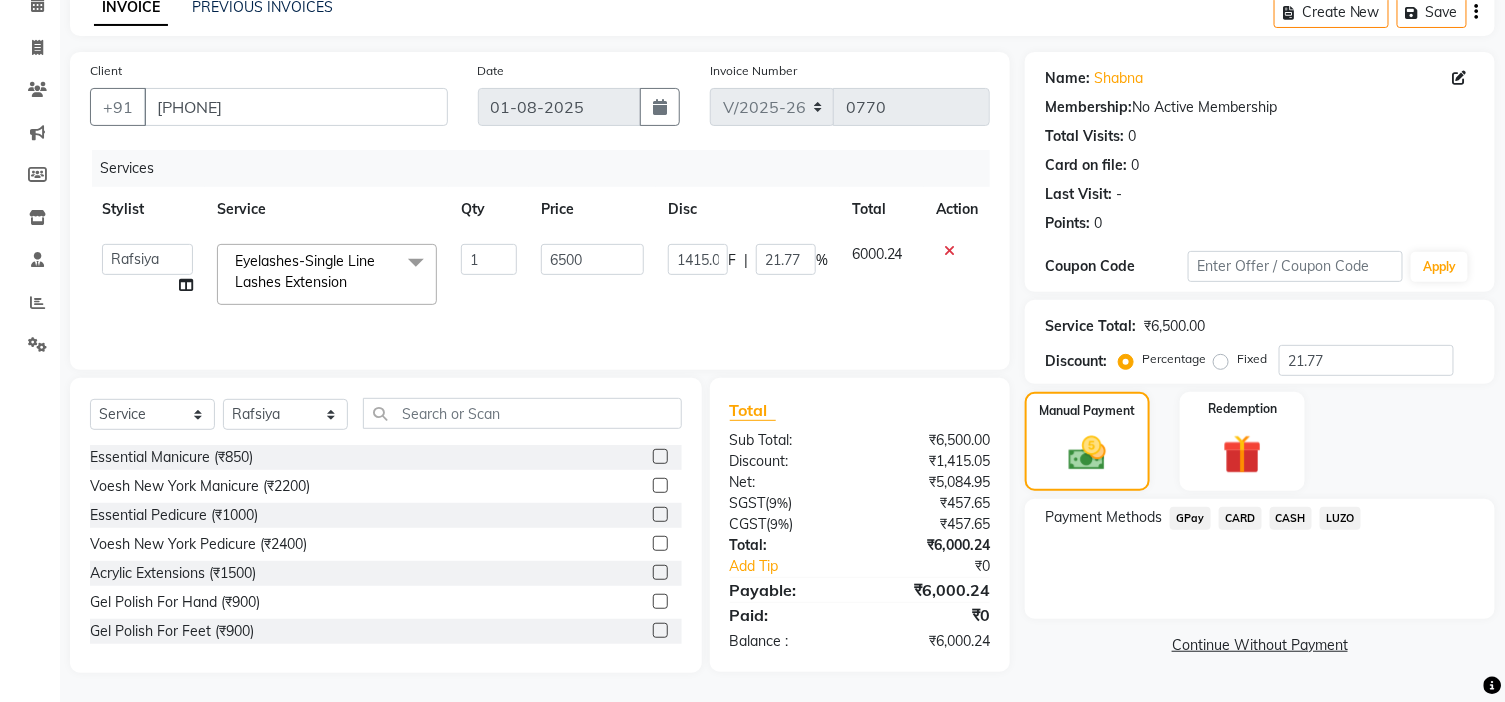 click on "CARD" 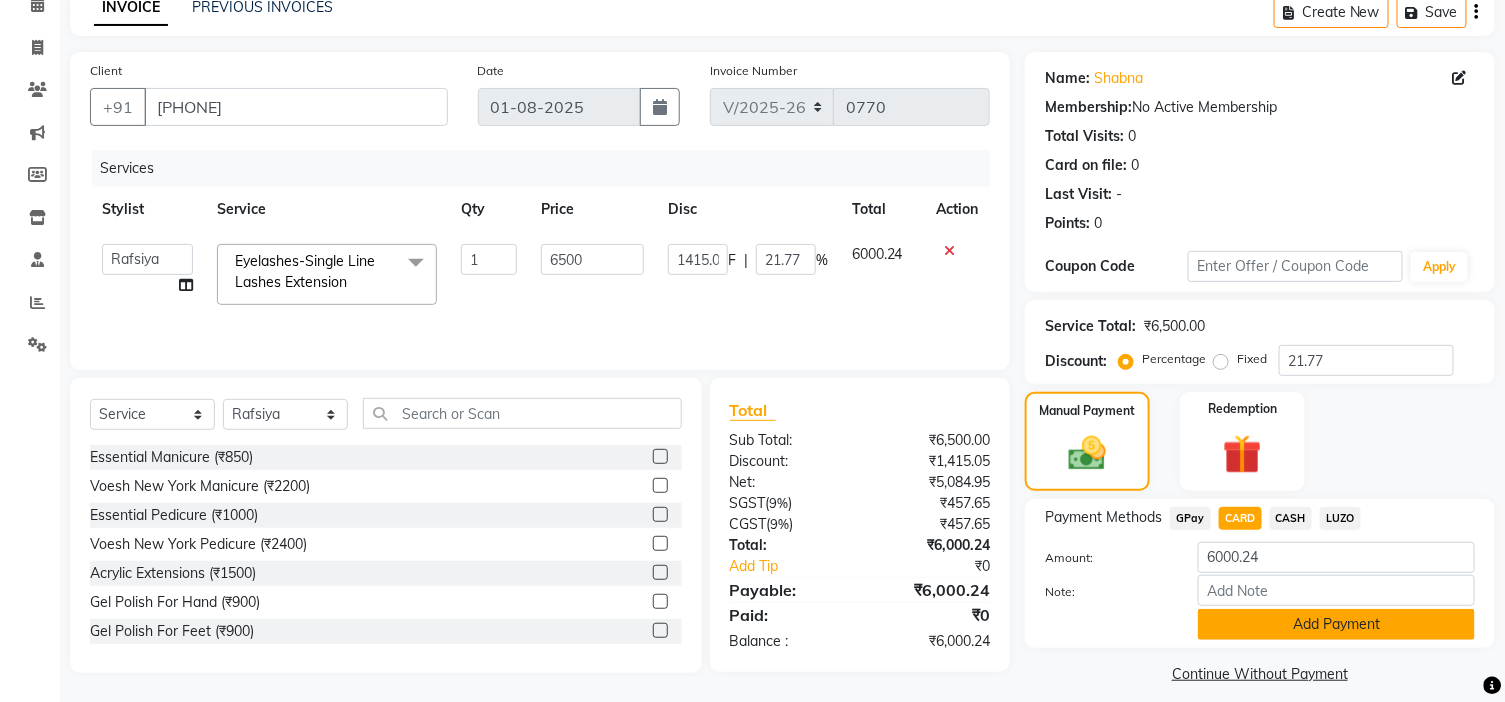 click on "Add Payment" 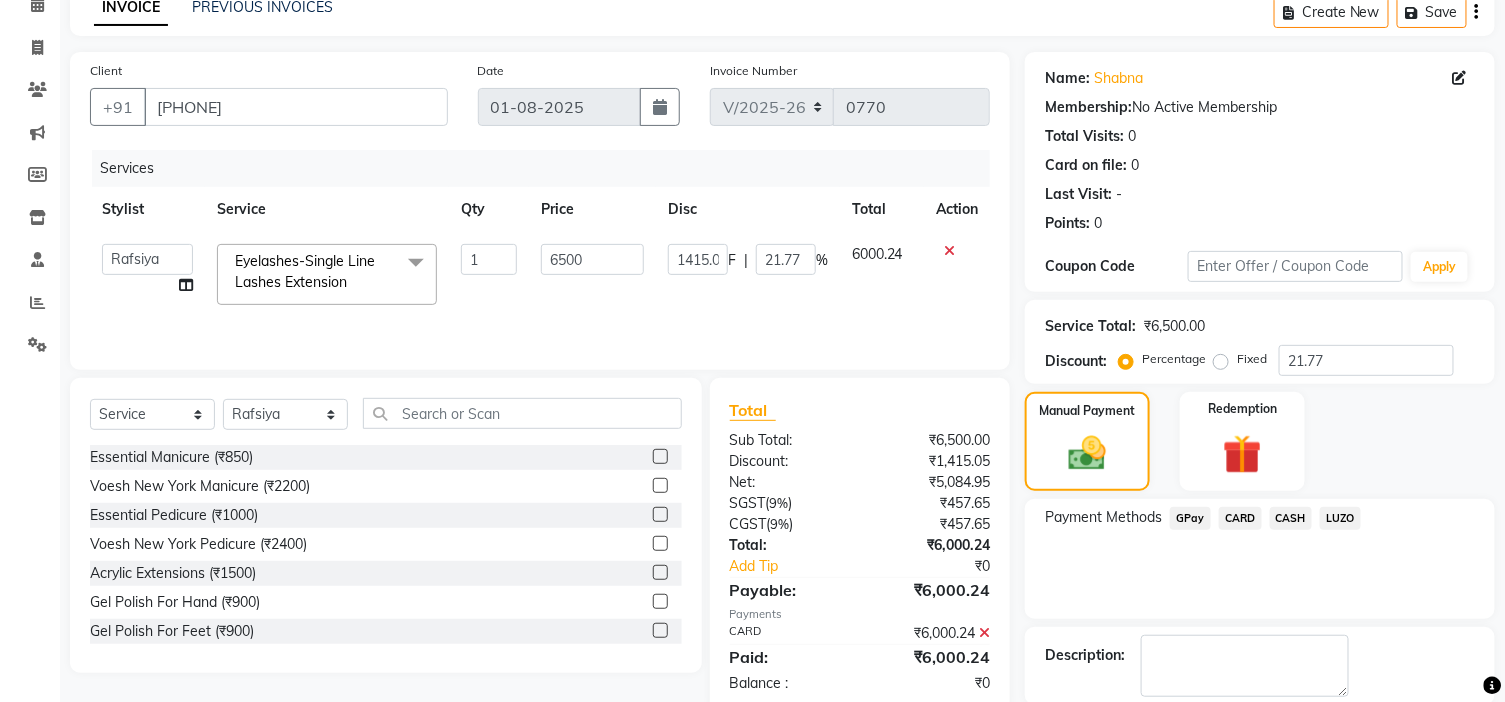 scroll, scrollTop: 198, scrollLeft: 0, axis: vertical 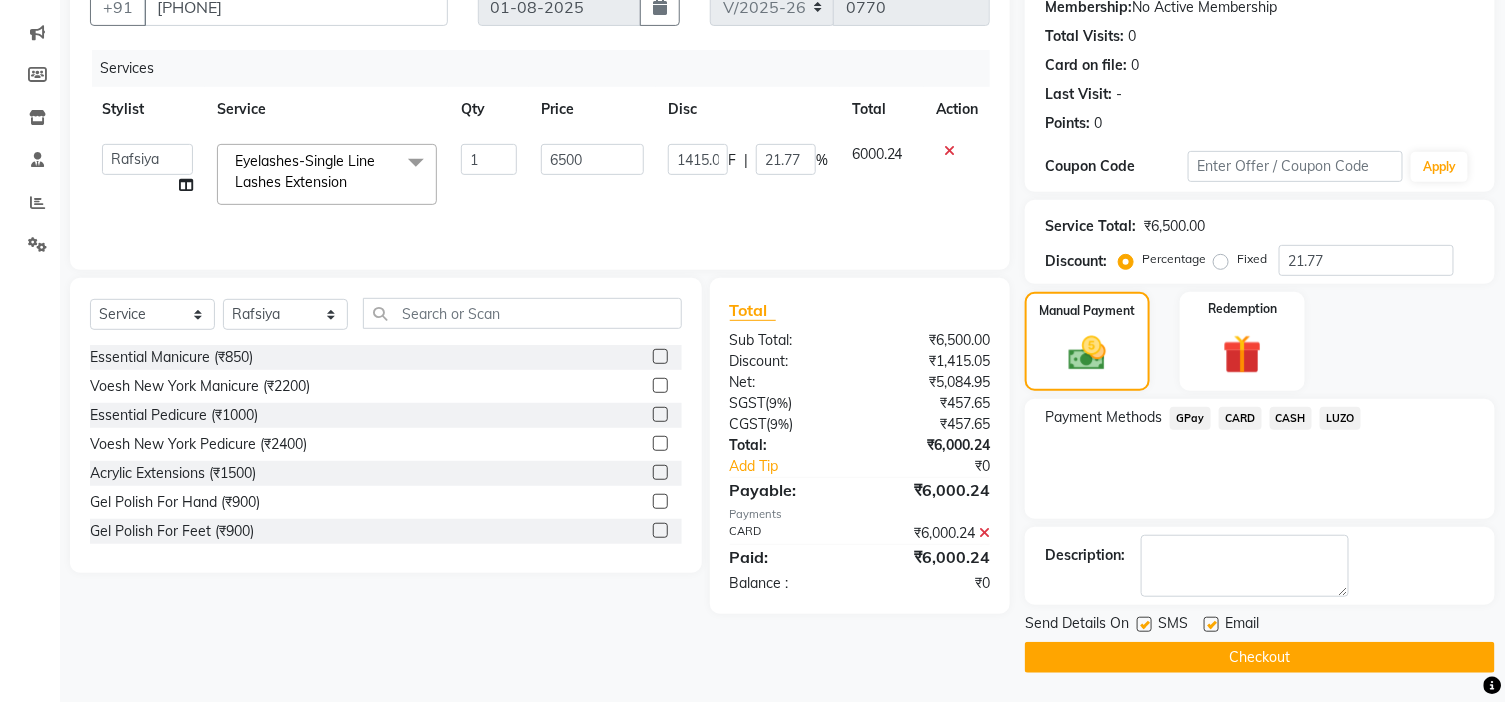click 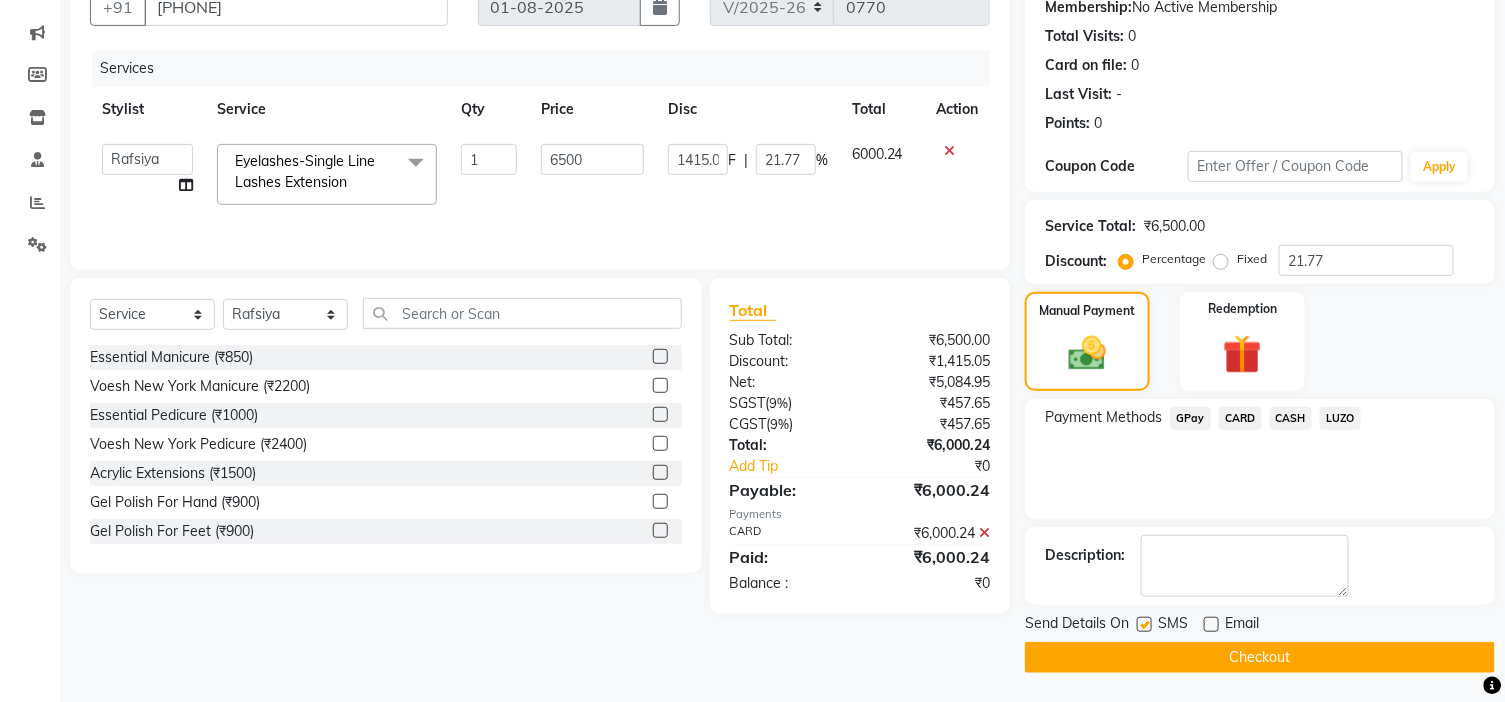 click on "Checkout" 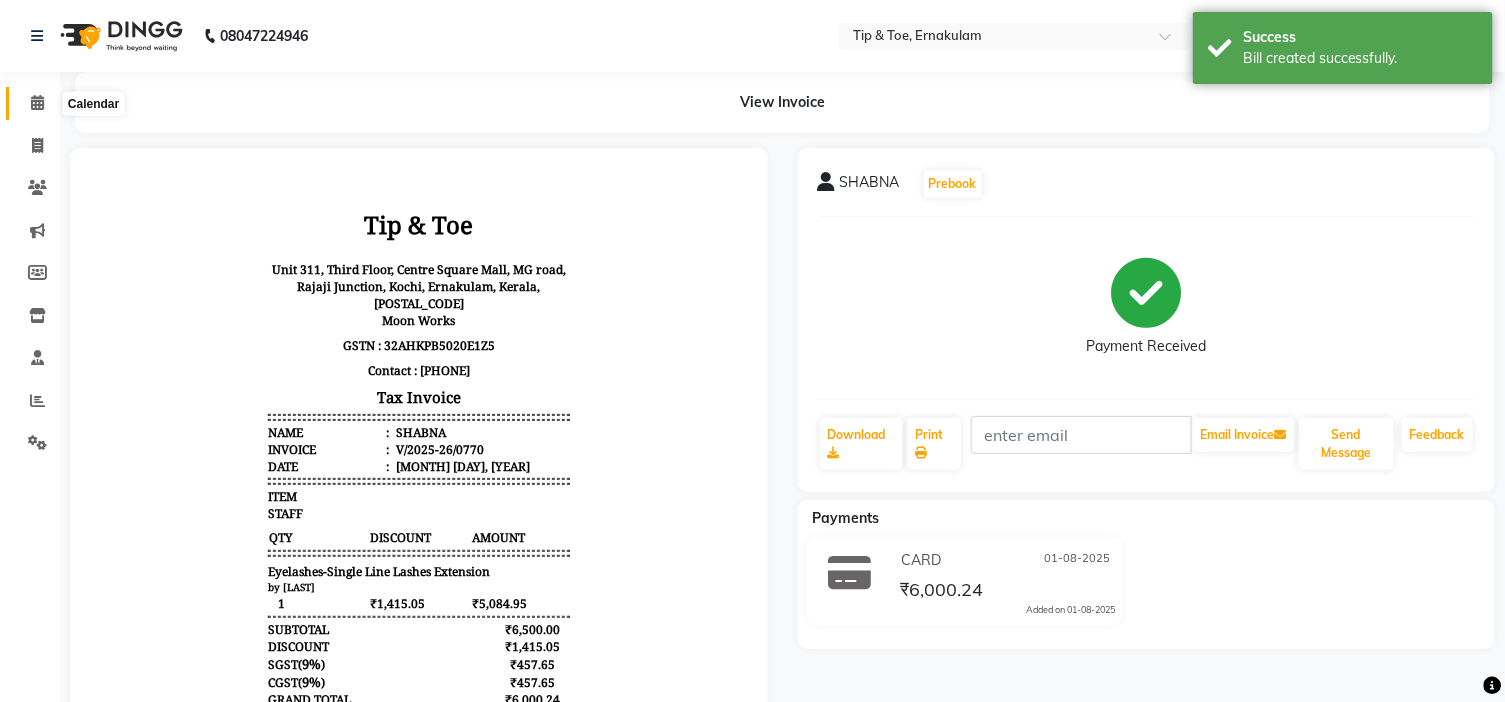 scroll, scrollTop: 0, scrollLeft: 0, axis: both 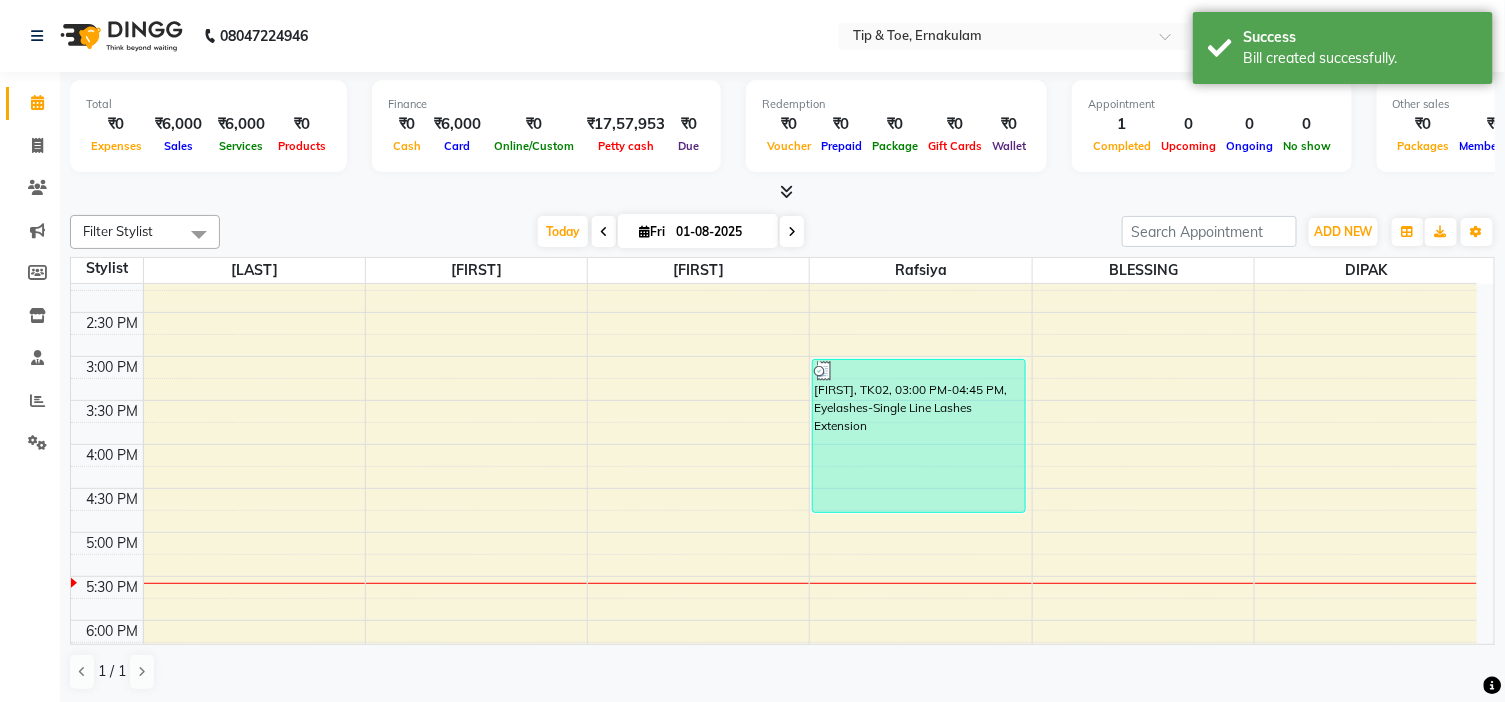 click on "9:00 AM 9:30 AM 10:00 AM 10:30 AM 11:00 AM 11:30 AM 12:00 PM 12:30 PM 1:00 PM 1:30 PM 2:00 PM 2:30 PM 3:00 PM 3:30 PM 4:00 PM 4:30 PM 5:00 PM 5:30 PM 6:00 PM 6:30 PM 7:00 PM 7:30 PM 8:00 PM 8:30 PM 9:00 PM 9:30 PM     [FIRST], TK02, 03:00 PM-04:45 PM, Eyelashes-Single Line Lashes Extension" at bounding box center (774, 400) 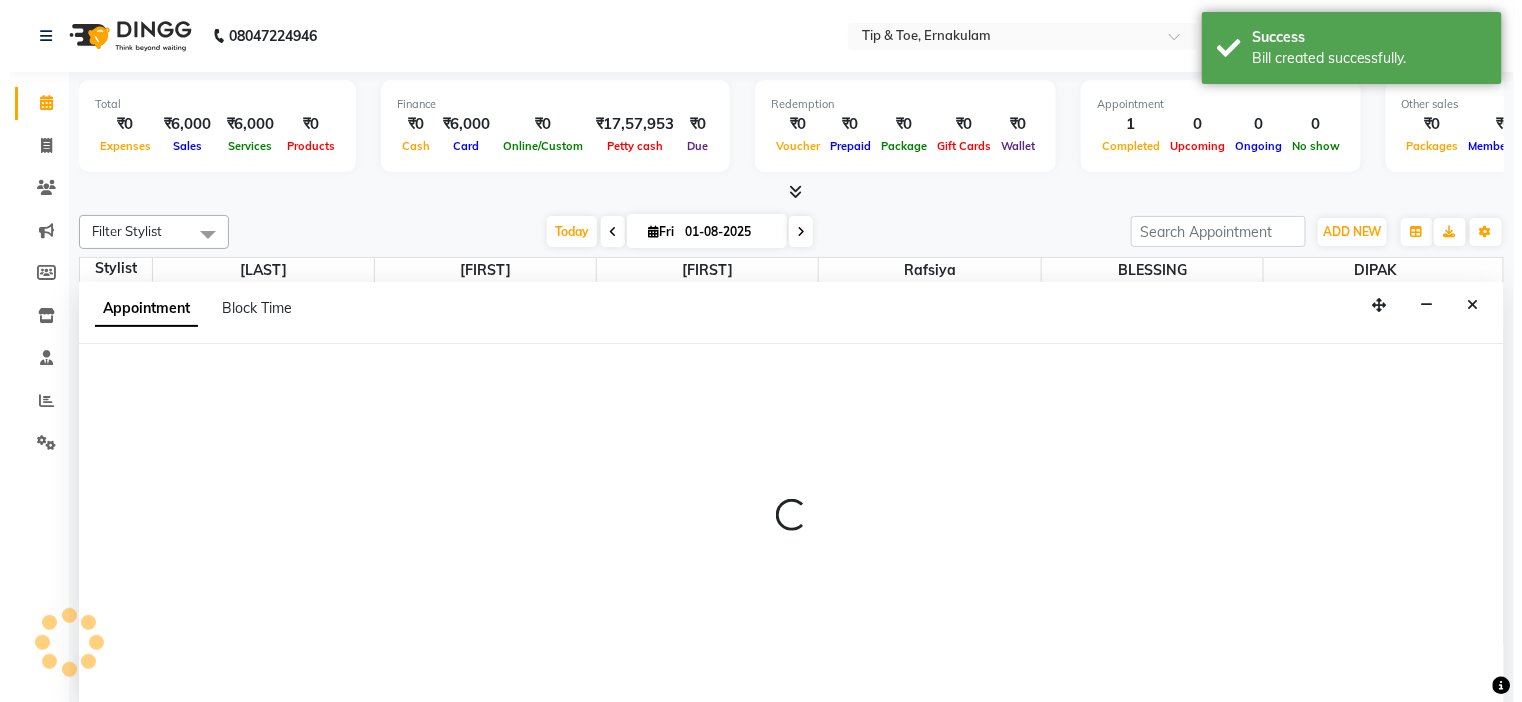 scroll, scrollTop: 1, scrollLeft: 0, axis: vertical 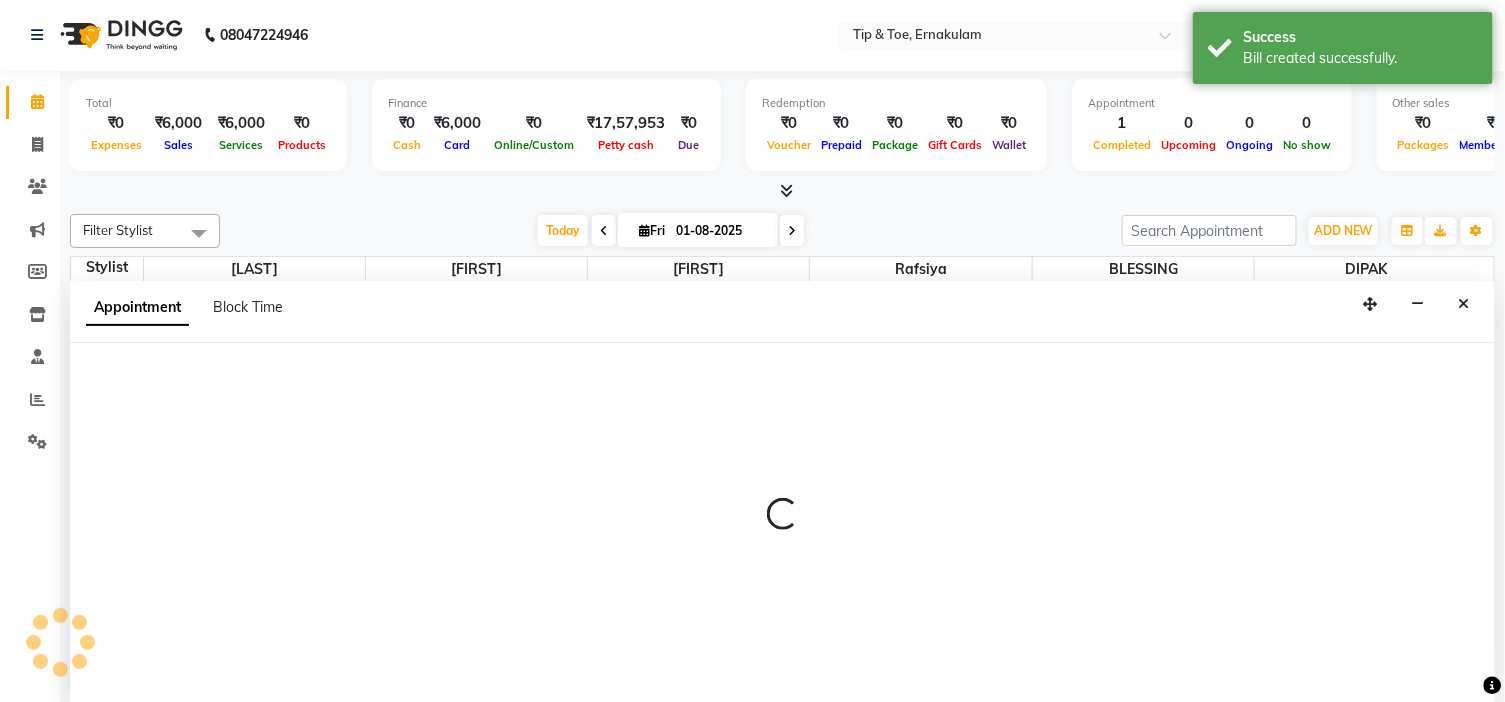 select on "37611" 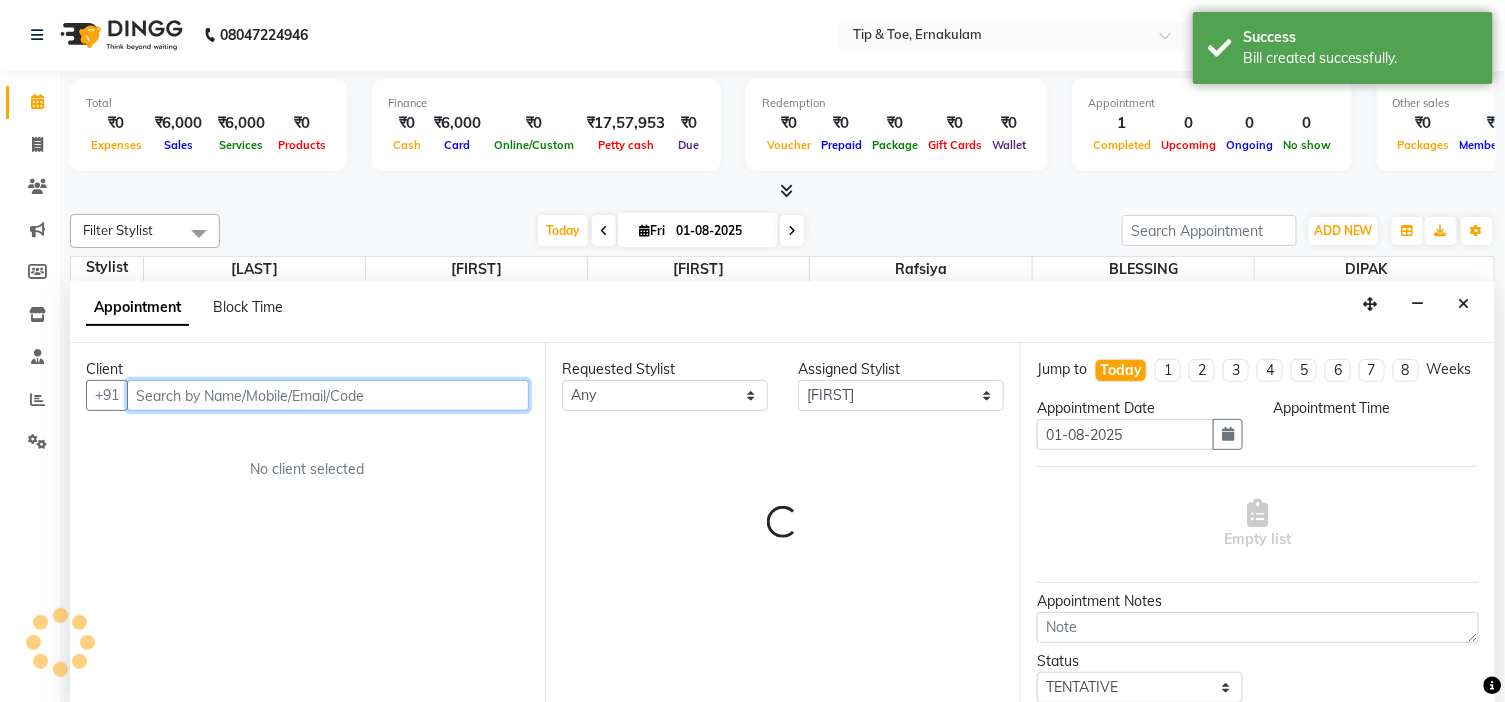 select on "1050" 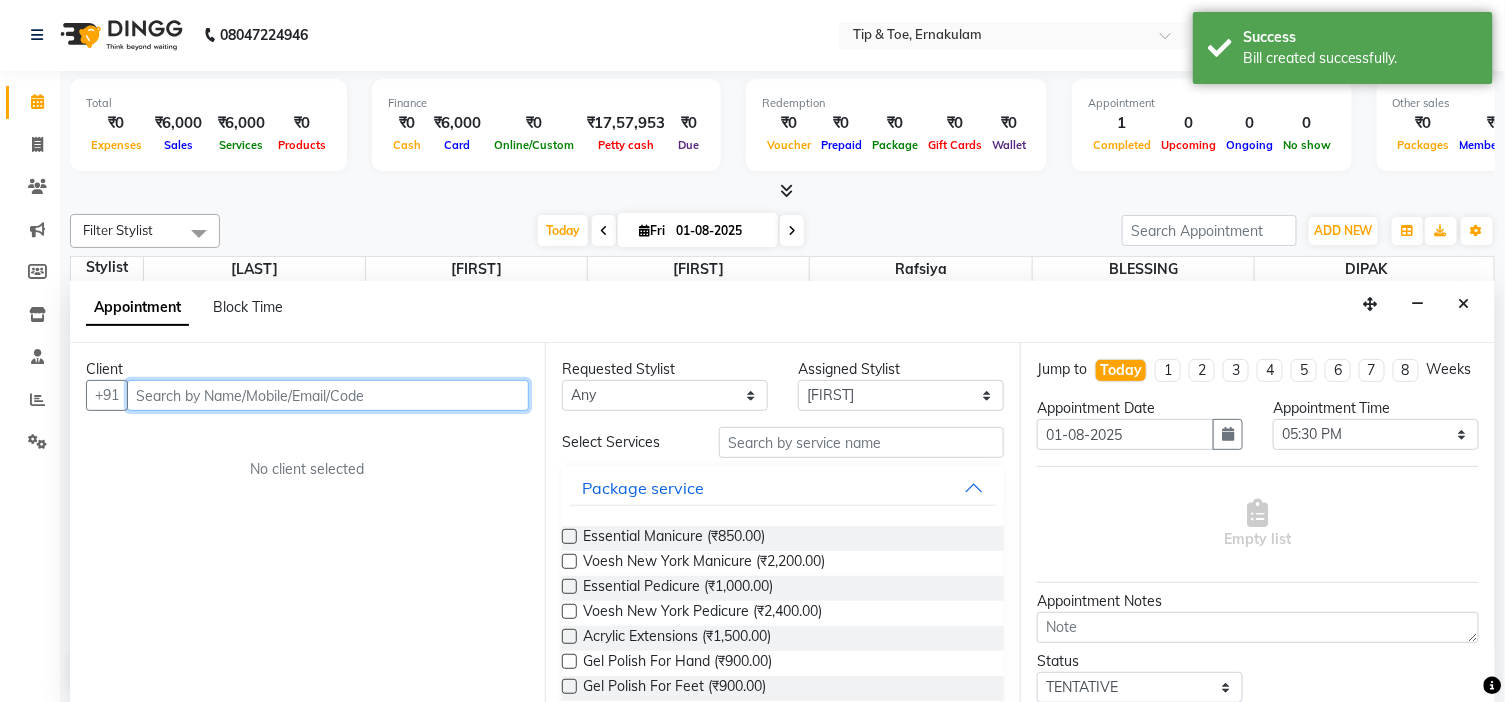 click at bounding box center [328, 395] 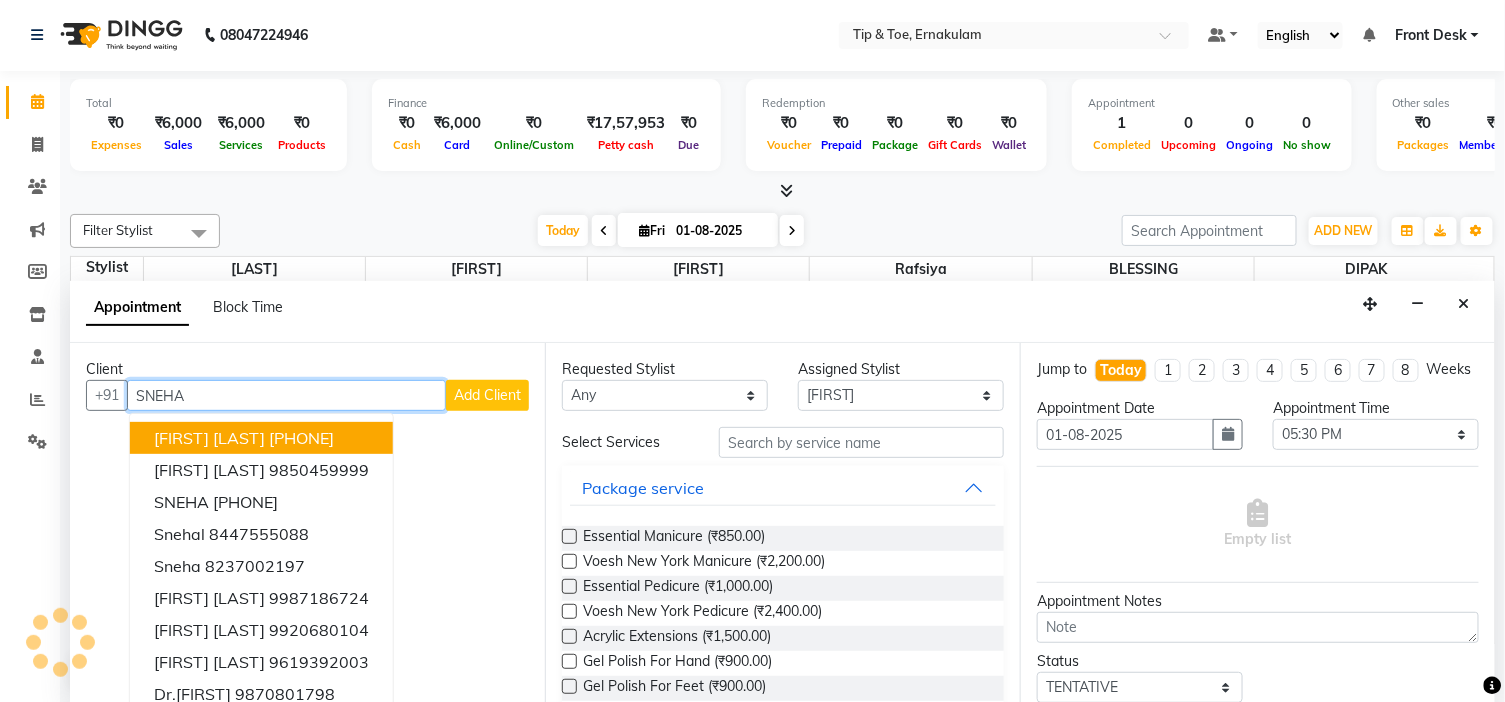 type on "SNEHA" 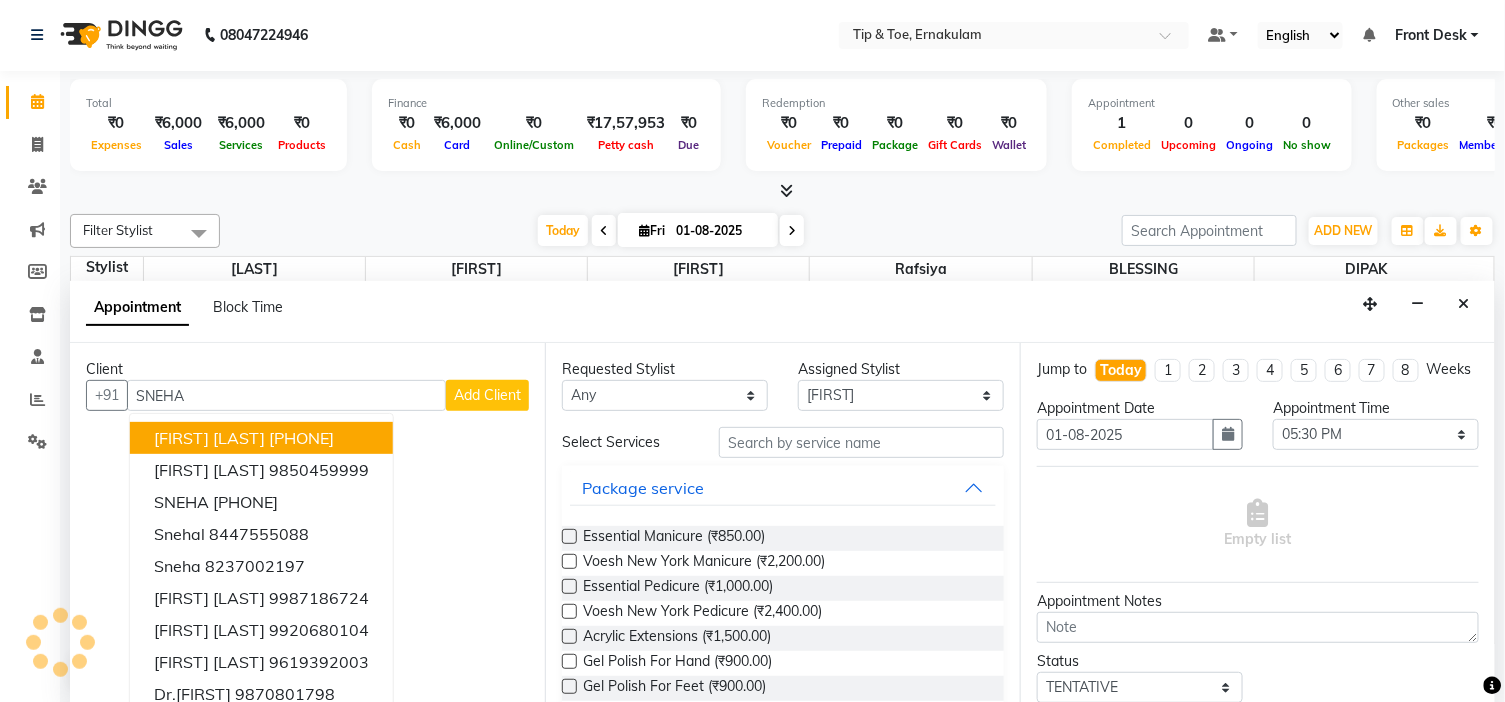 click on "Add Client" at bounding box center (487, 395) 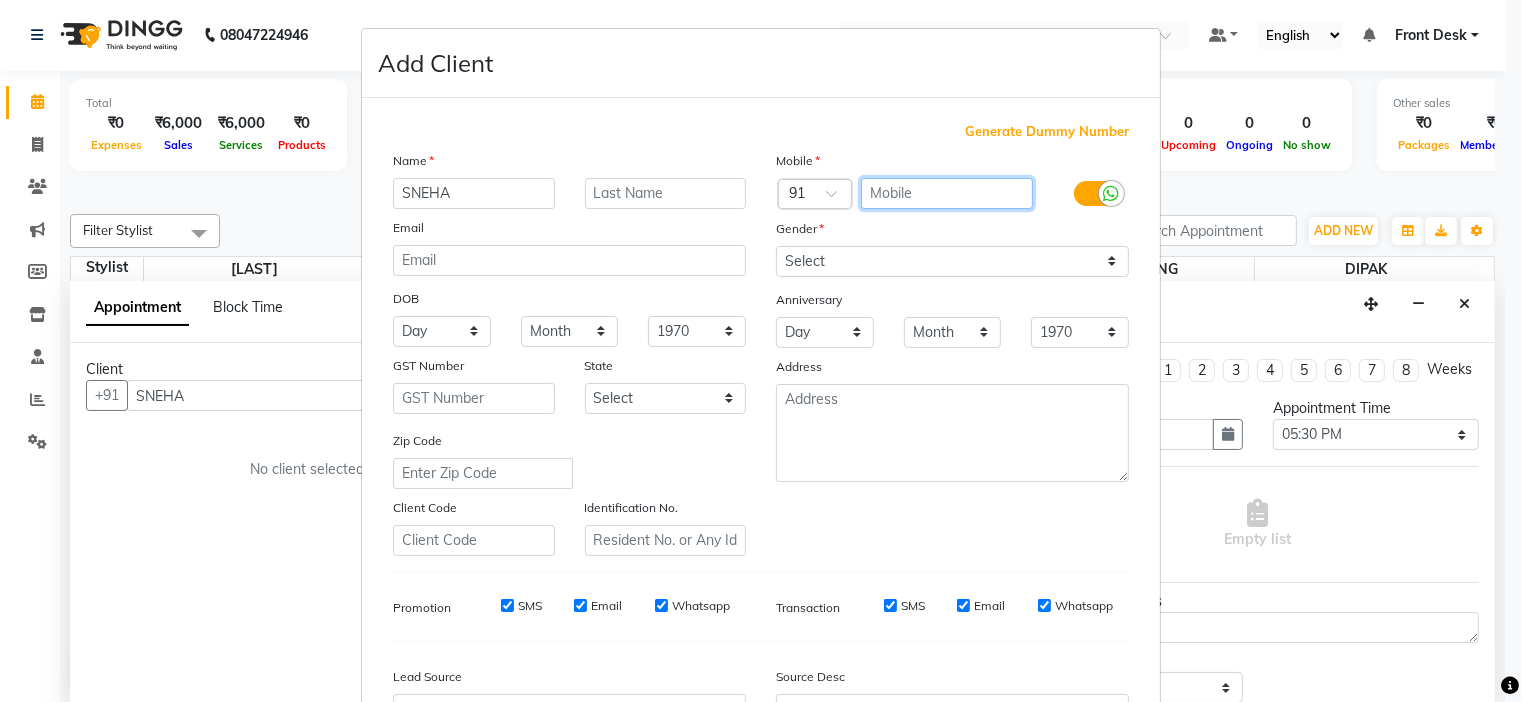 click at bounding box center (947, 193) 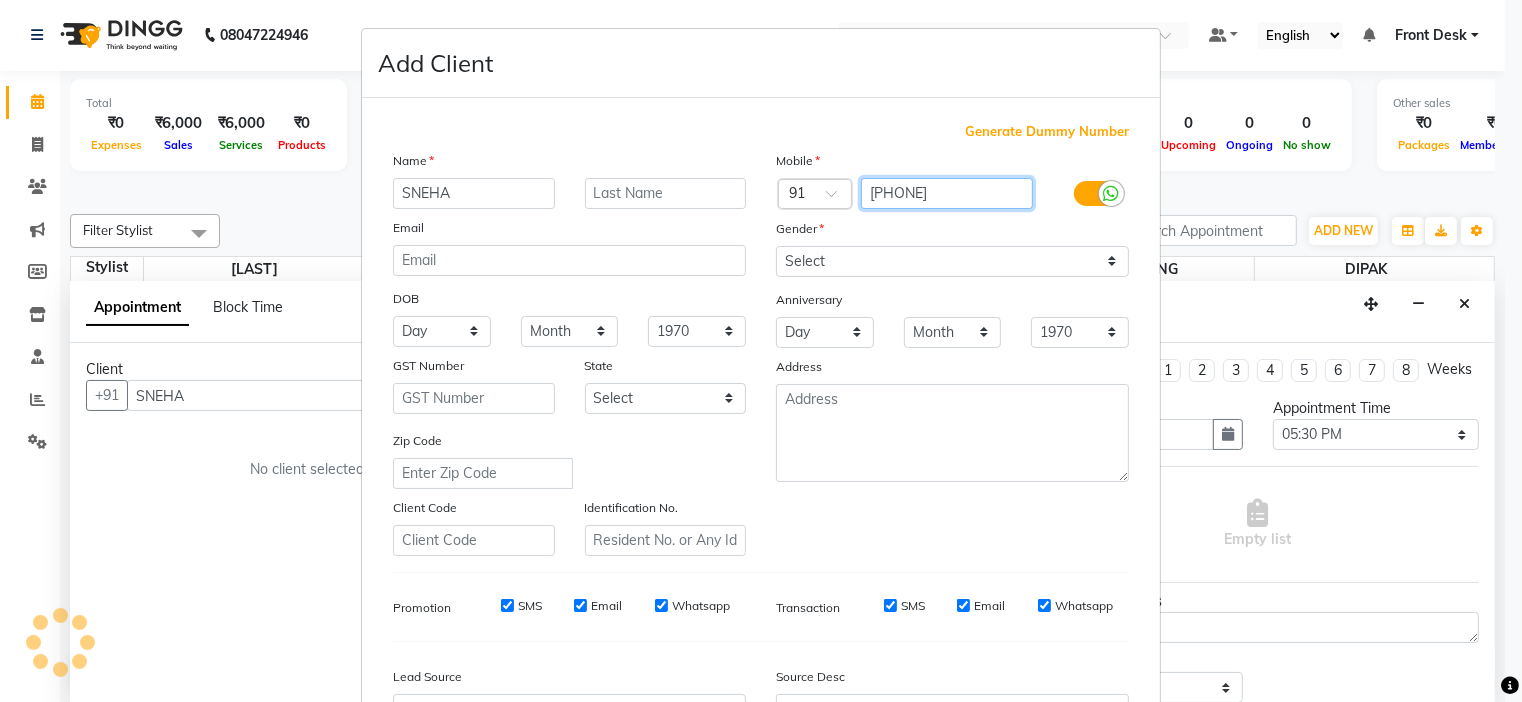 type on "[PHONE]" 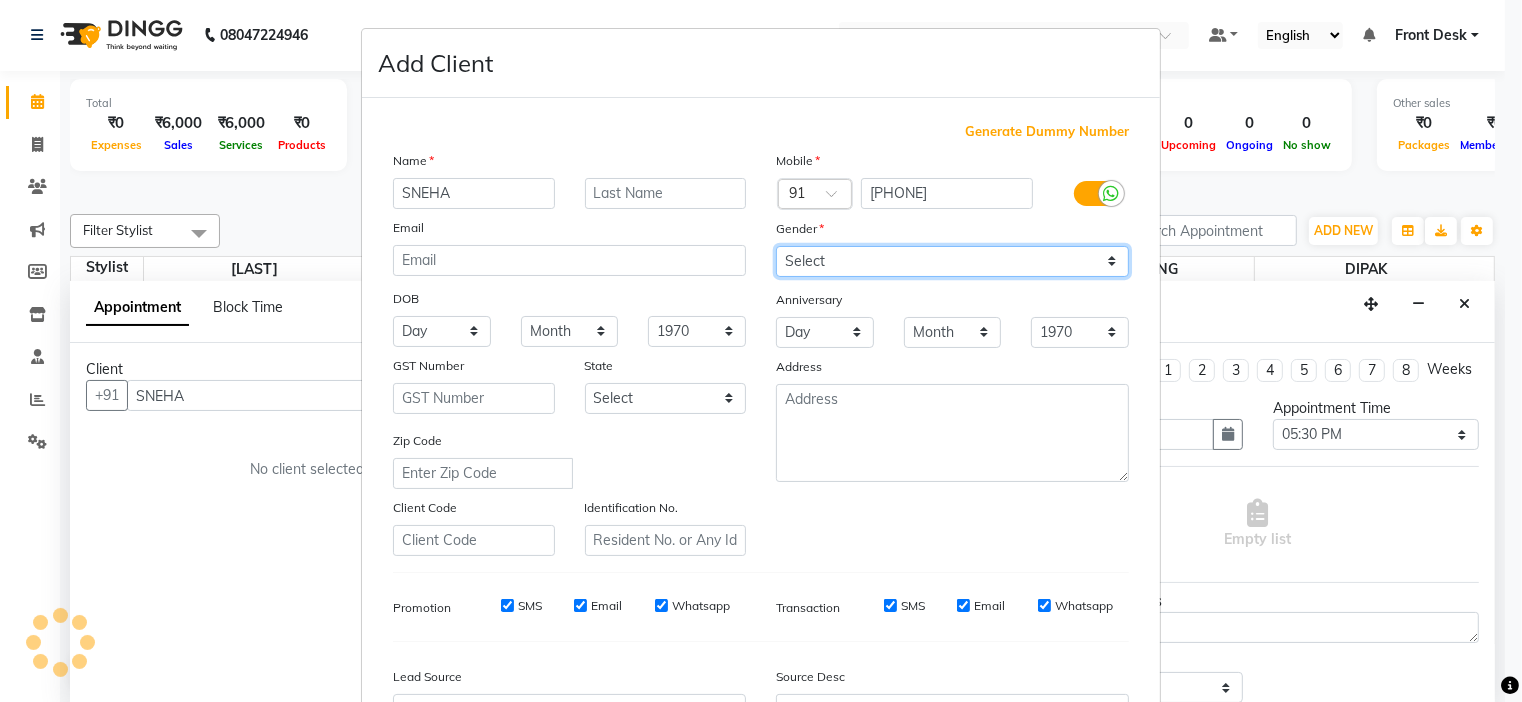 click on "Select Male Female Other Prefer Not To Say" at bounding box center [952, 261] 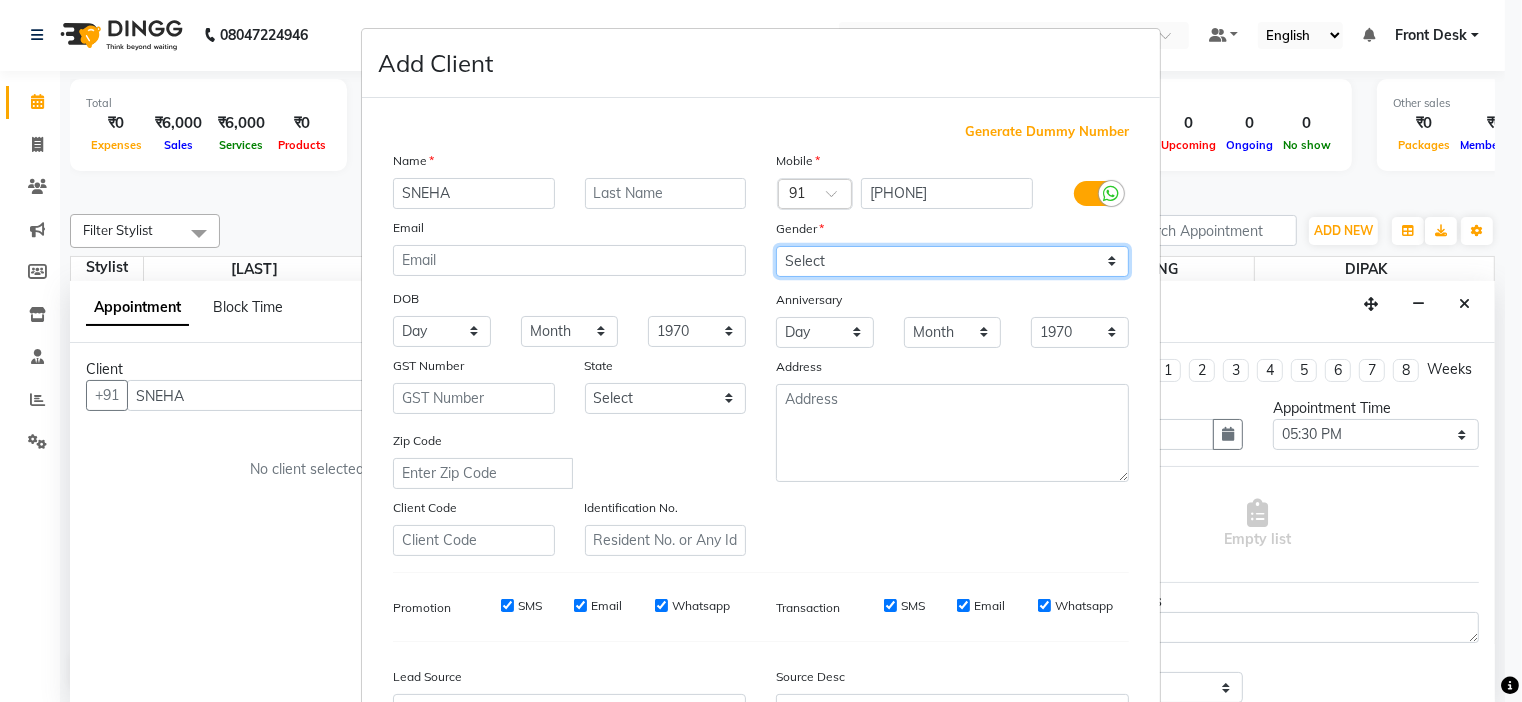 select on "female" 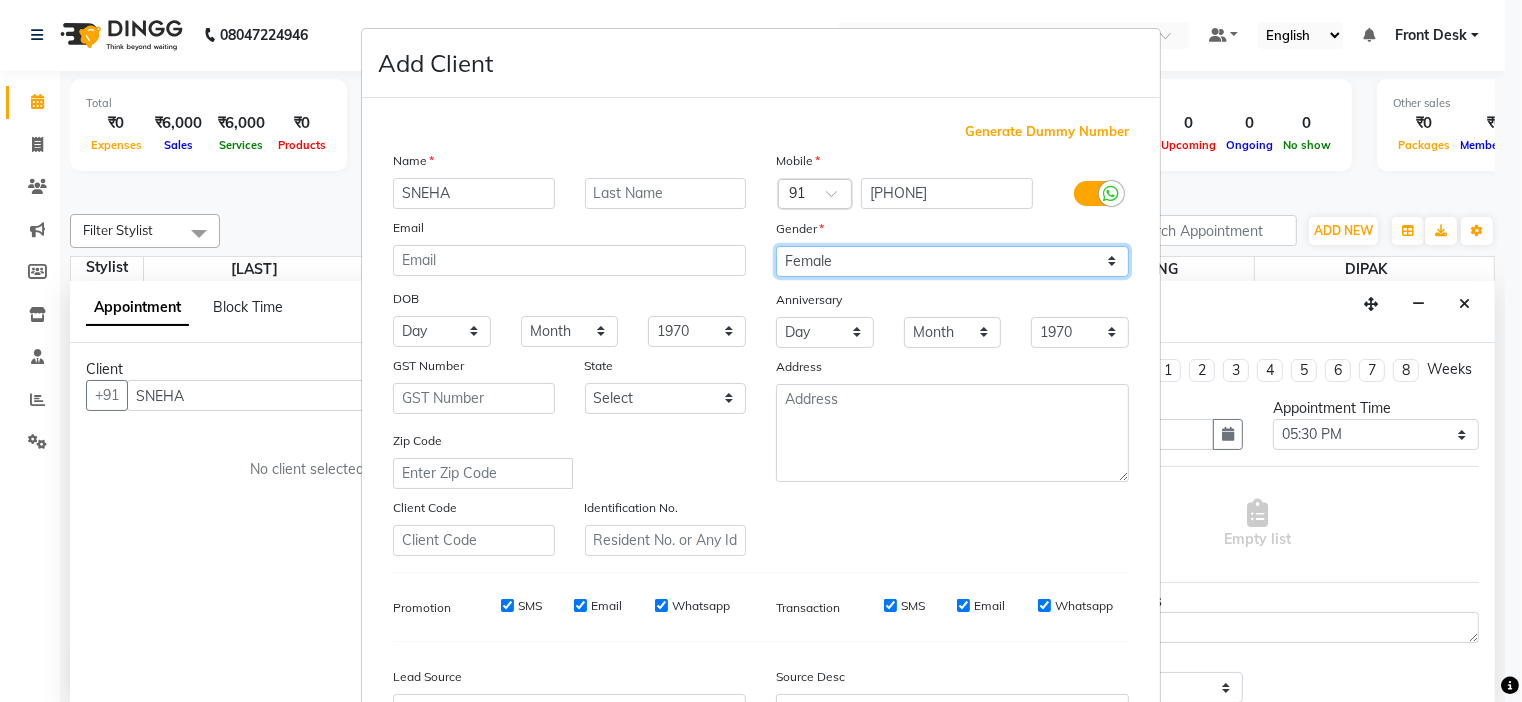 click on "Select Male Female Other Prefer Not To Say" at bounding box center (952, 261) 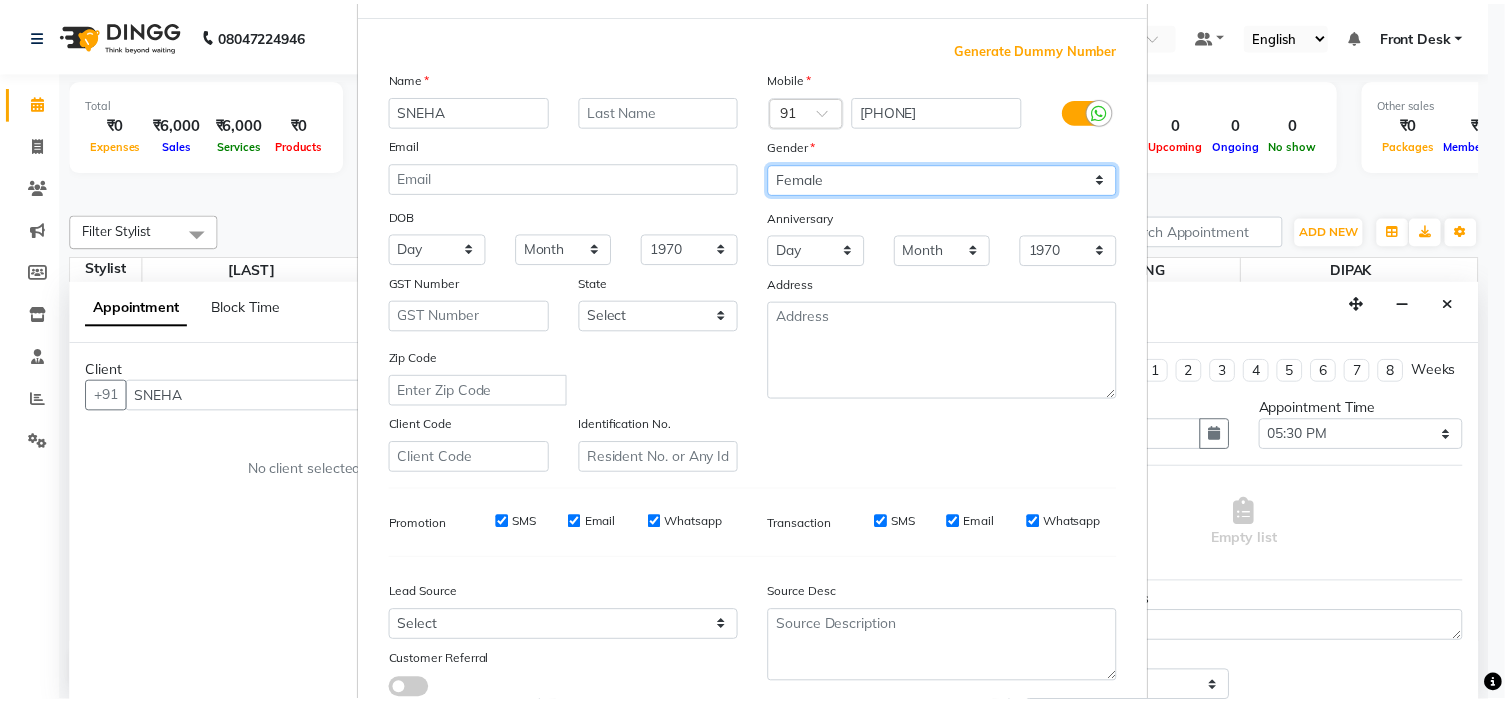 scroll, scrollTop: 222, scrollLeft: 0, axis: vertical 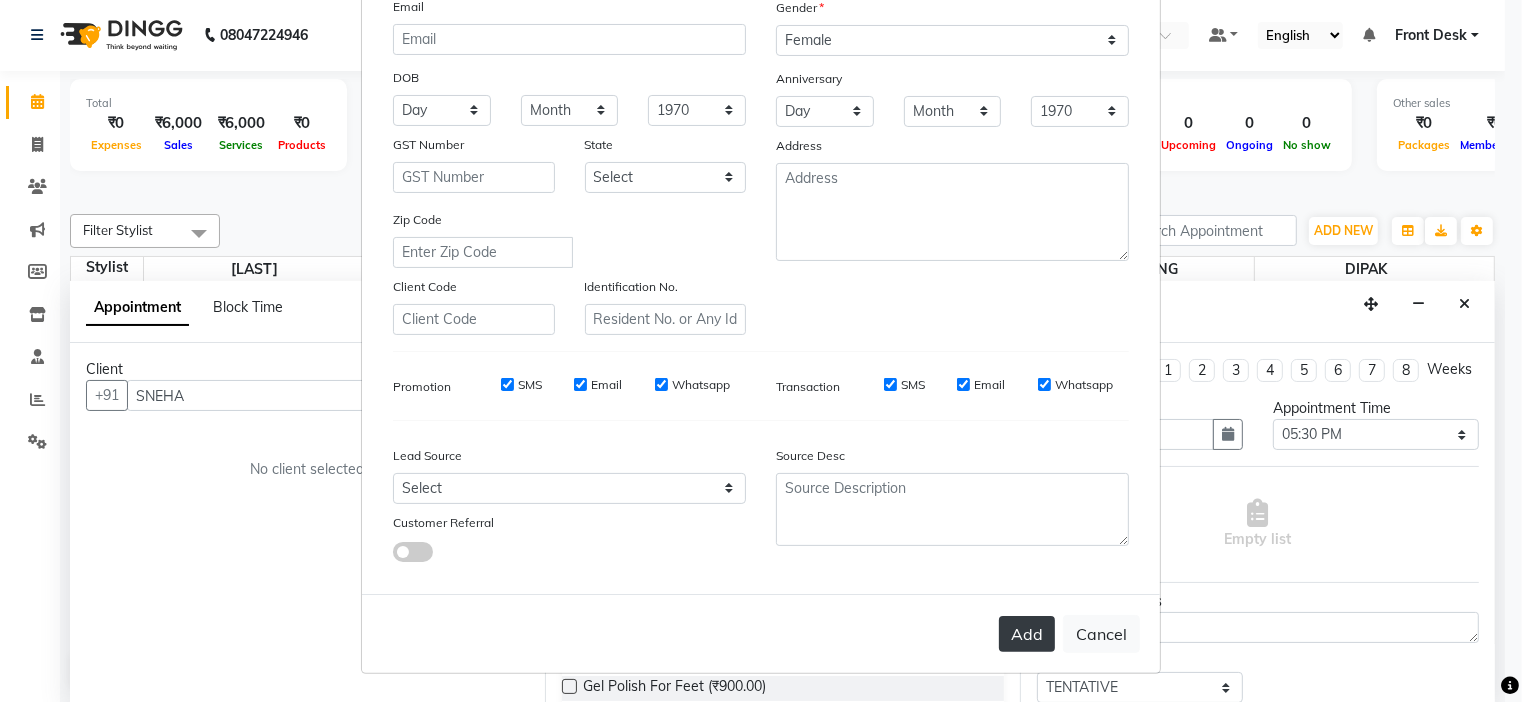 click on "Add" at bounding box center (1027, 634) 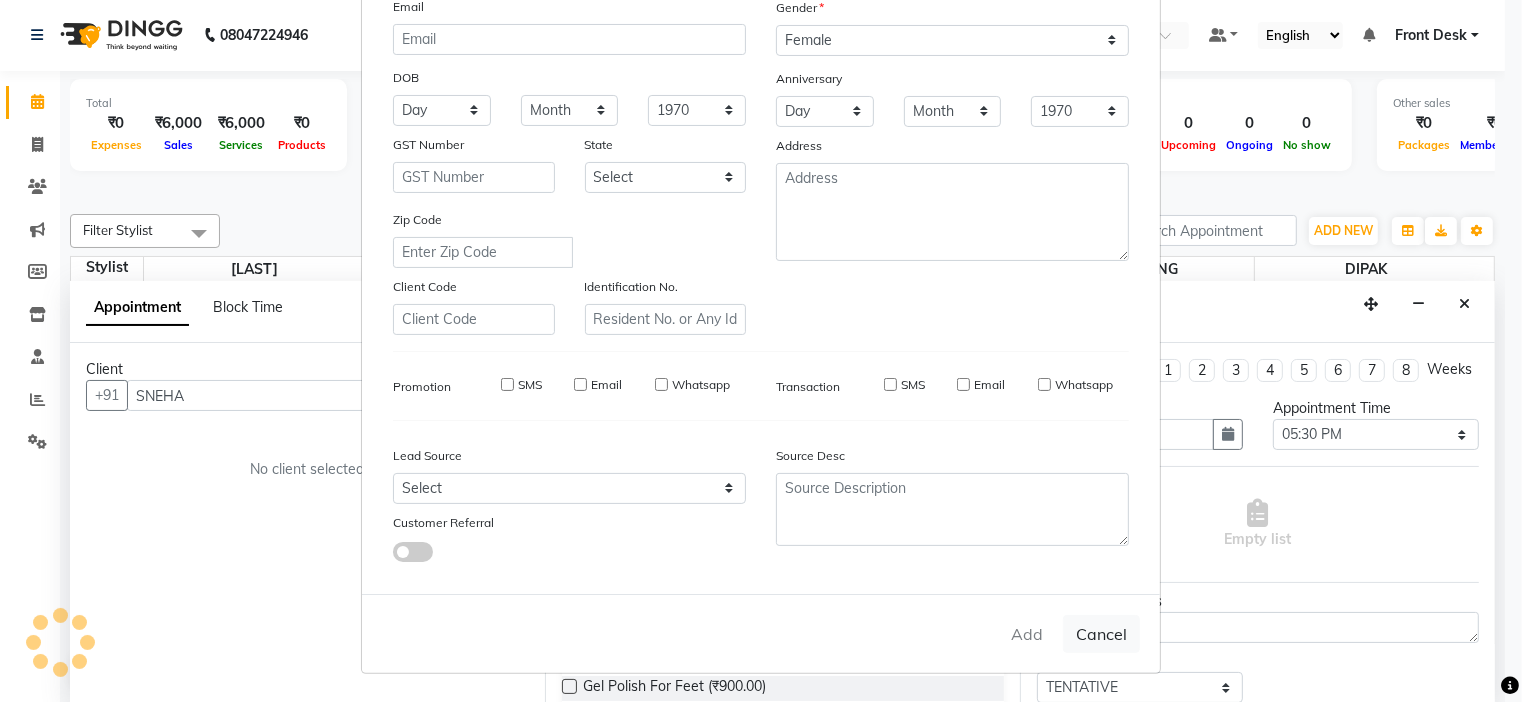 type on "[PHONE]" 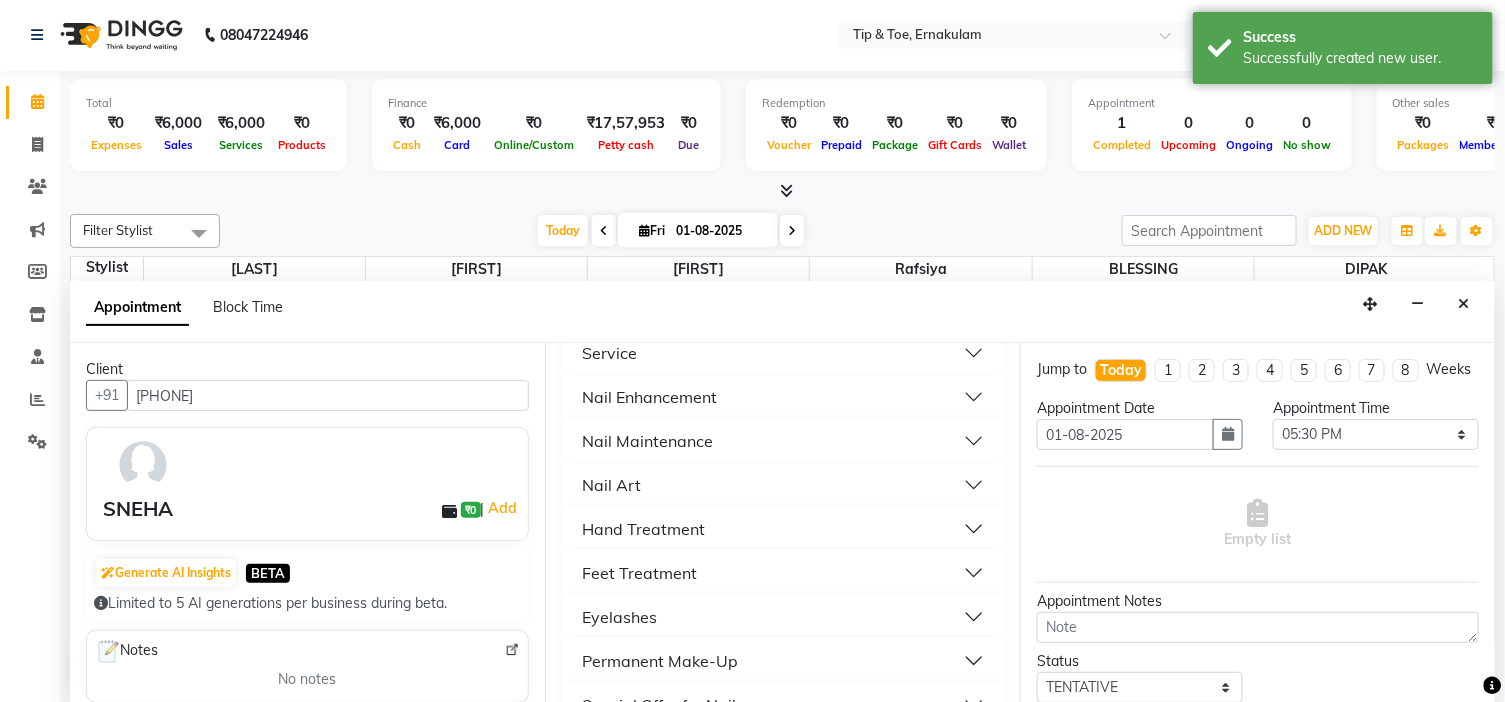 scroll, scrollTop: 444, scrollLeft: 0, axis: vertical 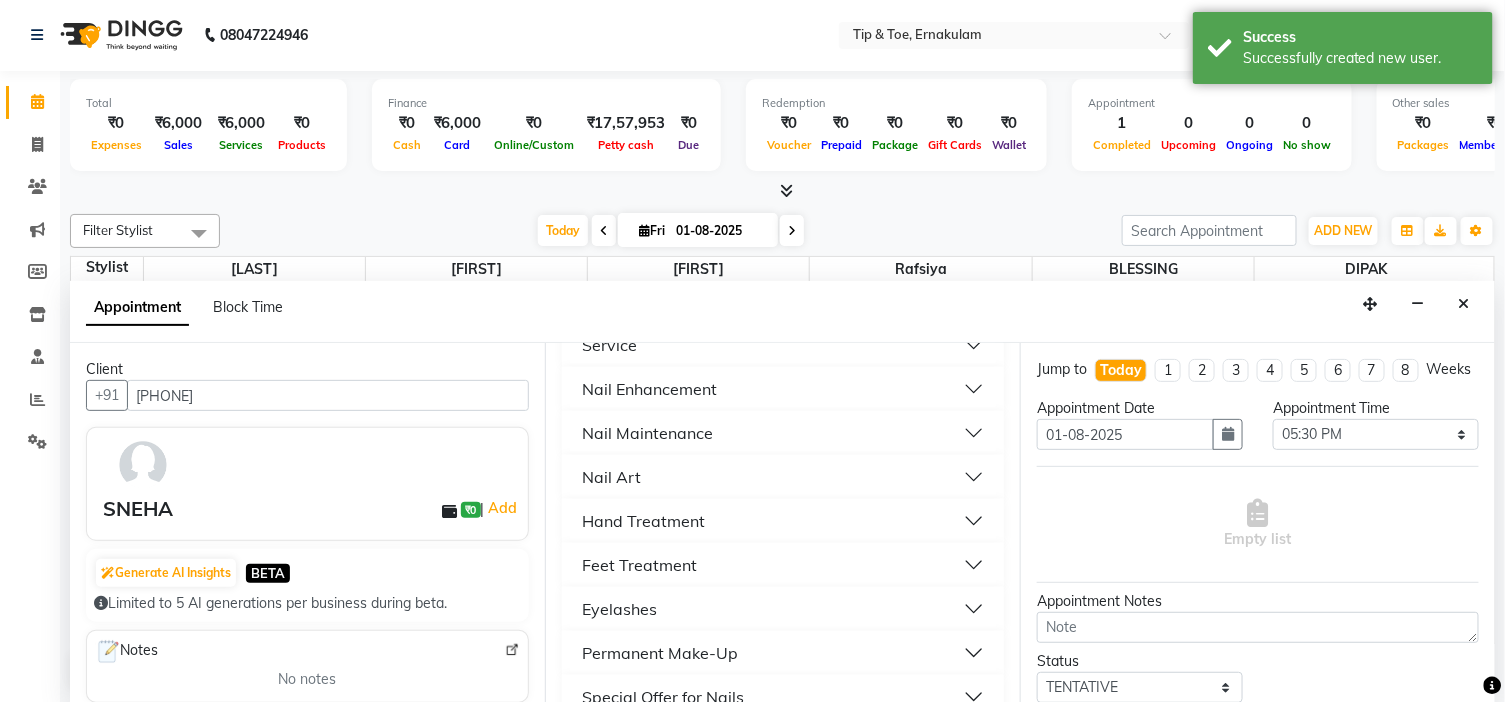 click on "Hand Treatment" at bounding box center (783, 521) 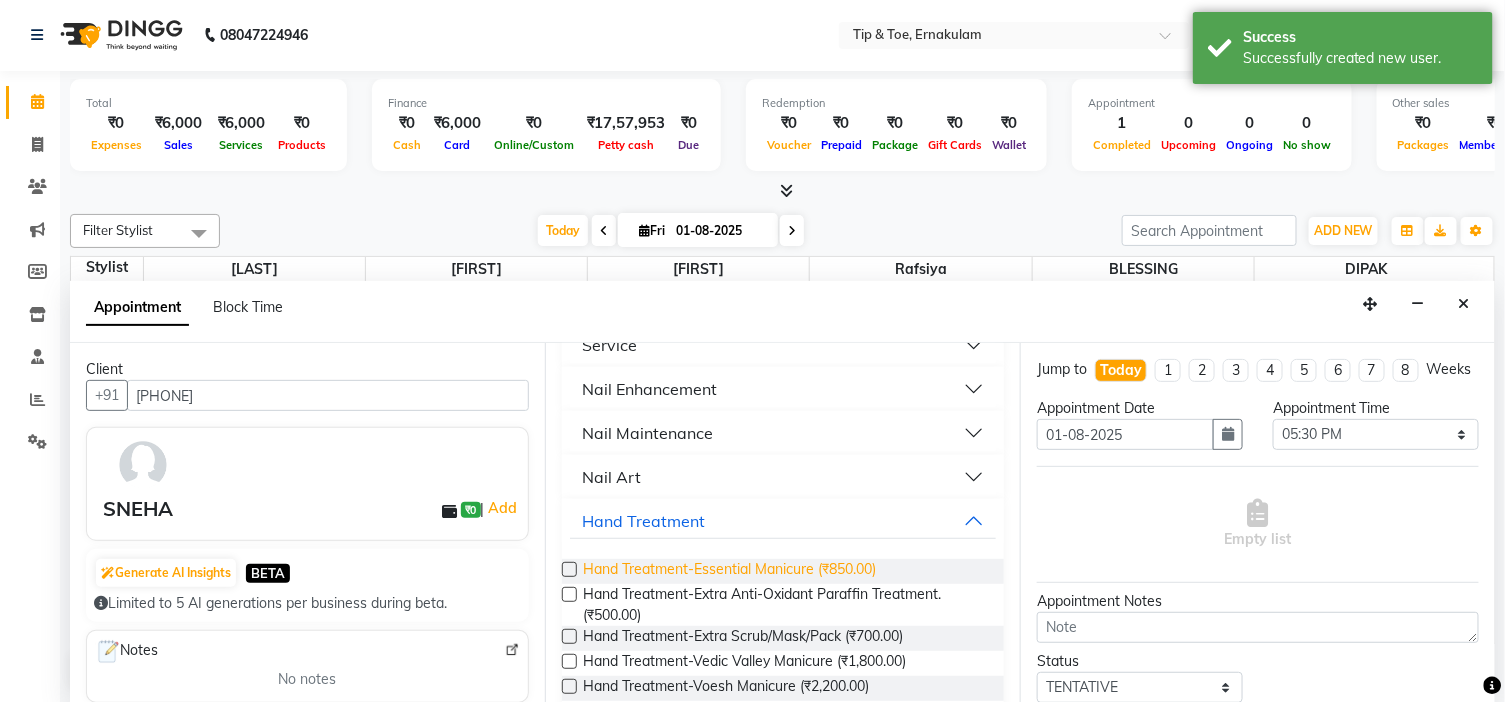 click on "Hand Treatment-Essential Manicure (₹850.00)" at bounding box center [729, 571] 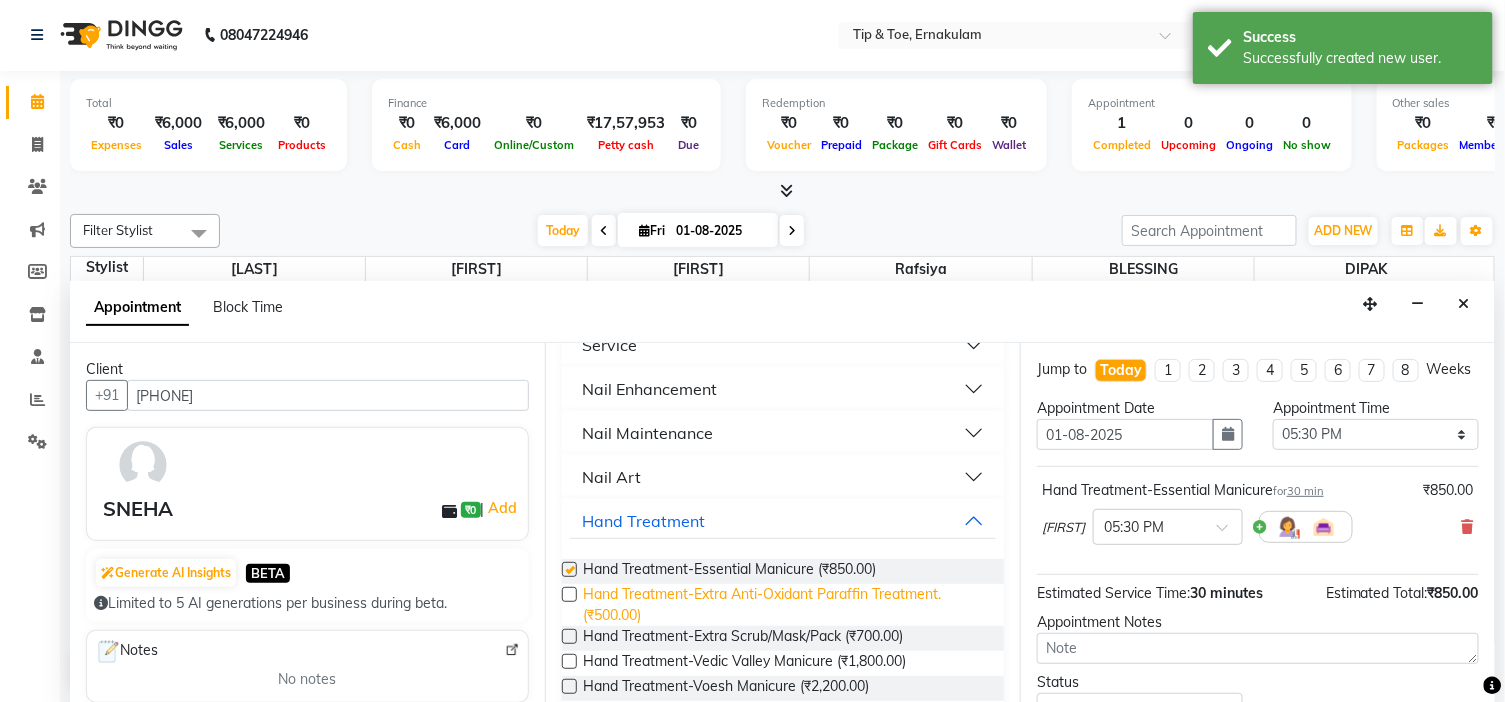 checkbox on "false" 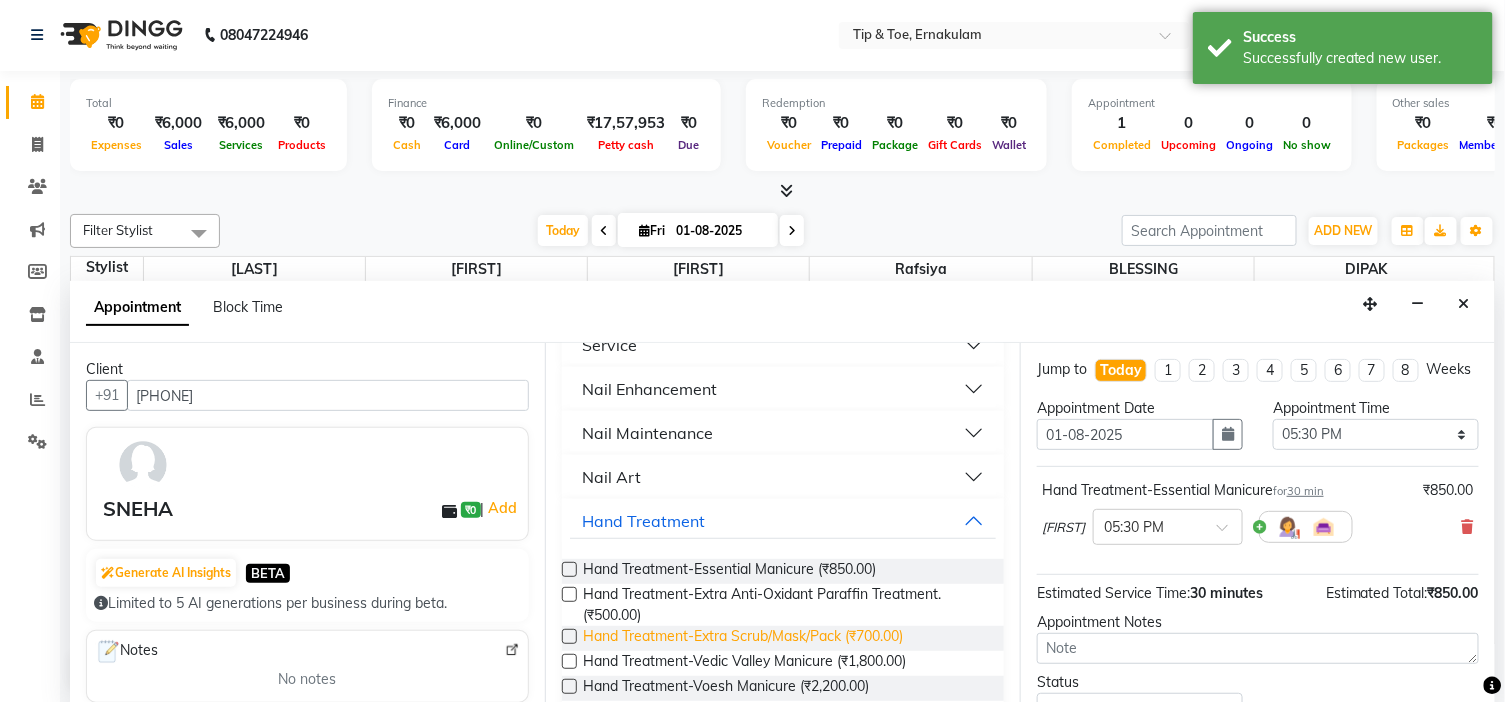 click on "Hand Treatment-Extra Scrub/Mask/Pack (₹700.00)" at bounding box center (743, 638) 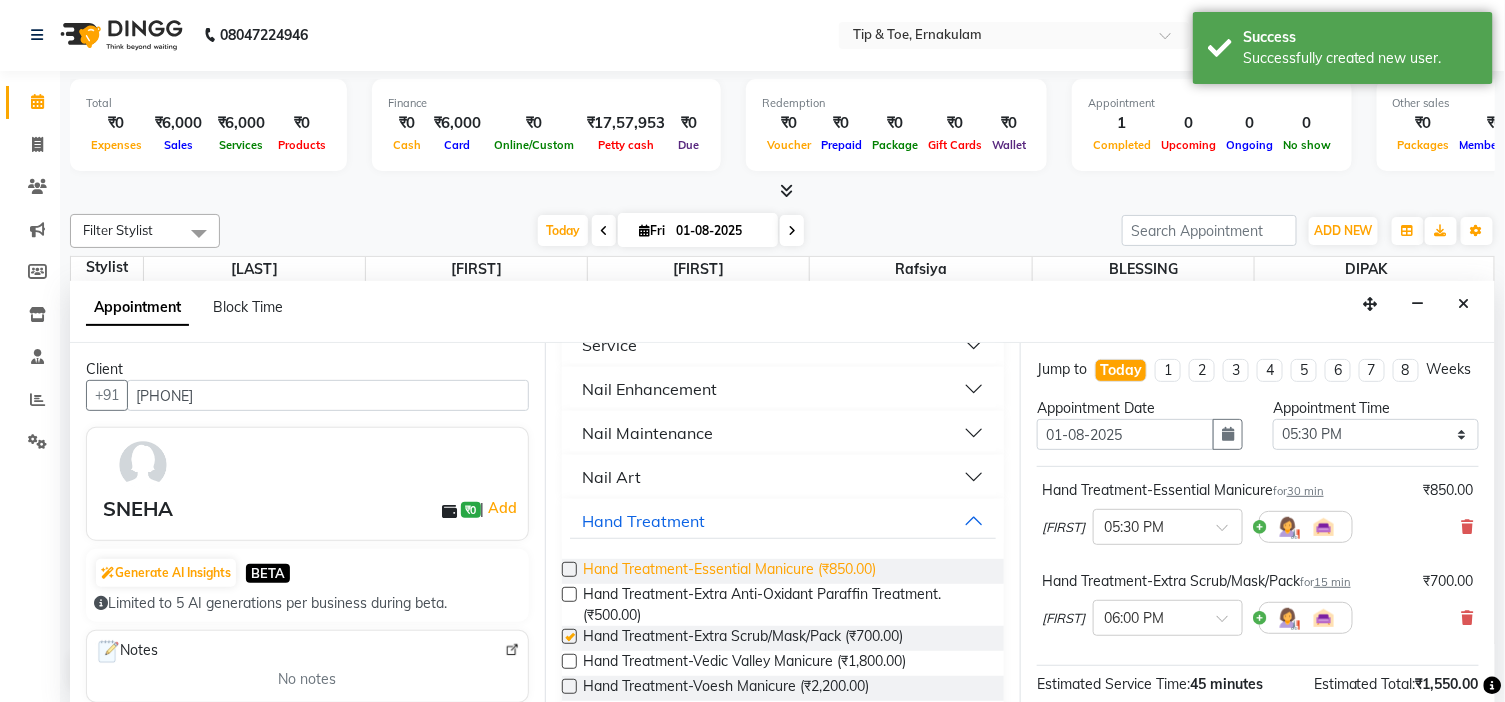 checkbox on "false" 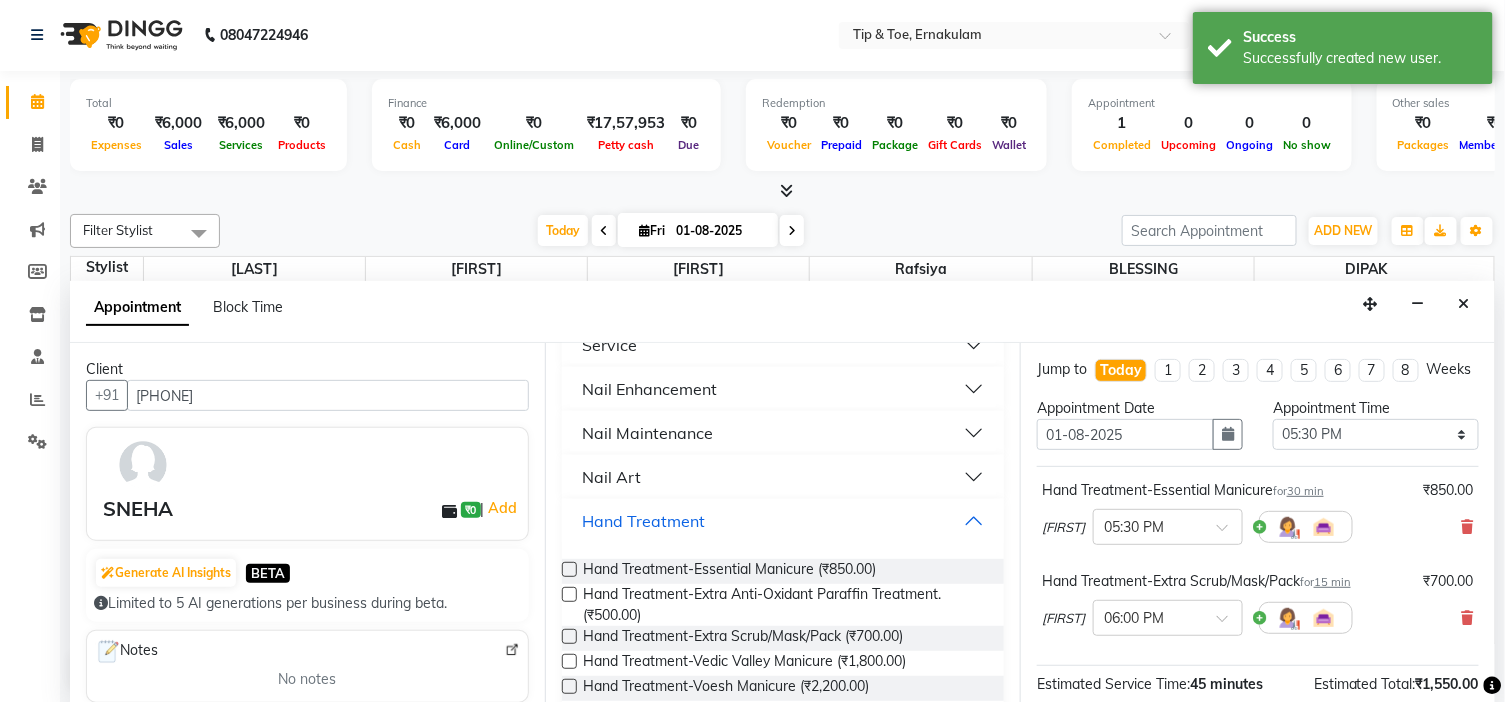 click on "Hand Treatment" at bounding box center (783, 521) 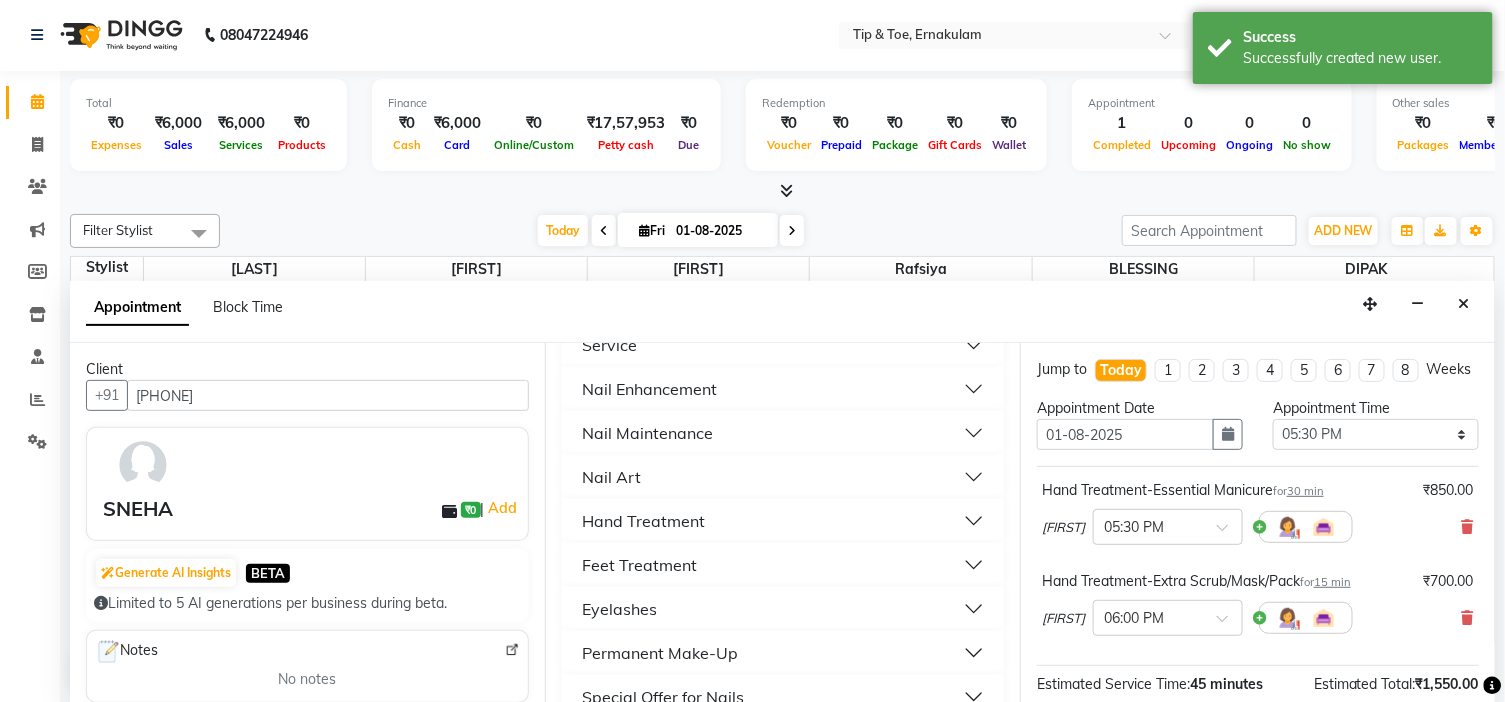 click on "Feet Treatment" at bounding box center (783, 565) 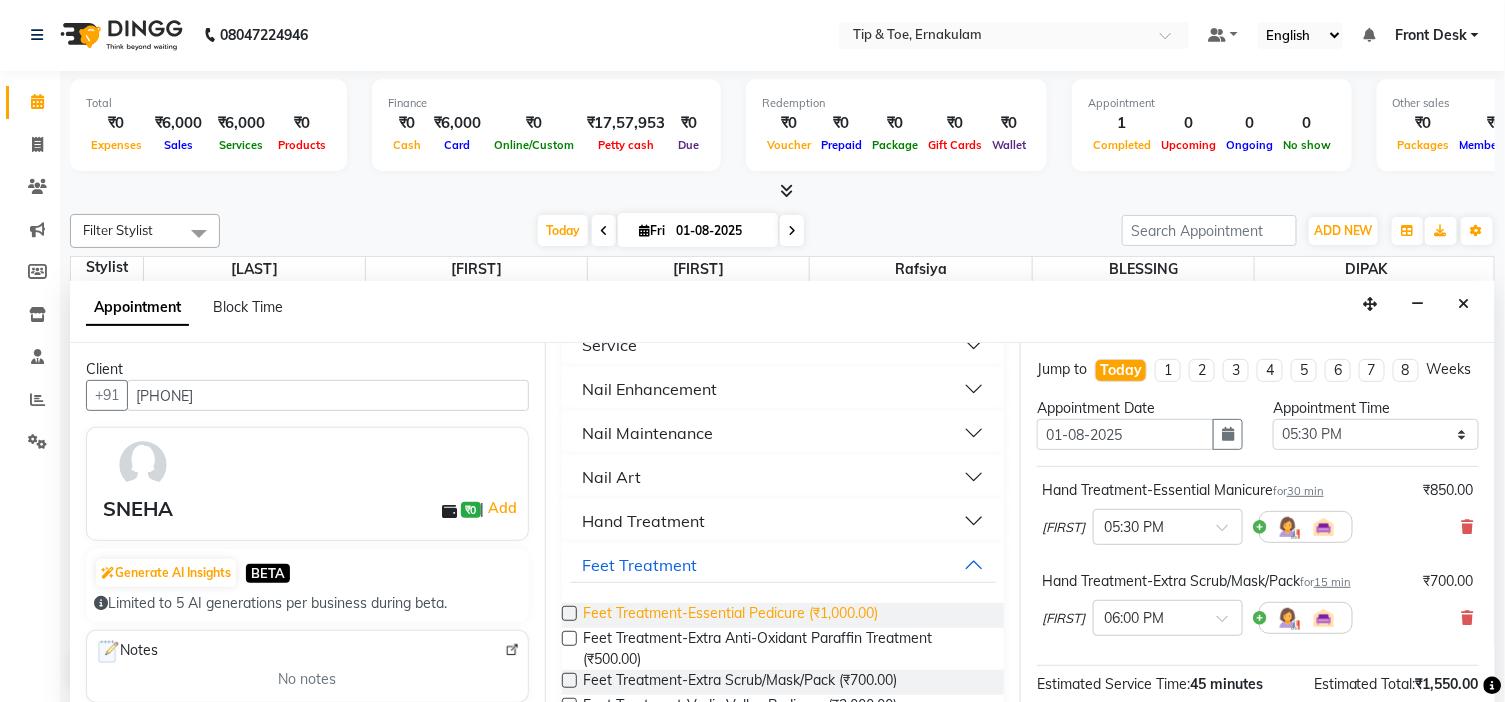 click on "Feet Treatment-Essential Pedicure (₹1,000.00)" at bounding box center (730, 615) 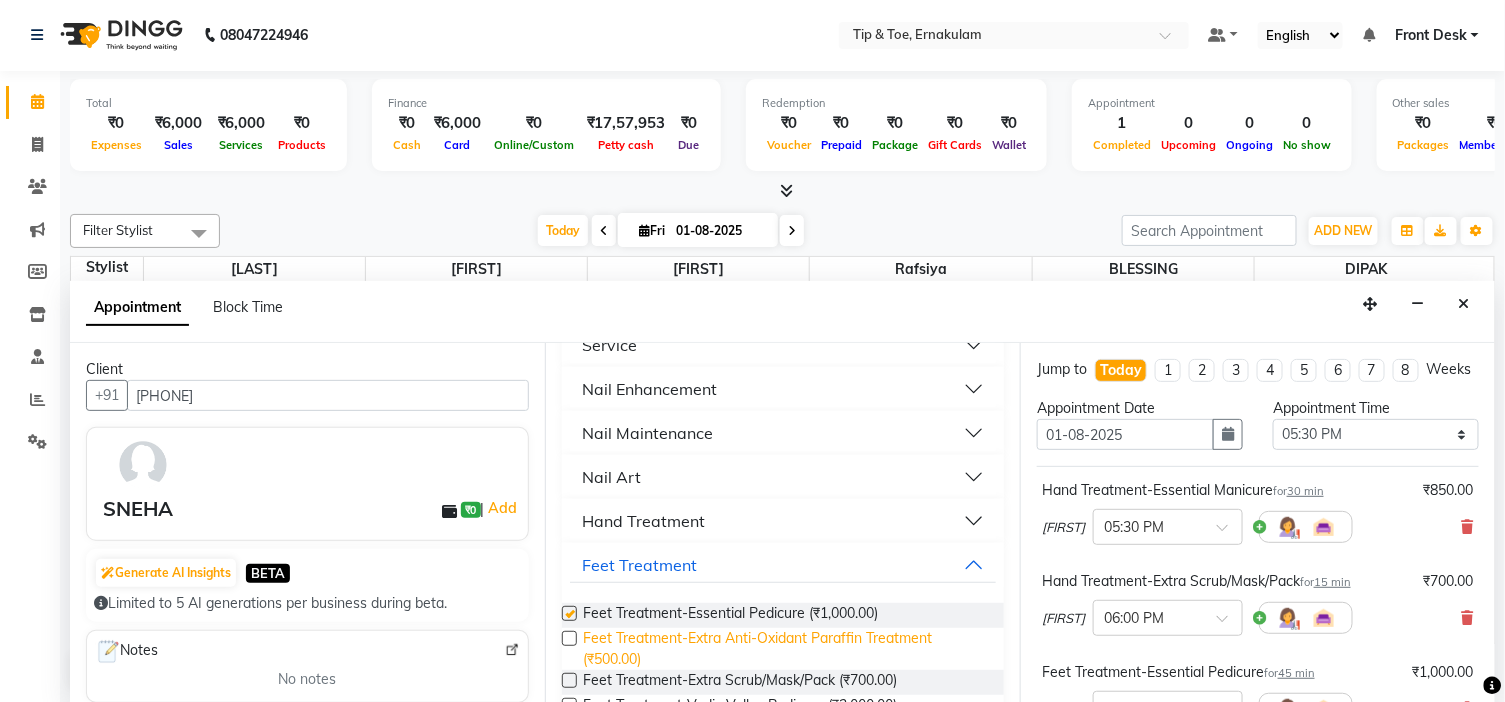 checkbox on "false" 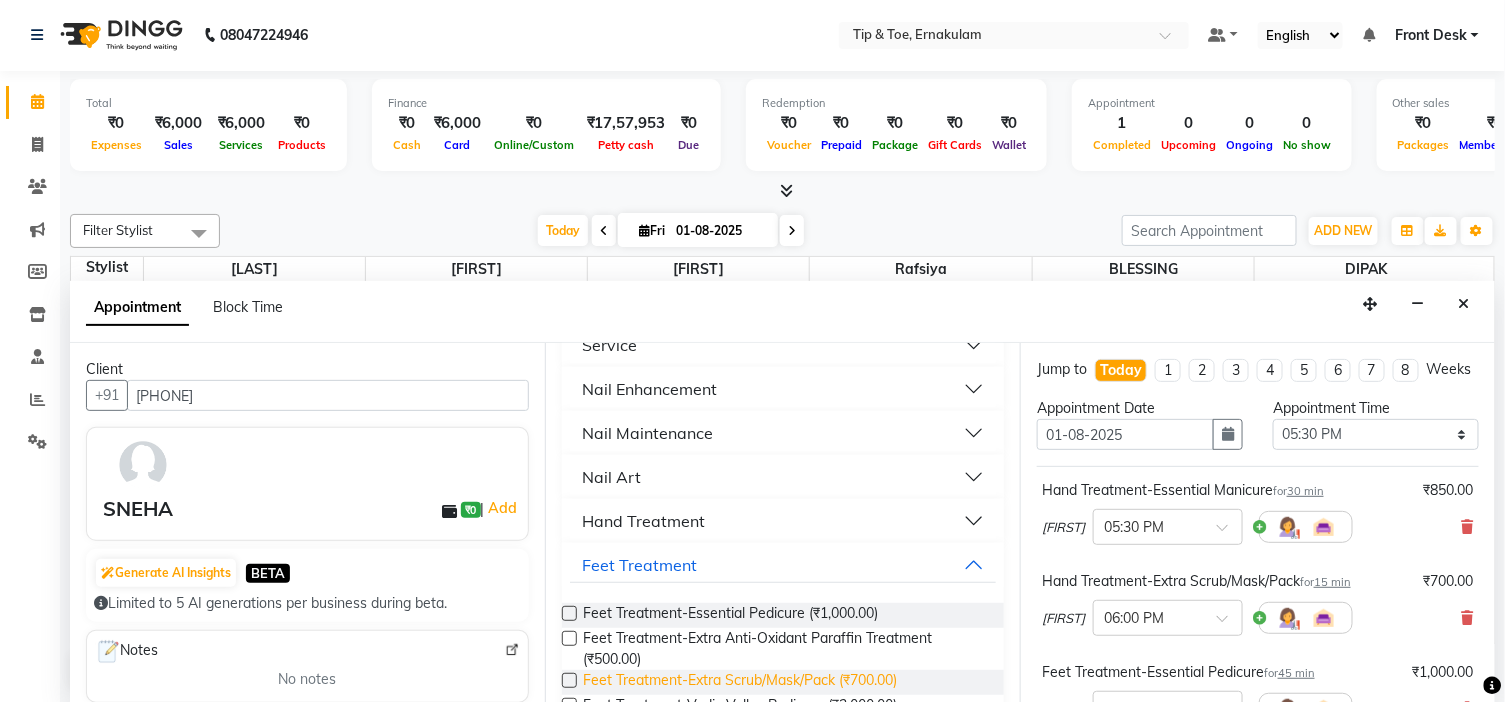 click on "Feet Treatment-Extra Scrub/Mask/Pack (₹700.00)" at bounding box center (740, 682) 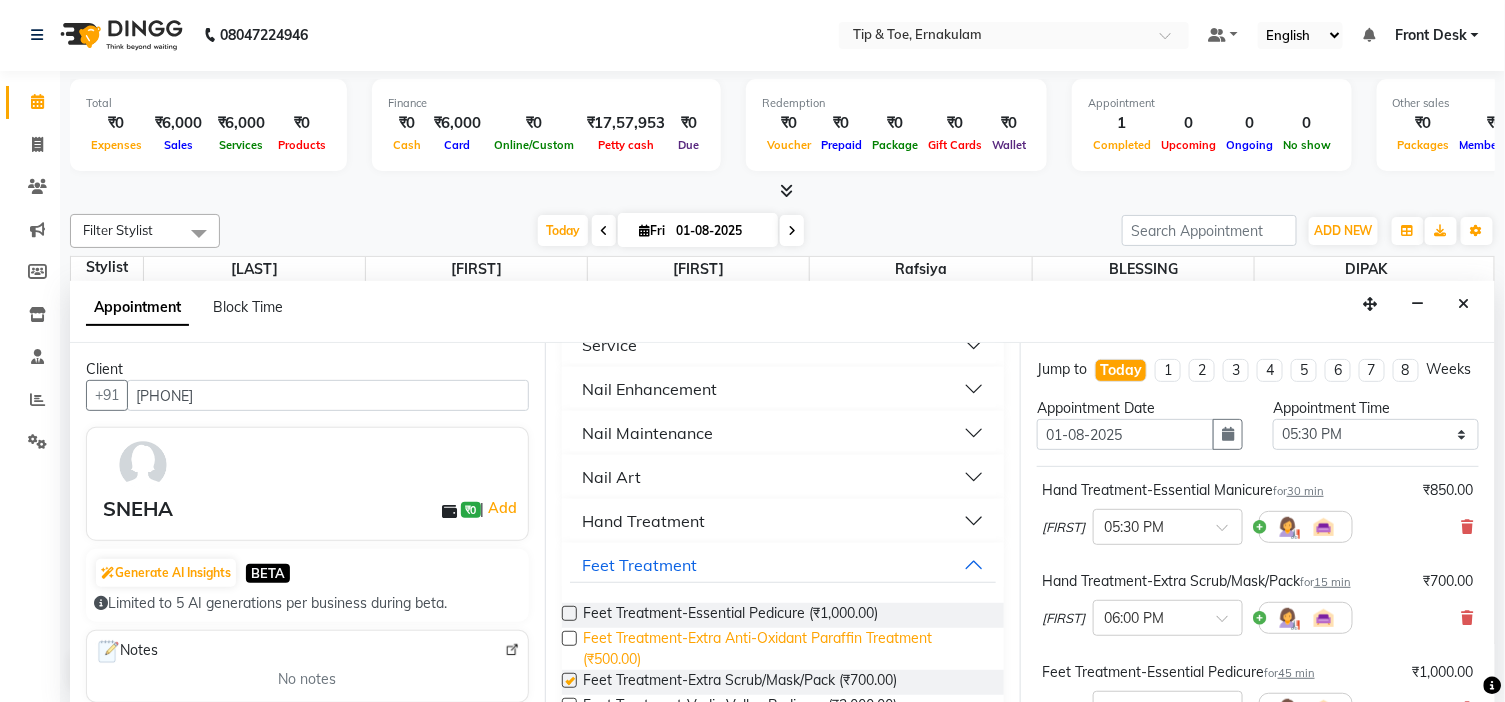 checkbox on "false" 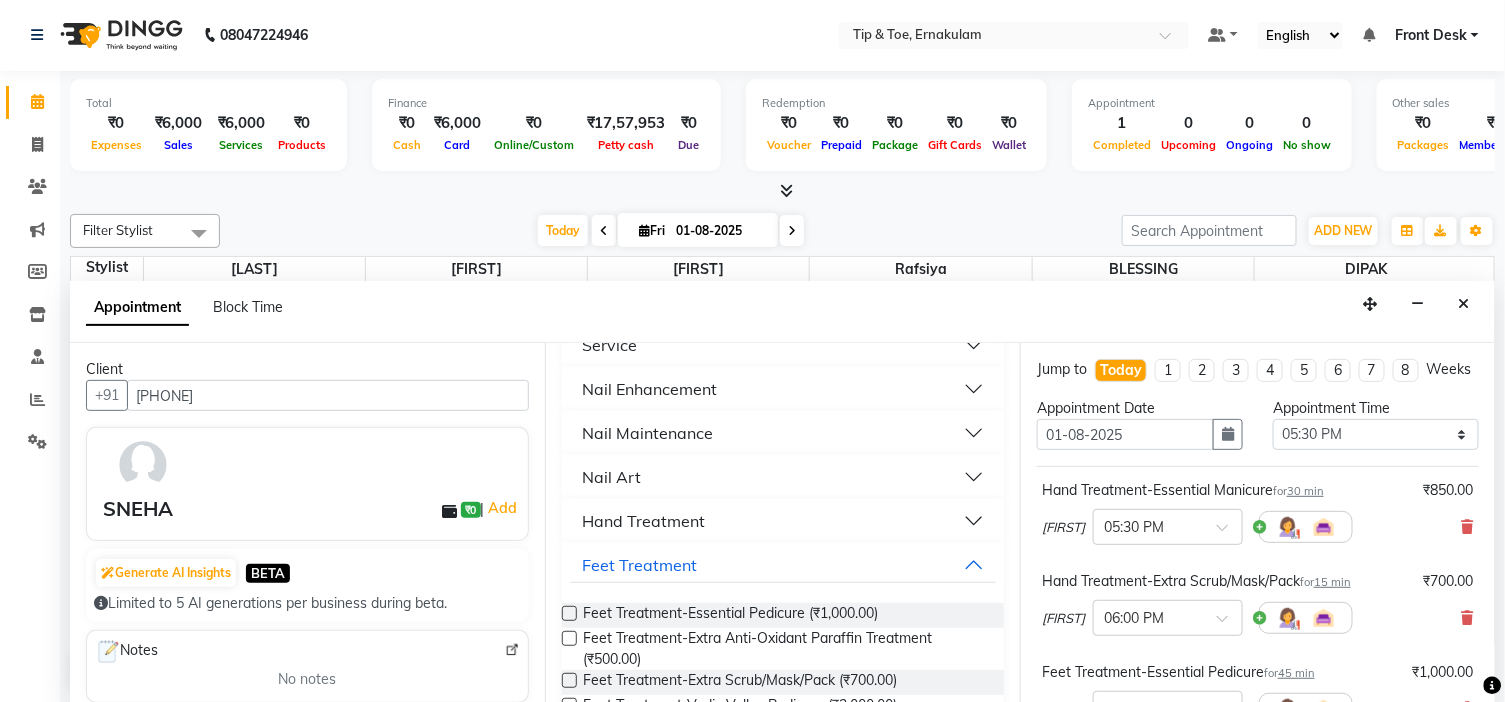 scroll, scrollTop: 0, scrollLeft: 0, axis: both 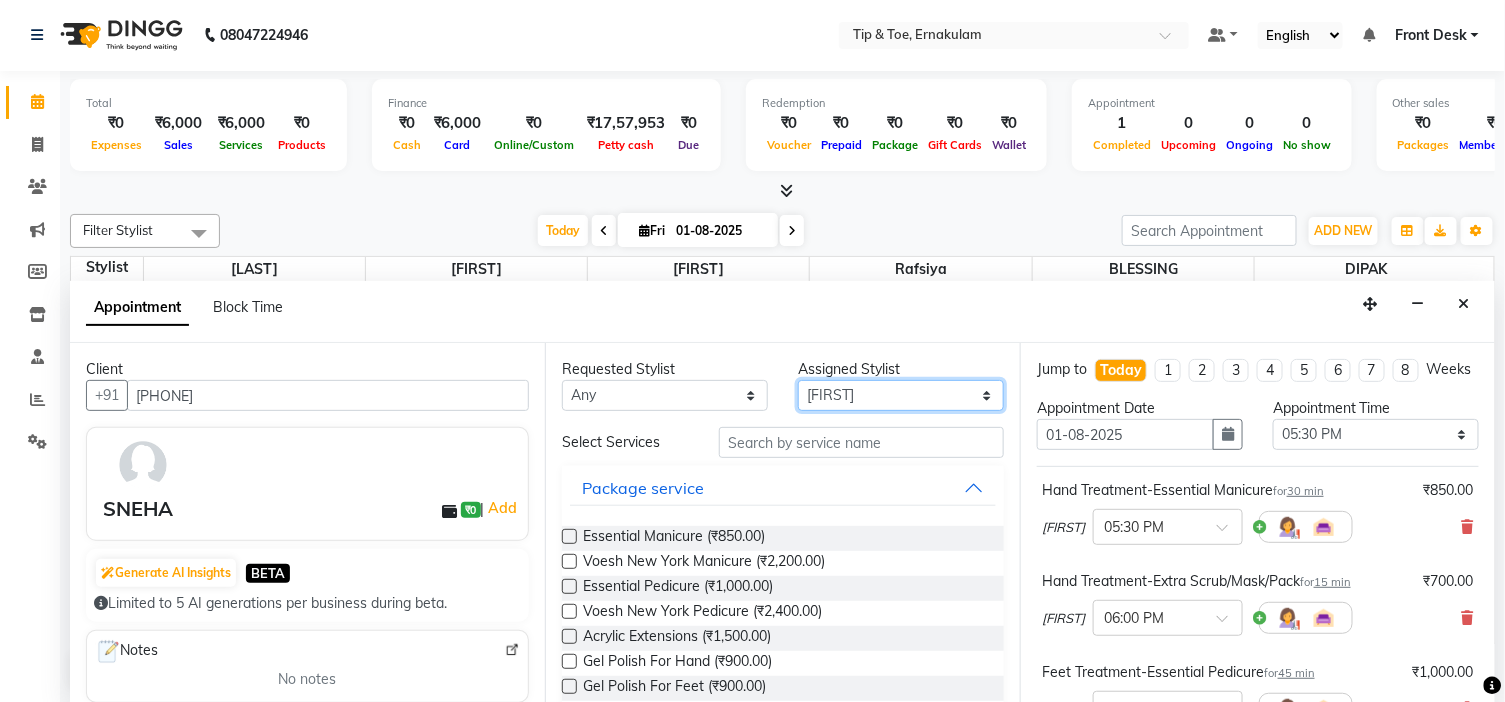 click on "Select [FIRST] [LAST] [FIRST] [LAST] [FIRST] [LAST] [FIRST] [LAST] [FIRST] [LAST] [FIRST]" at bounding box center [901, 395] 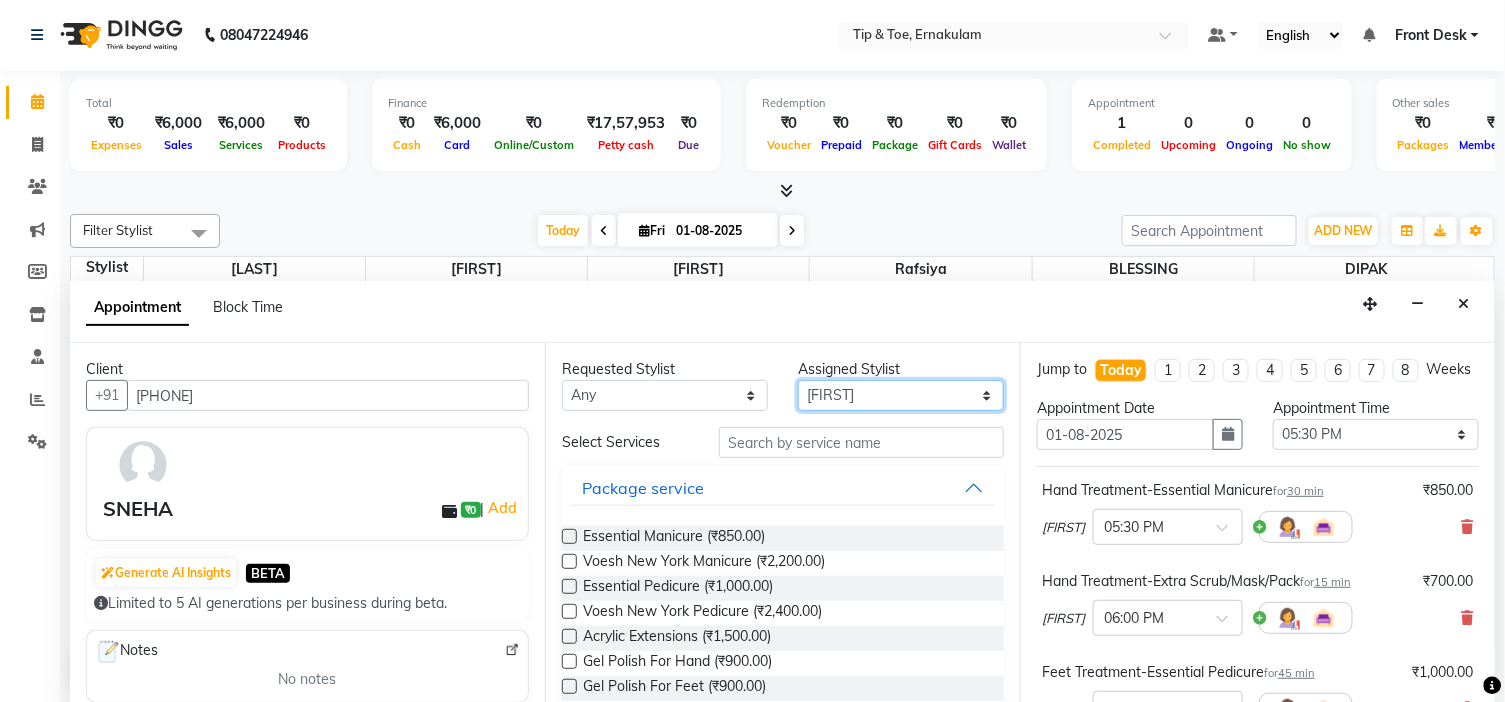 select on "50942" 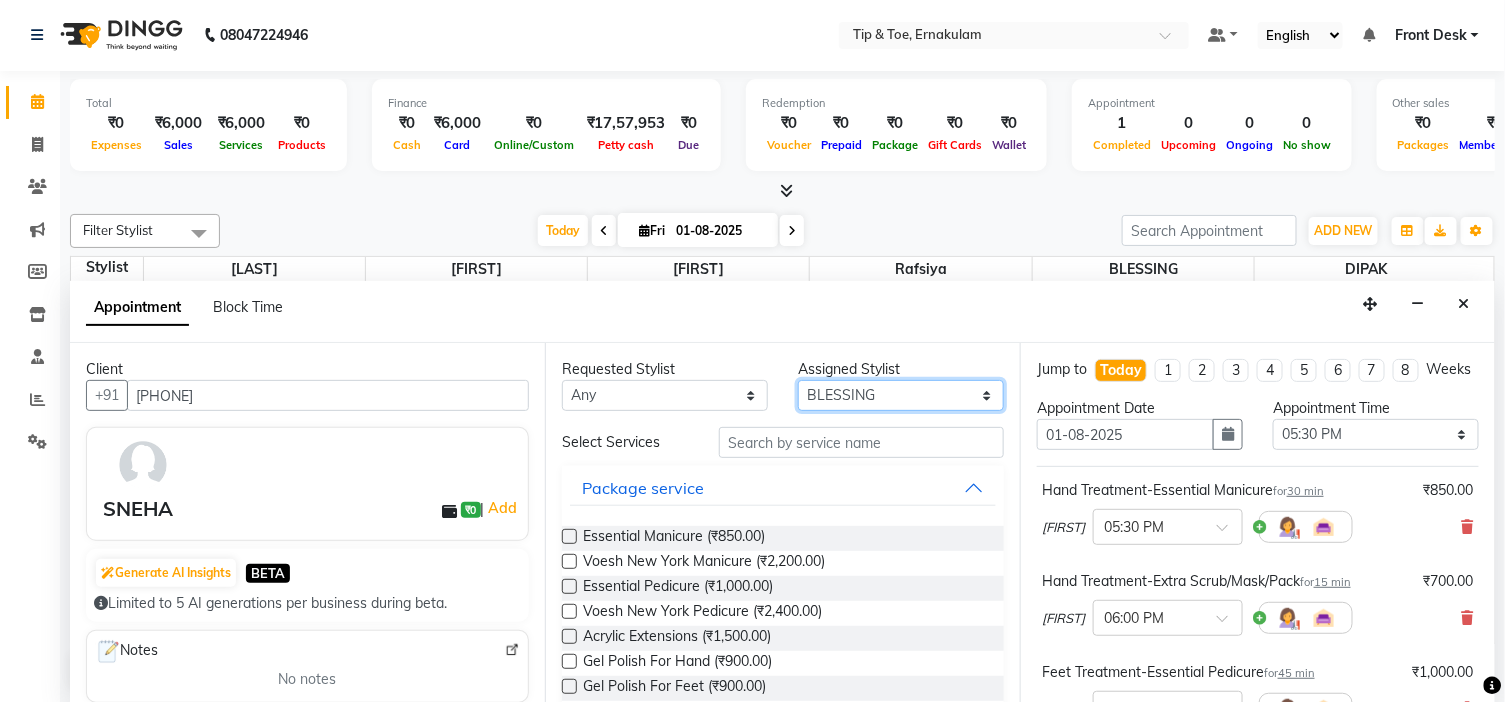 click on "Select [FIRST] [LAST] [FIRST] [LAST] [FIRST] [LAST] [FIRST] [LAST] [FIRST] [LAST] [FIRST]" at bounding box center (901, 395) 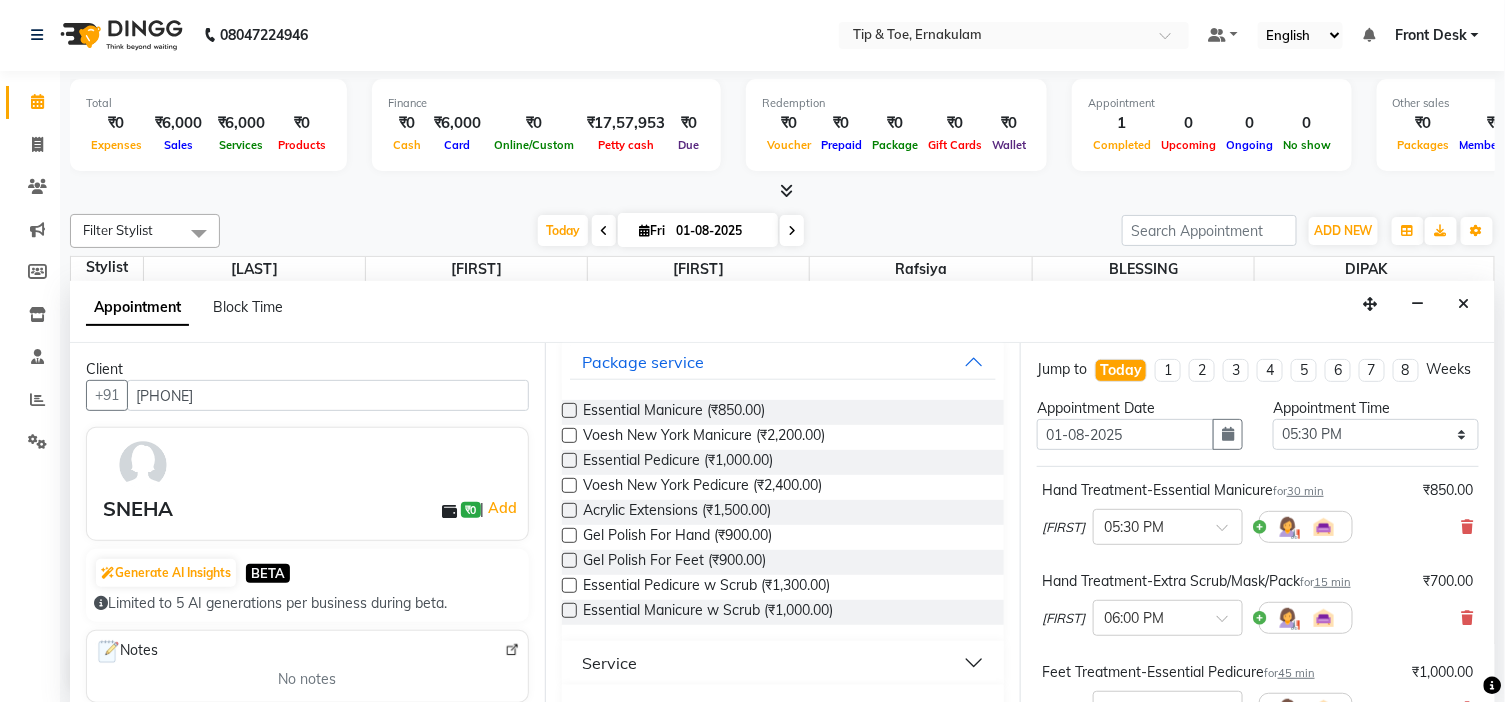 scroll, scrollTop: 444, scrollLeft: 0, axis: vertical 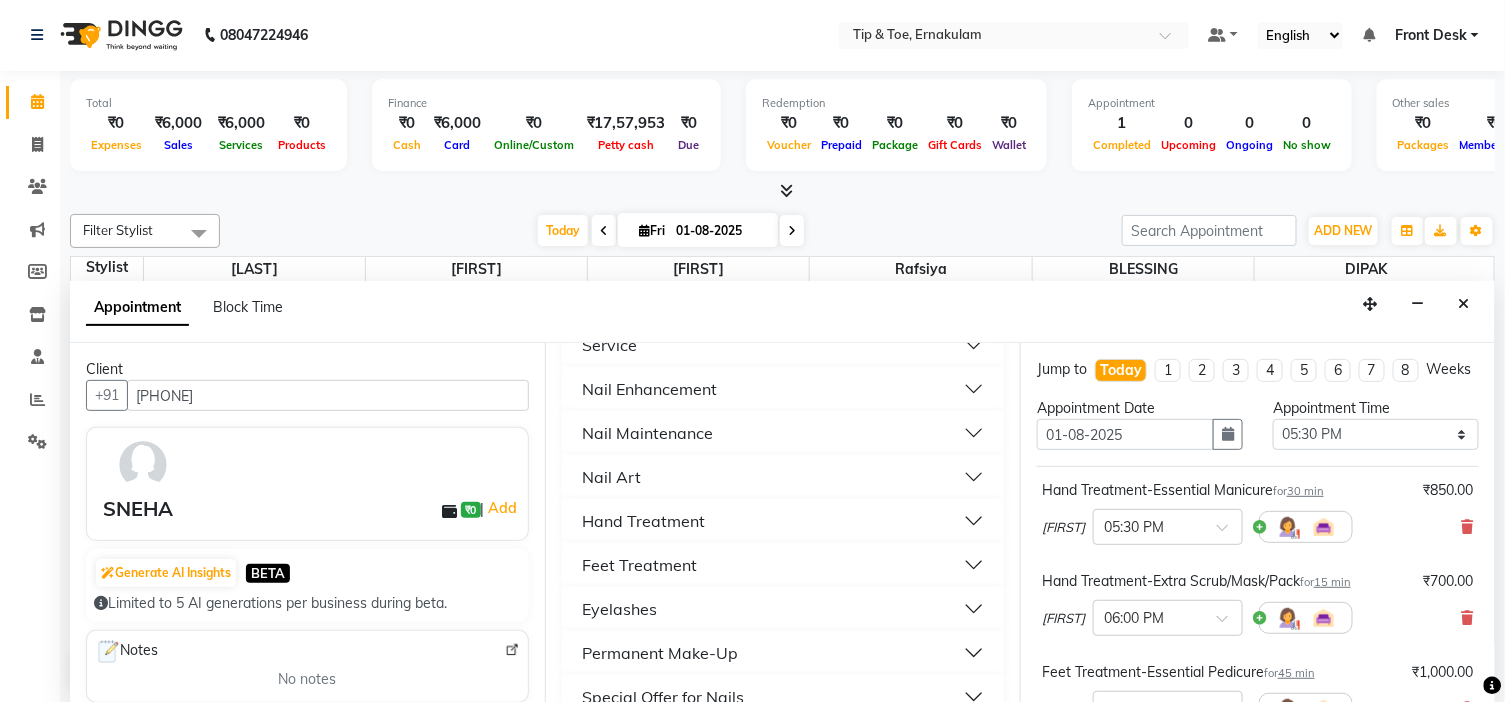 click on "Hand Treatment" at bounding box center (643, 521) 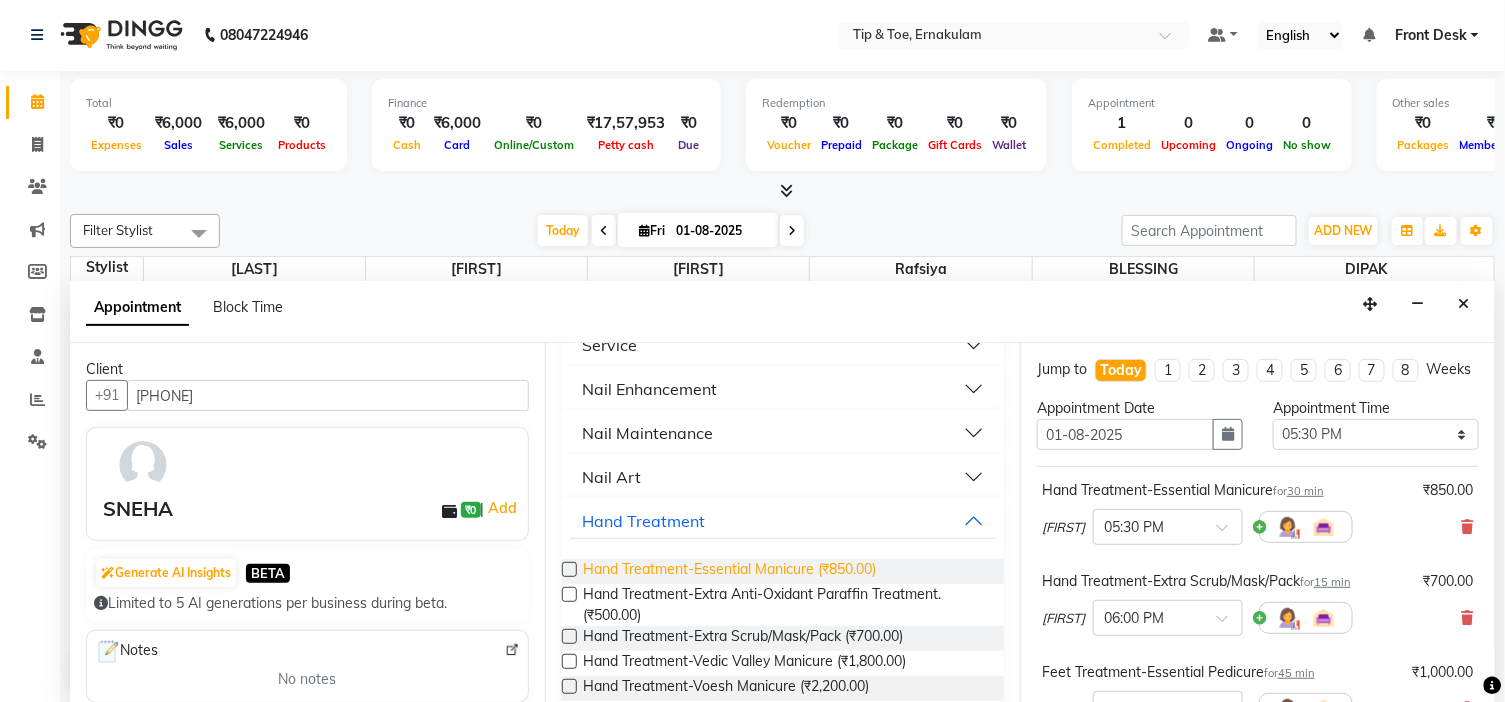 click on "Hand Treatment-Essential Manicure (₹850.00)" at bounding box center (729, 571) 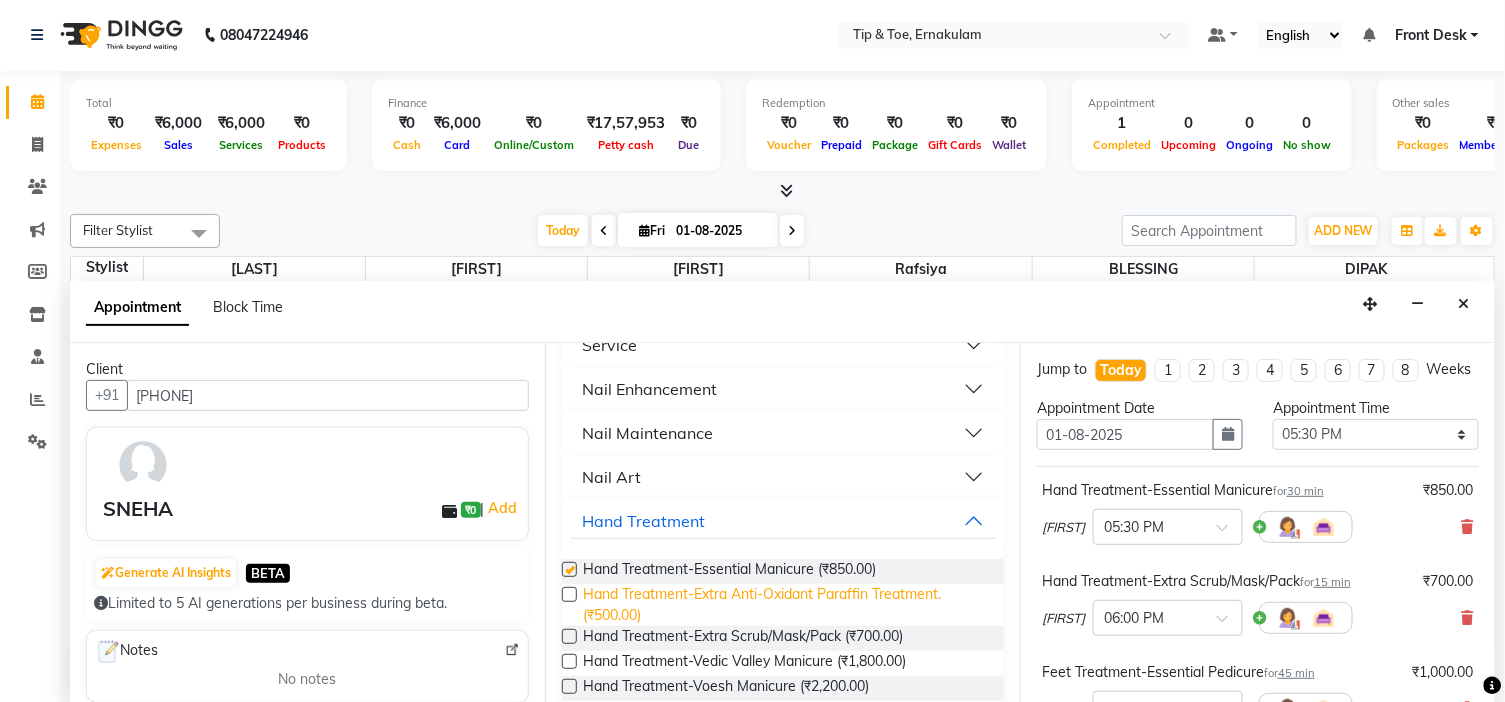checkbox on "false" 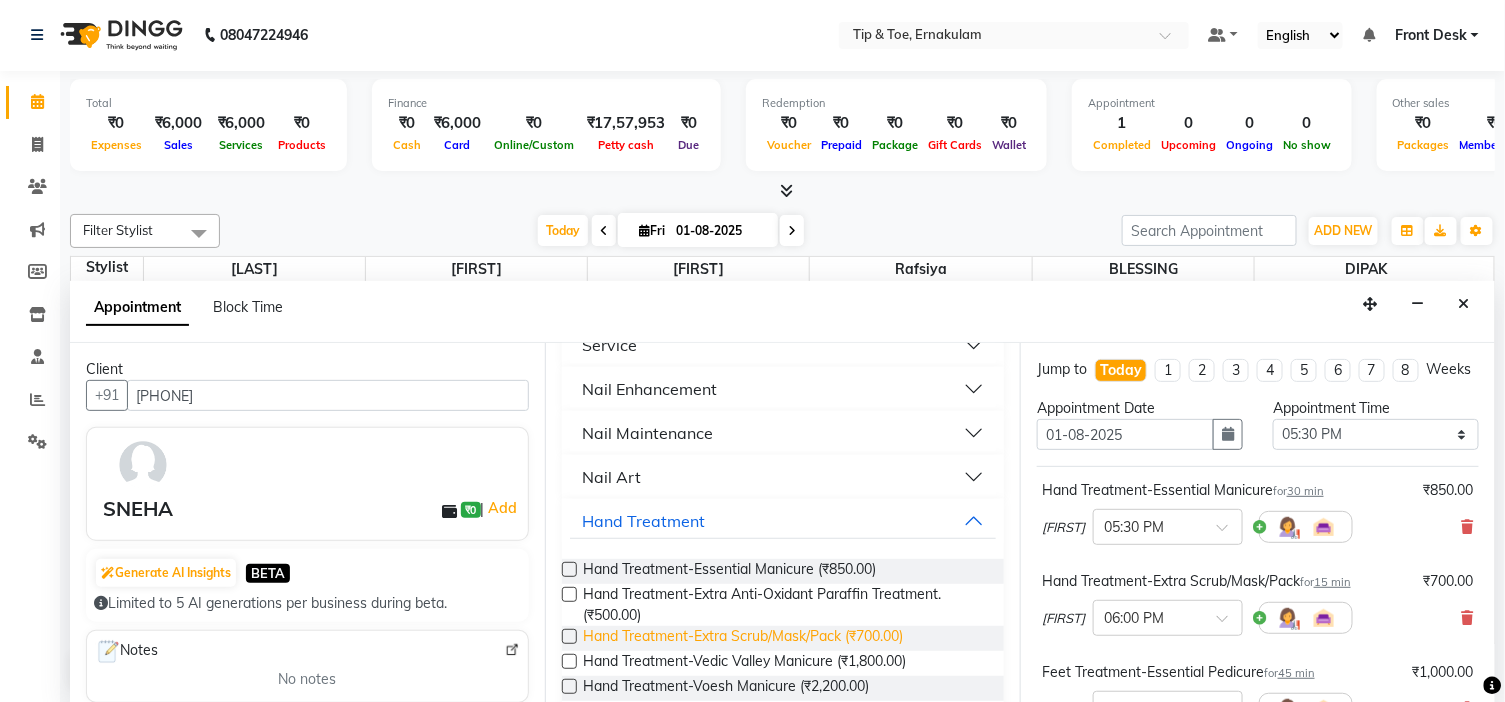 click on "Hand Treatment-Extra Scrub/Mask/Pack (₹700.00)" at bounding box center (743, 638) 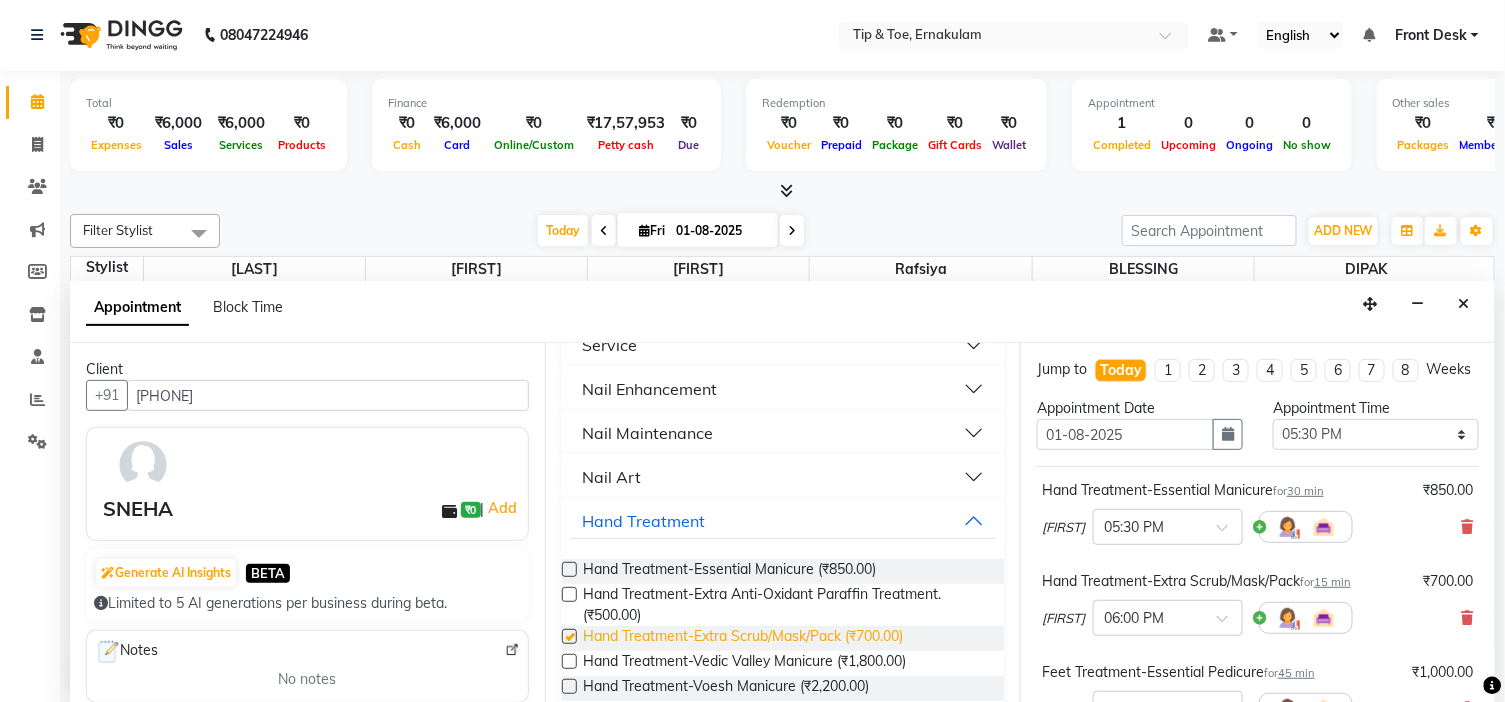 checkbox on "false" 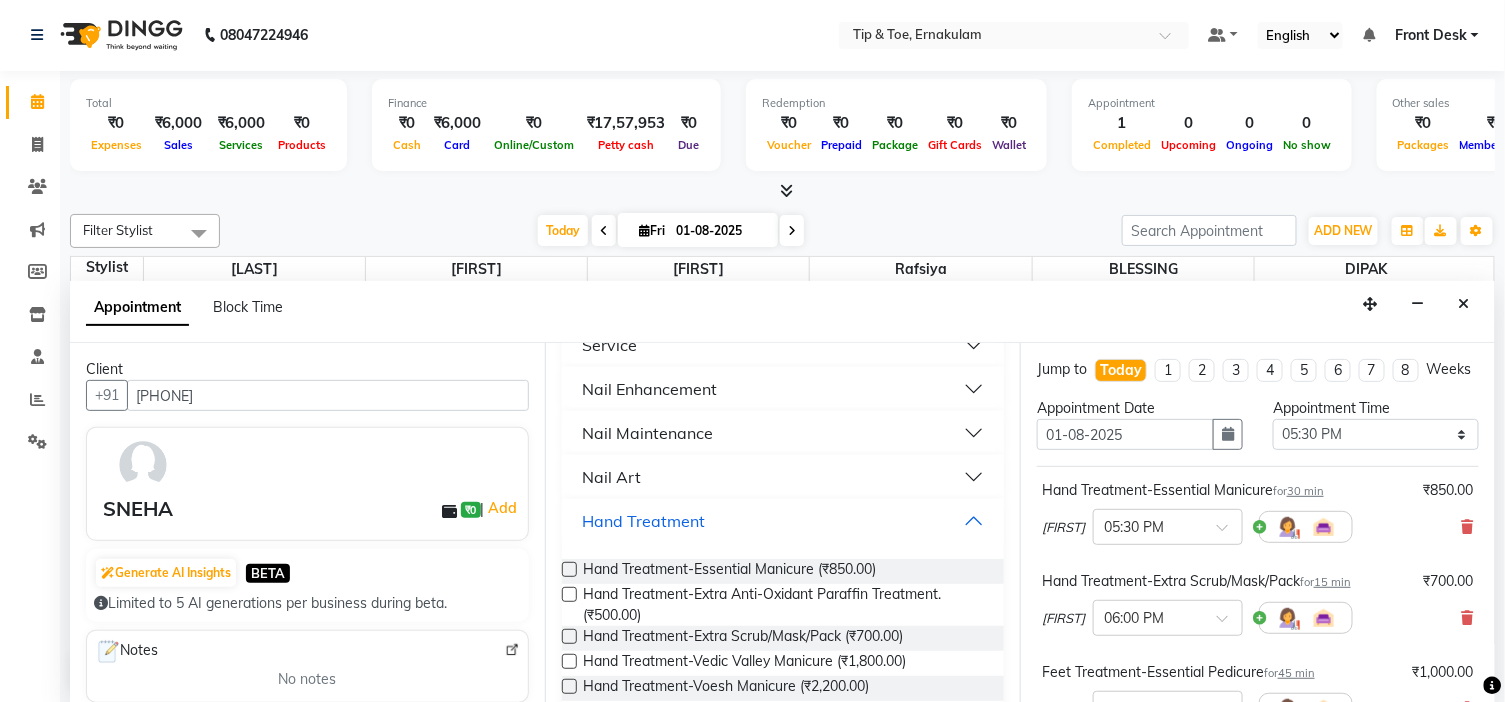 click on "Hand Treatment" at bounding box center (783, 521) 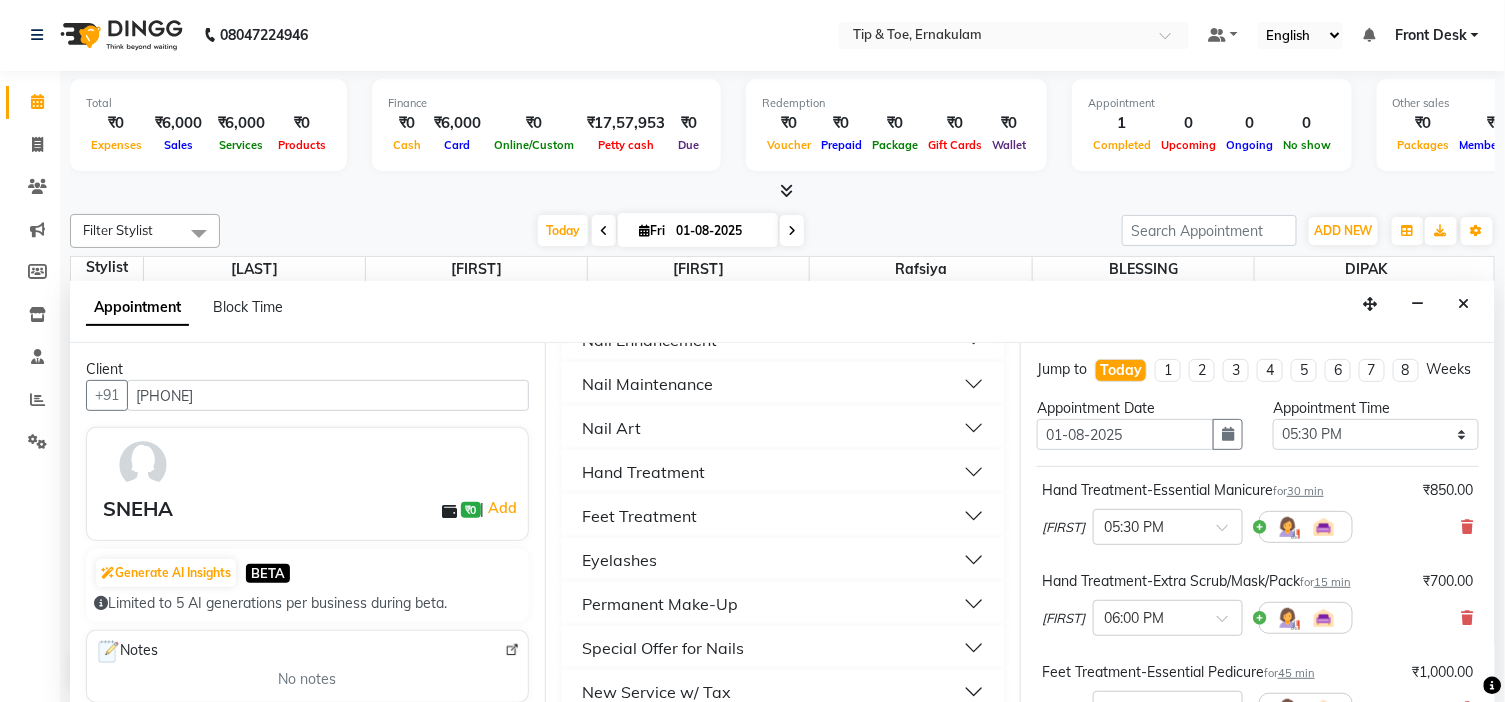 scroll, scrollTop: 520, scrollLeft: 0, axis: vertical 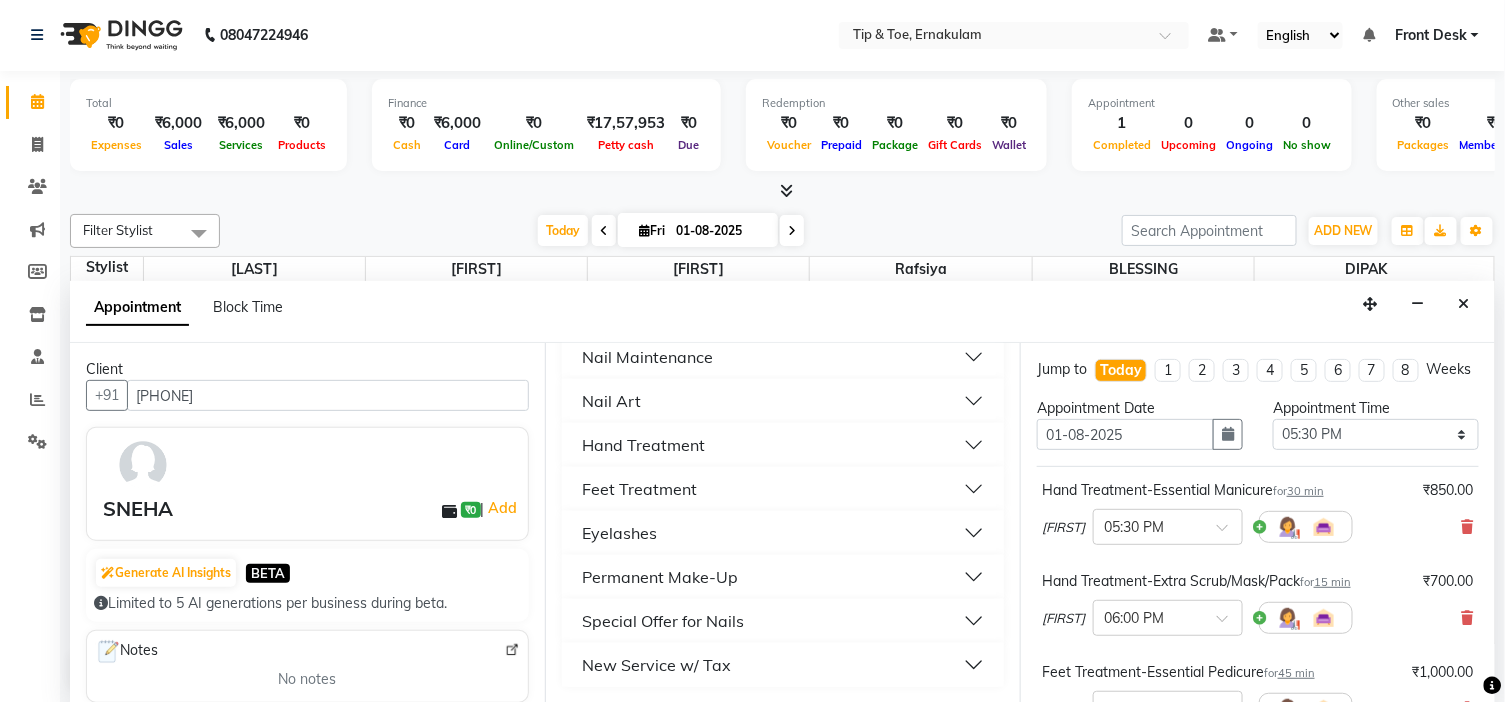 click on "Feet Treatment" at bounding box center (783, 489) 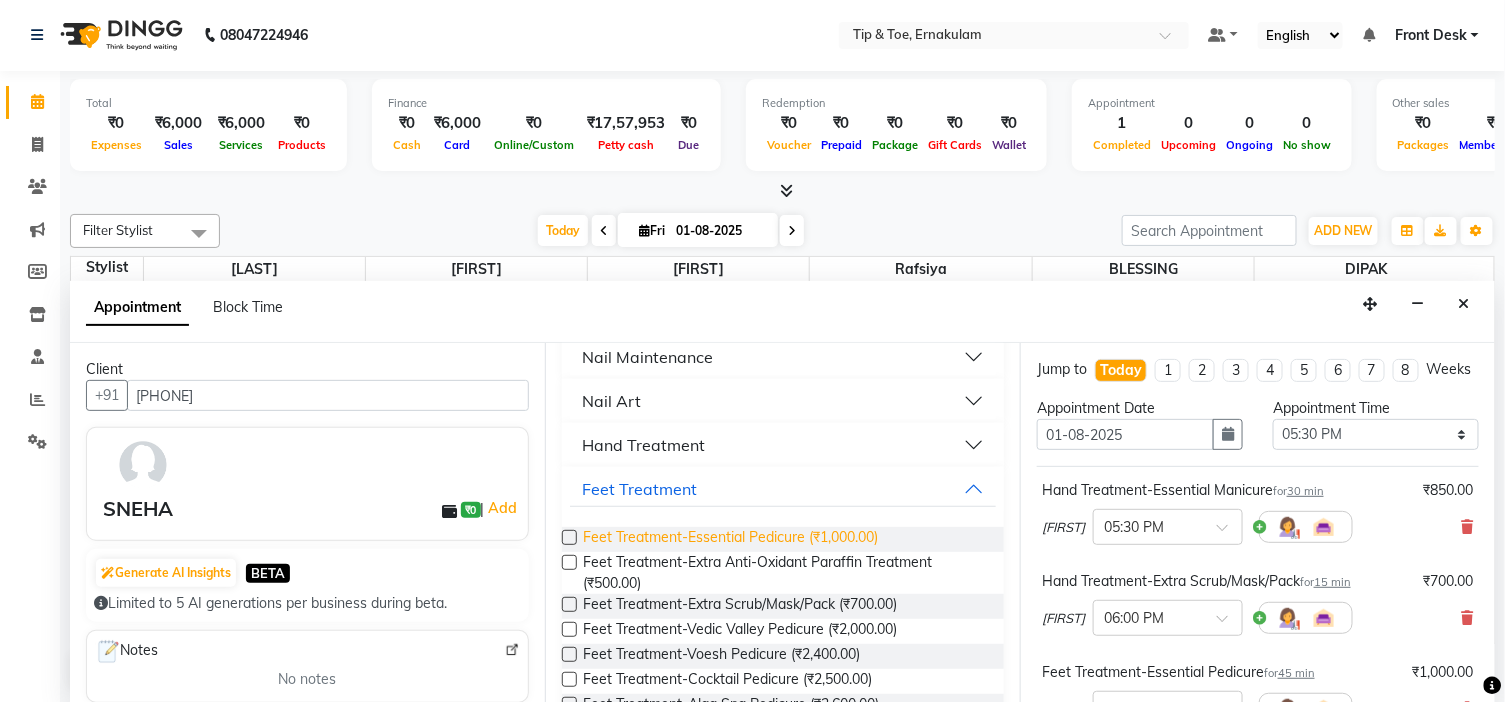 click on "Feet Treatment-Essential Pedicure (₹1,000.00)" at bounding box center [730, 539] 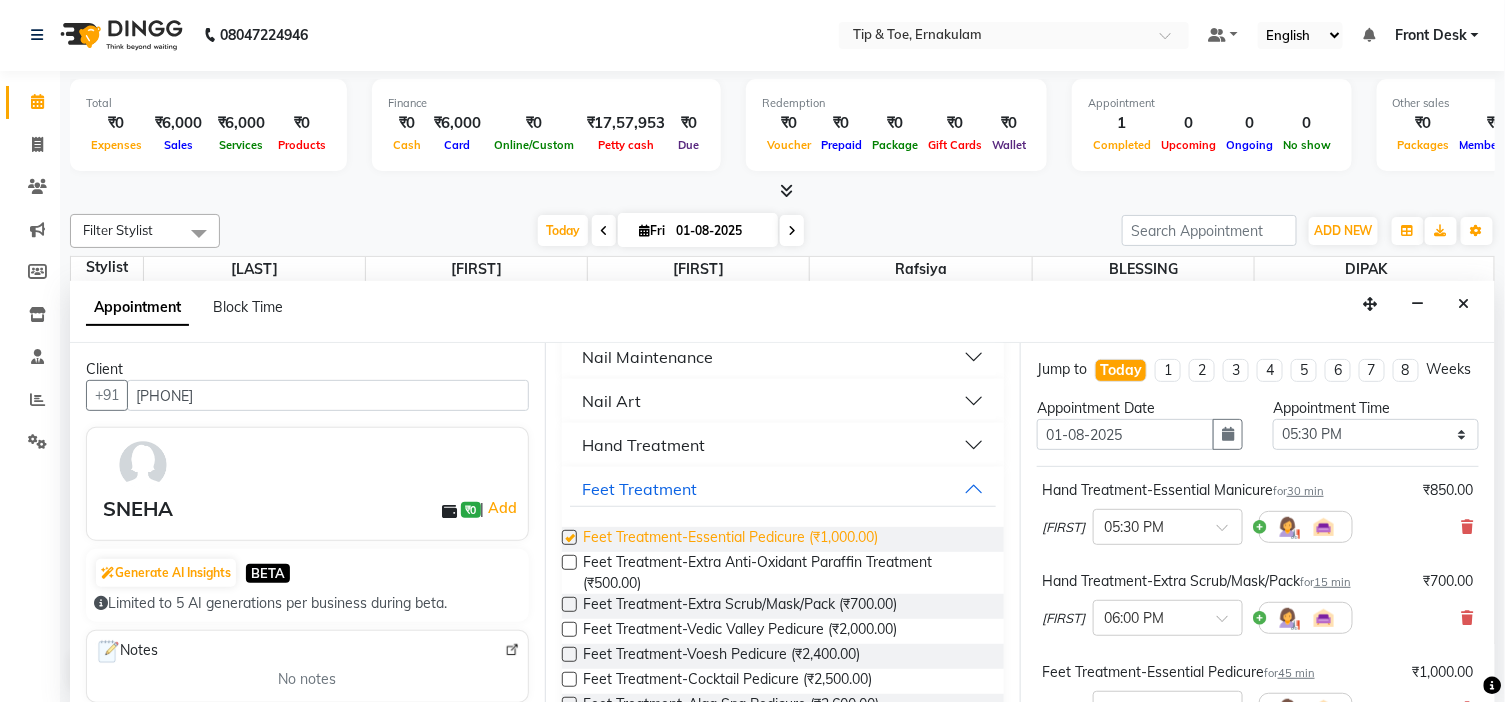 checkbox on "false" 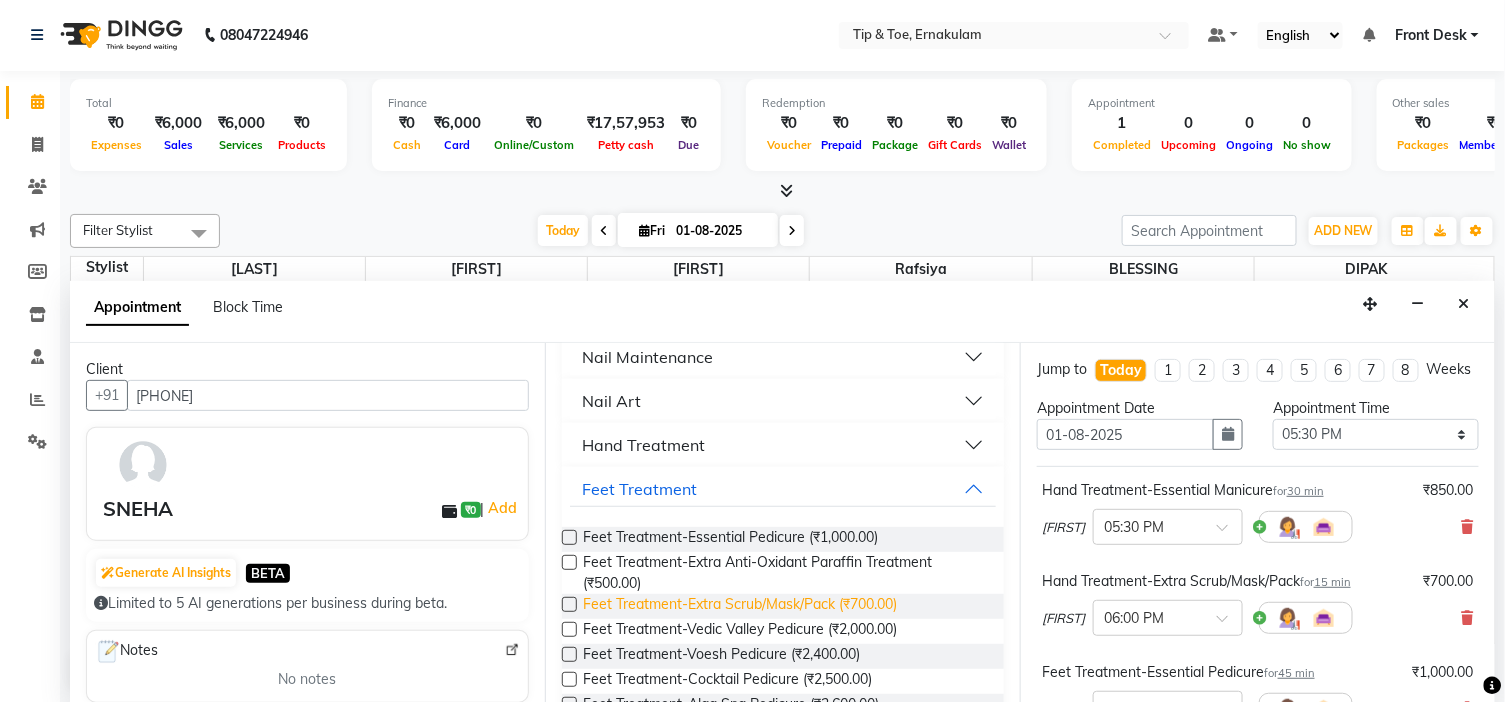click on "Feet Treatment-Extra Scrub/Mask/Pack (₹700.00)" at bounding box center [740, 606] 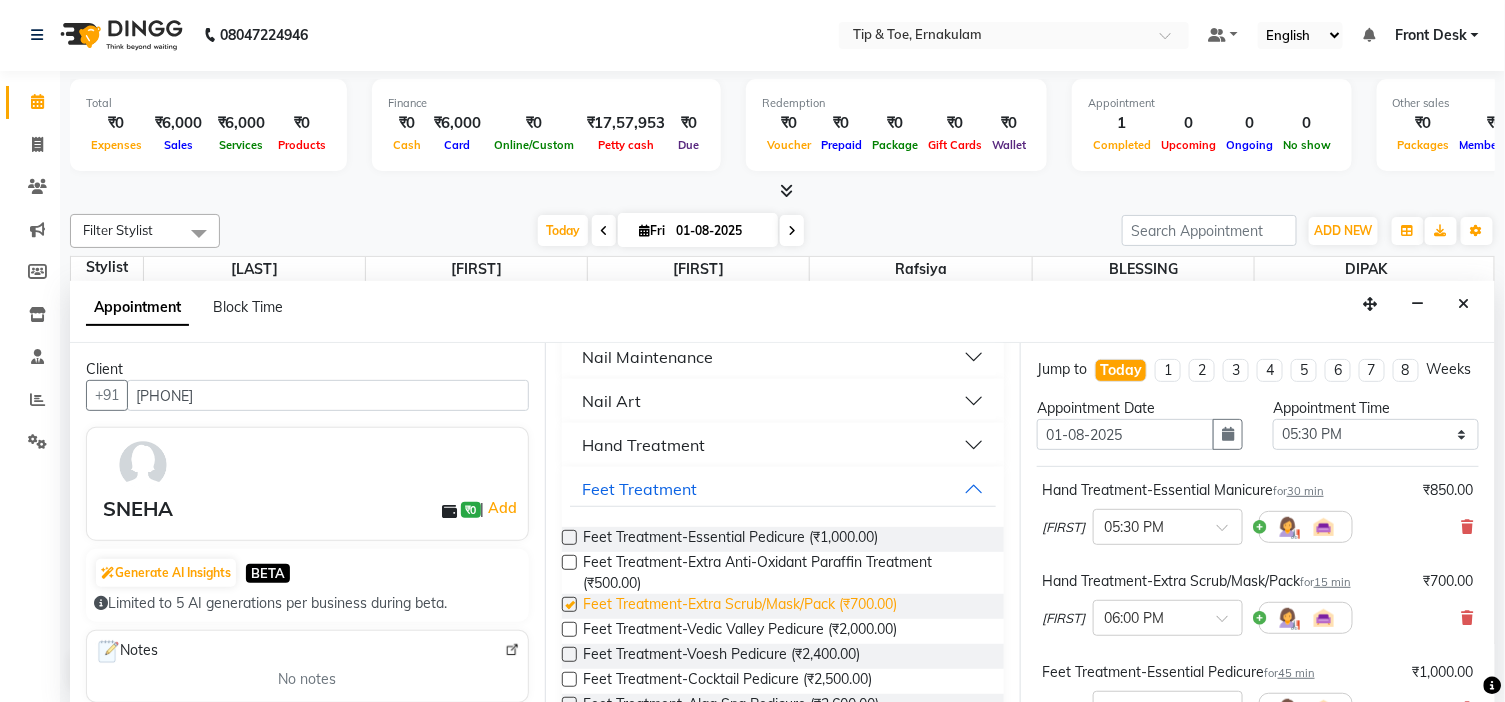 checkbox on "false" 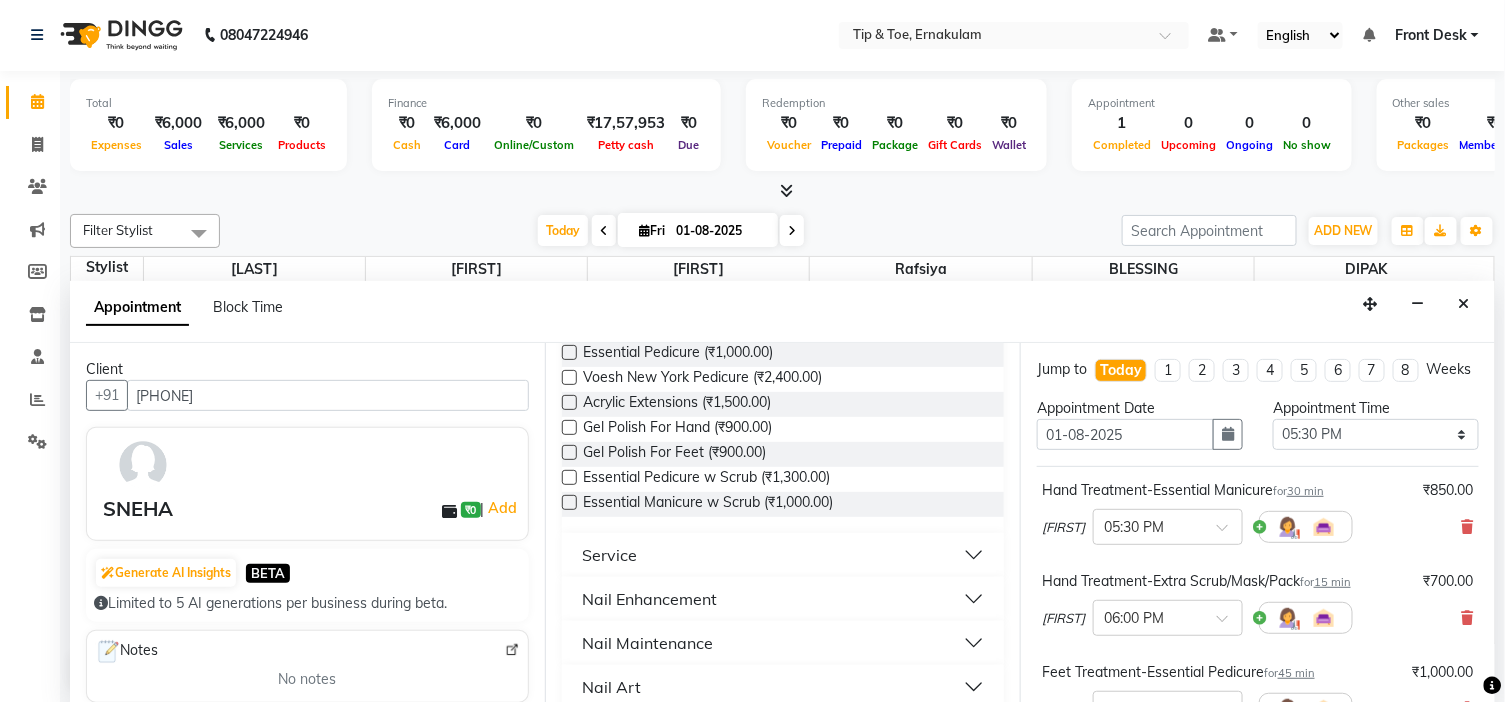 scroll, scrollTop: 0, scrollLeft: 0, axis: both 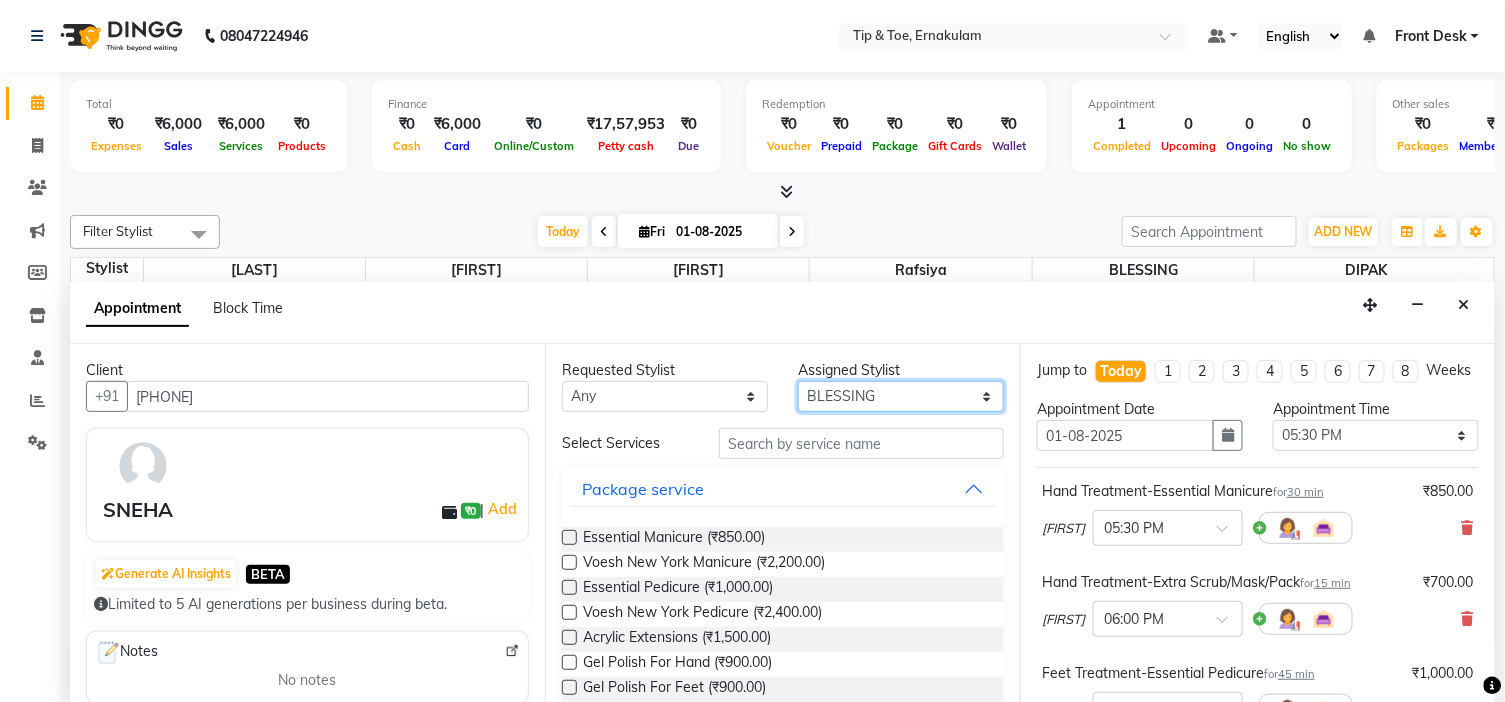 click on "Select [FIRST] [LAST] [FIRST] [LAST] [FIRST] [LAST] [FIRST] [LAST] [FIRST] [LAST] [FIRST]" at bounding box center [901, 396] 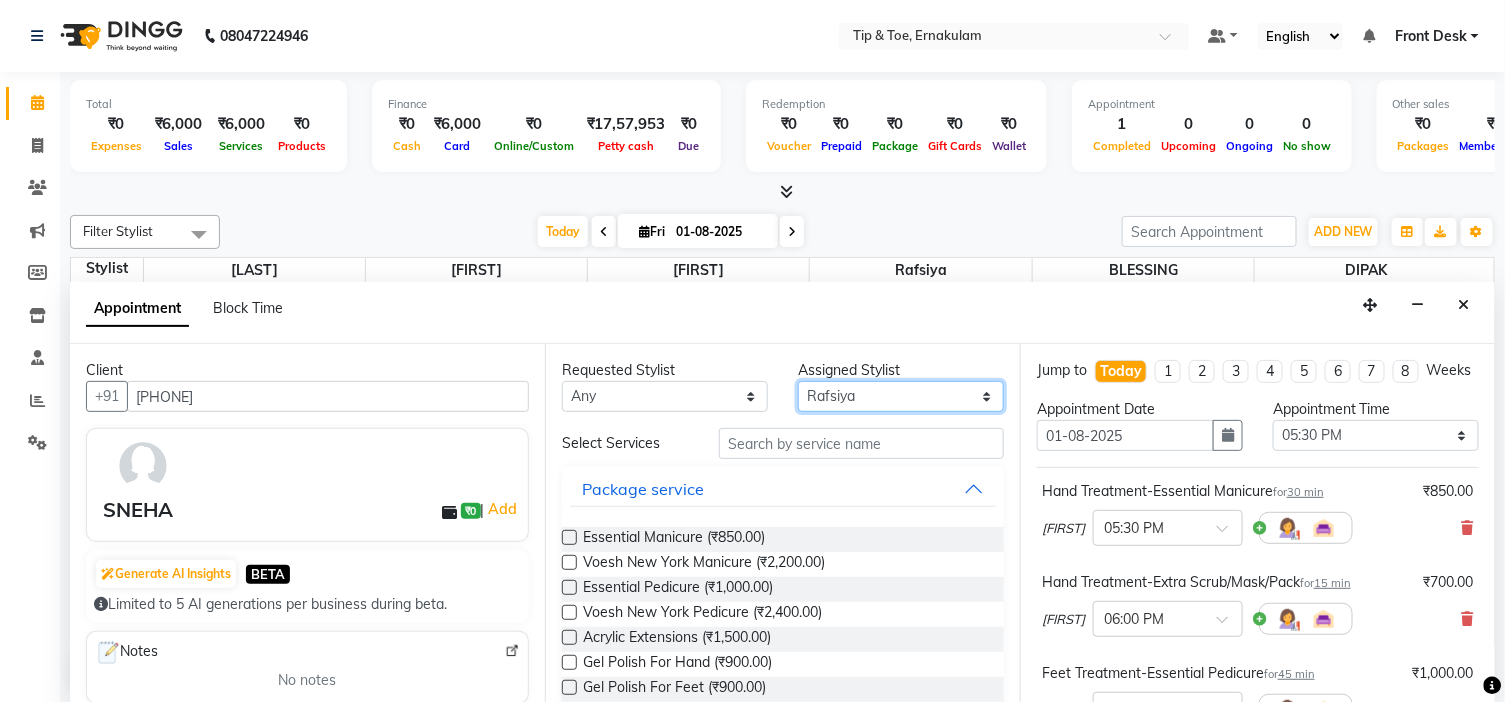 click on "Select [FIRST] [LAST] [FIRST] [LAST] [FIRST] [LAST] [FIRST] [LAST] [FIRST] [LAST] [FIRST]" at bounding box center [901, 396] 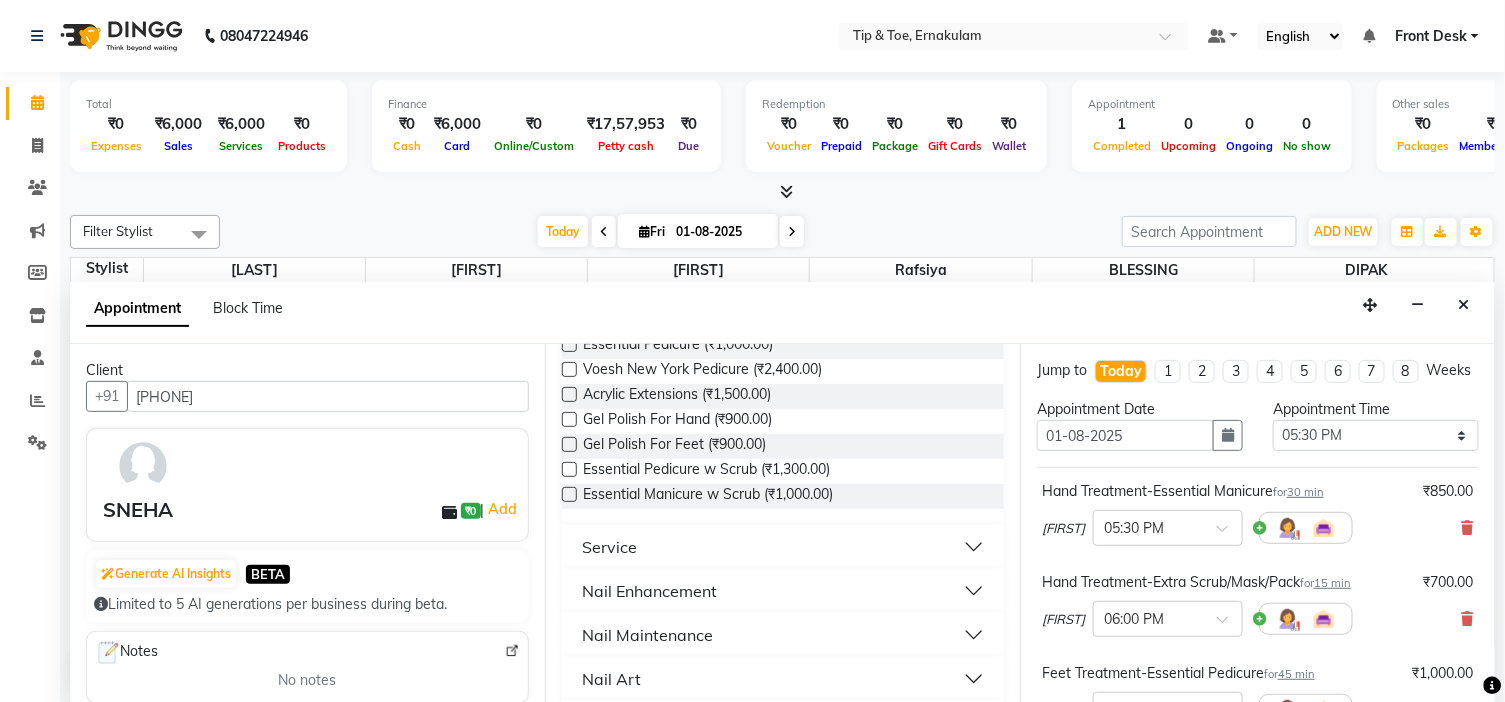 scroll, scrollTop: 444, scrollLeft: 0, axis: vertical 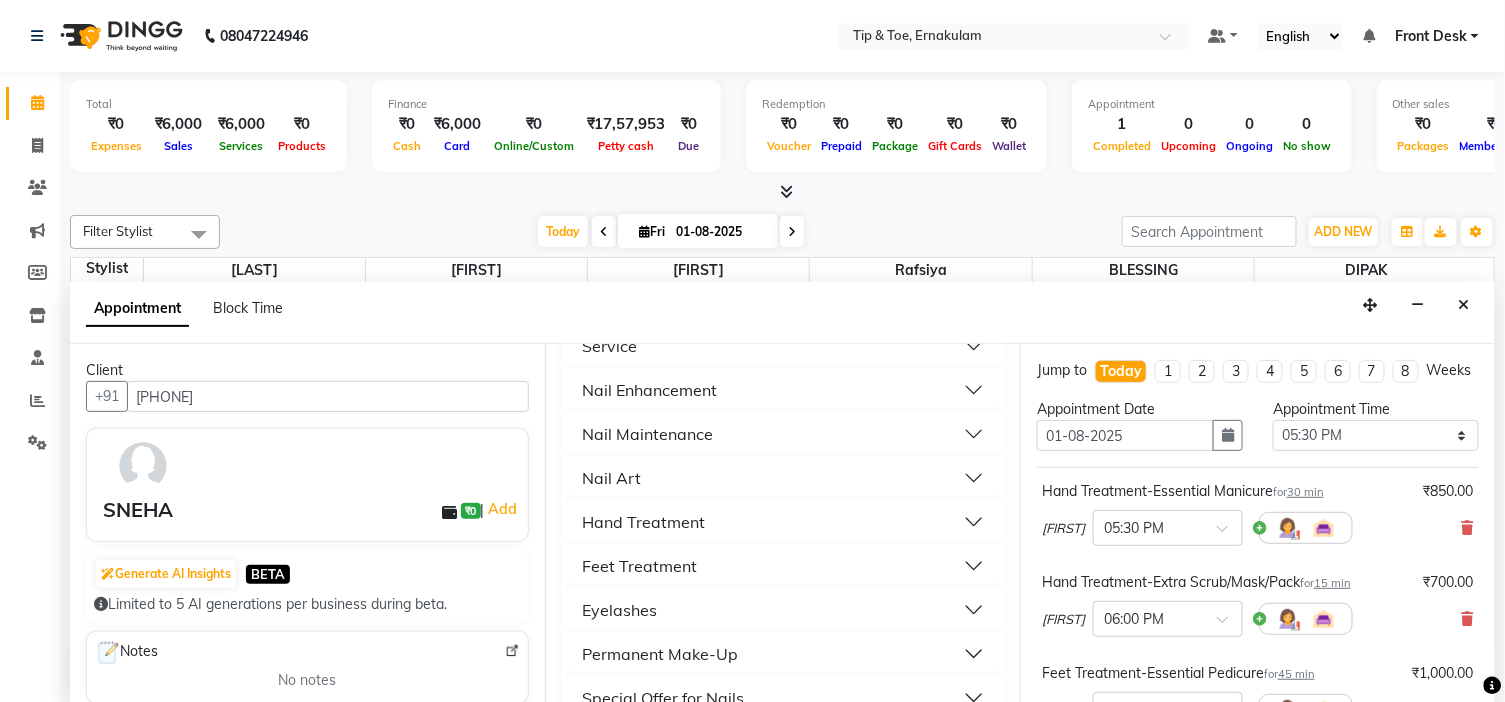 click on "Hand Treatment" at bounding box center (783, 522) 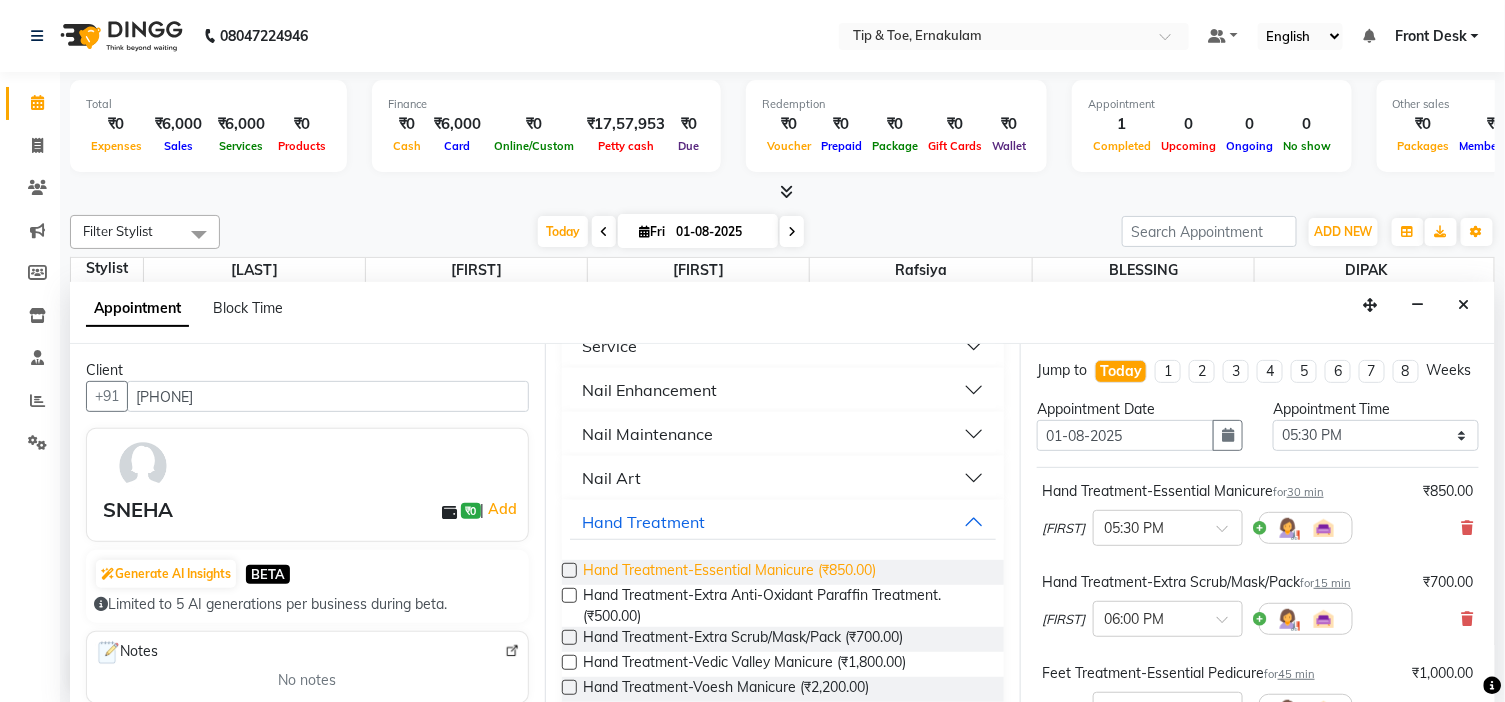 click on "Hand Treatment-Essential Manicure (₹850.00)" at bounding box center [729, 572] 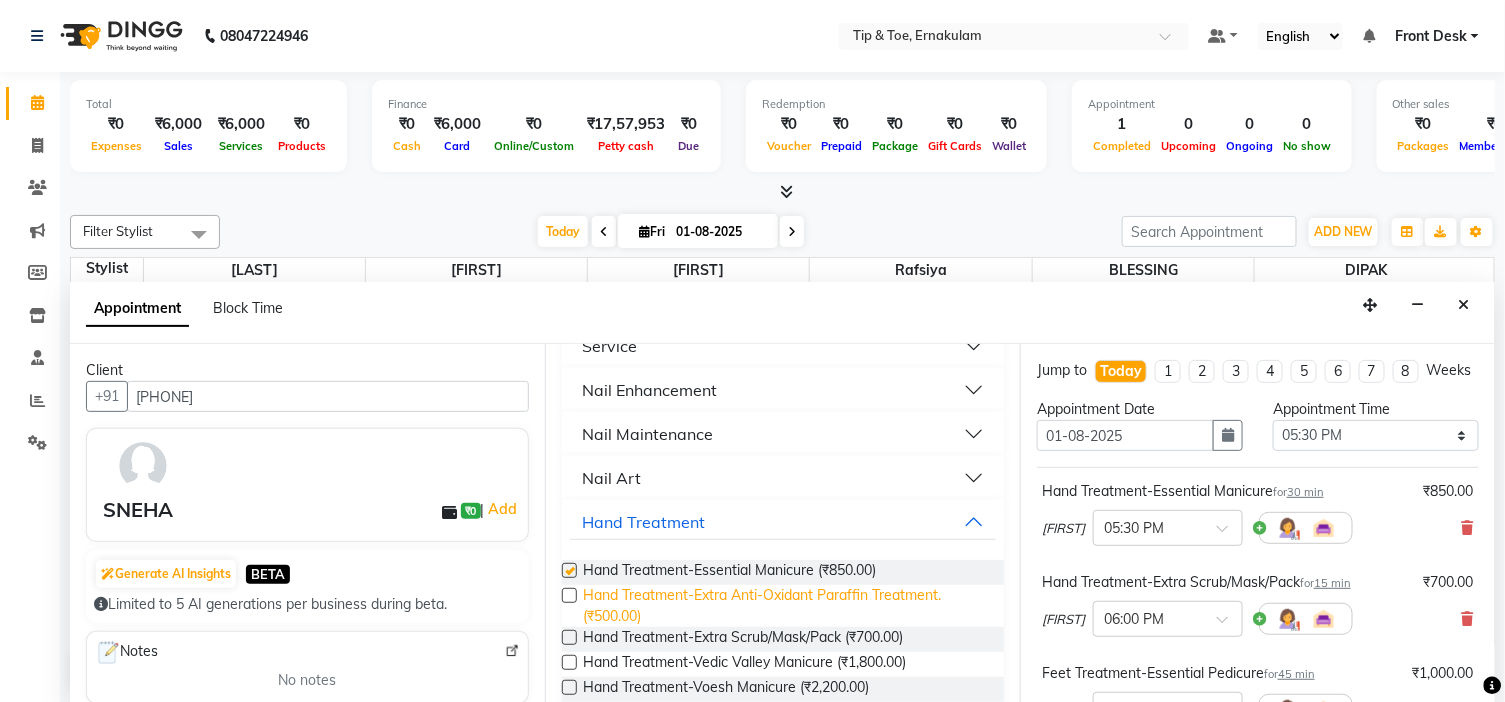checkbox on "false" 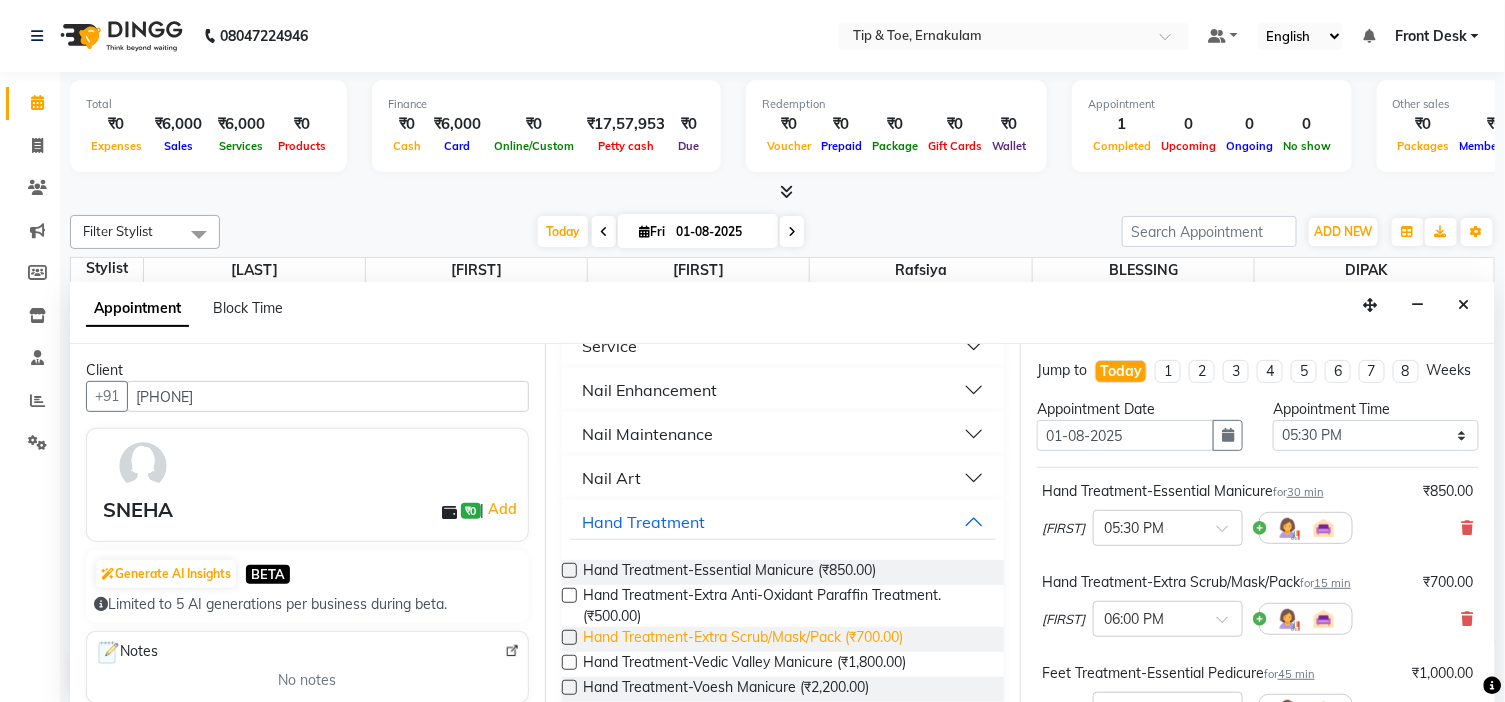 click on "Hand Treatment-Extra Scrub/Mask/Pack (₹700.00)" at bounding box center [743, 639] 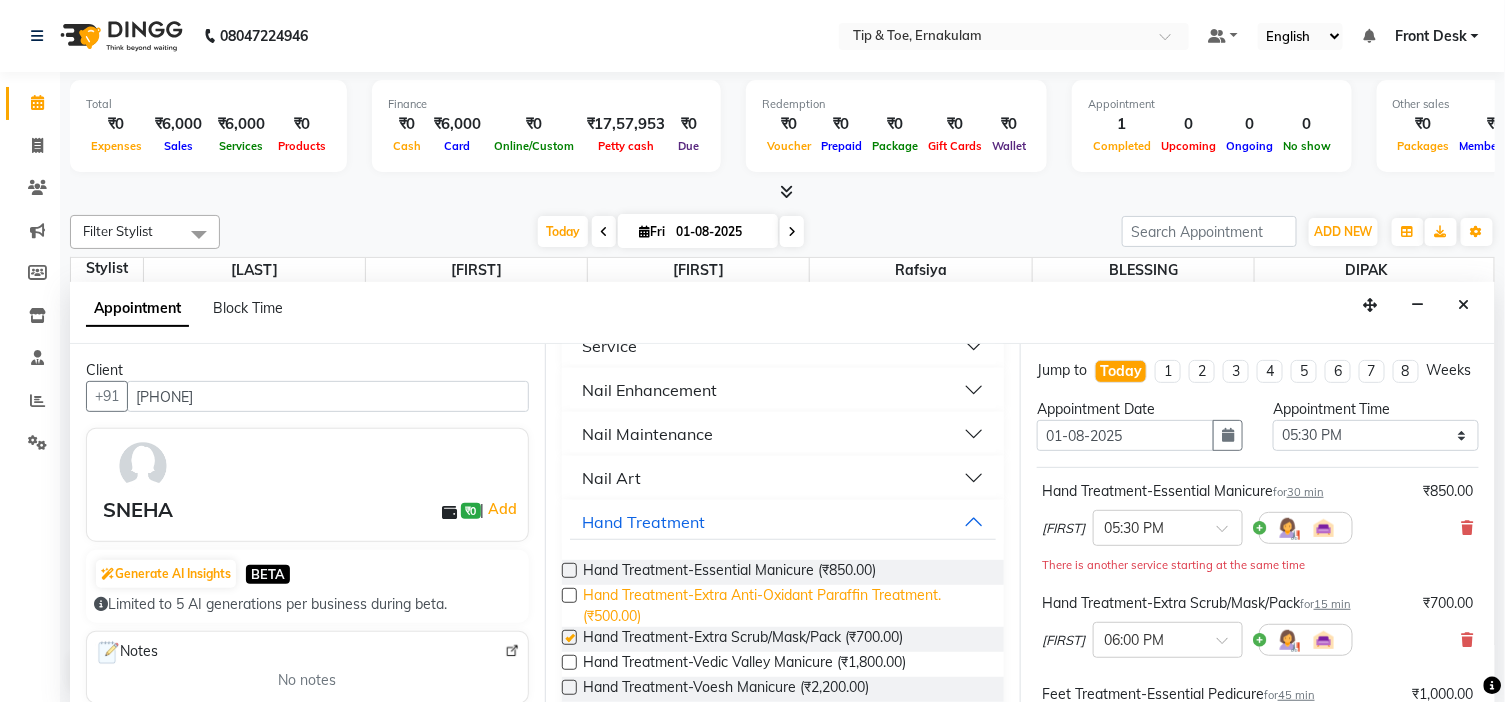 checkbox on "false" 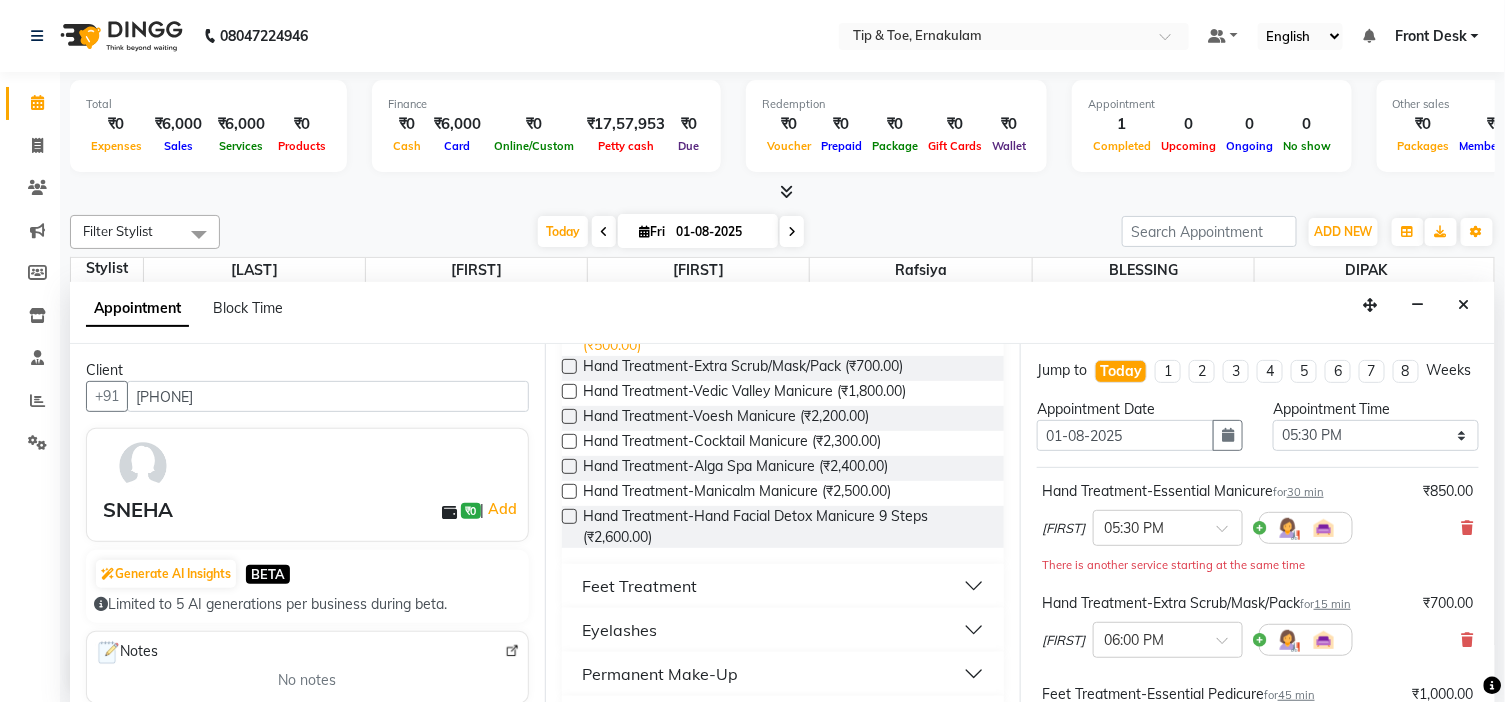 scroll, scrollTop: 777, scrollLeft: 0, axis: vertical 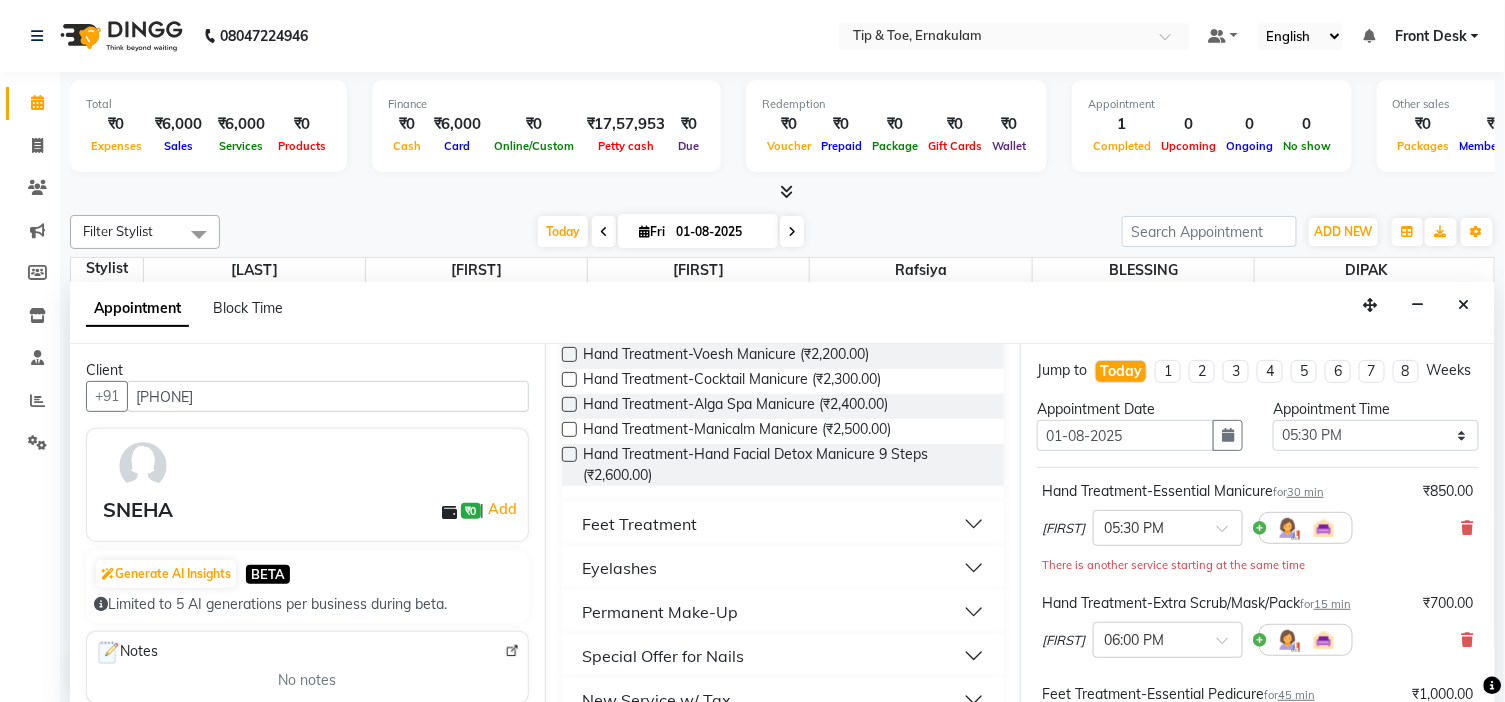 click on "Feet Treatment" at bounding box center (783, 524) 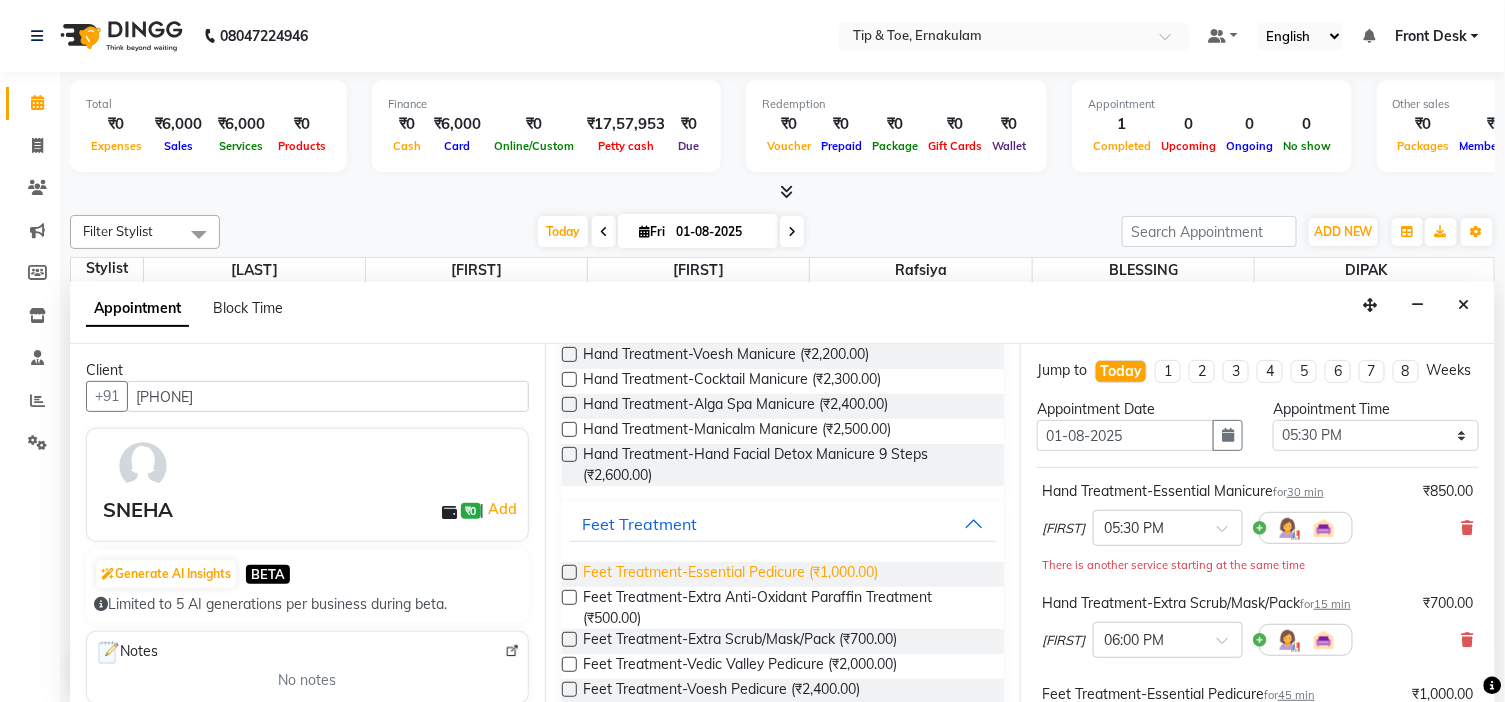 click on "Feet Treatment-Essential Pedicure (₹1,000.00)" at bounding box center [730, 574] 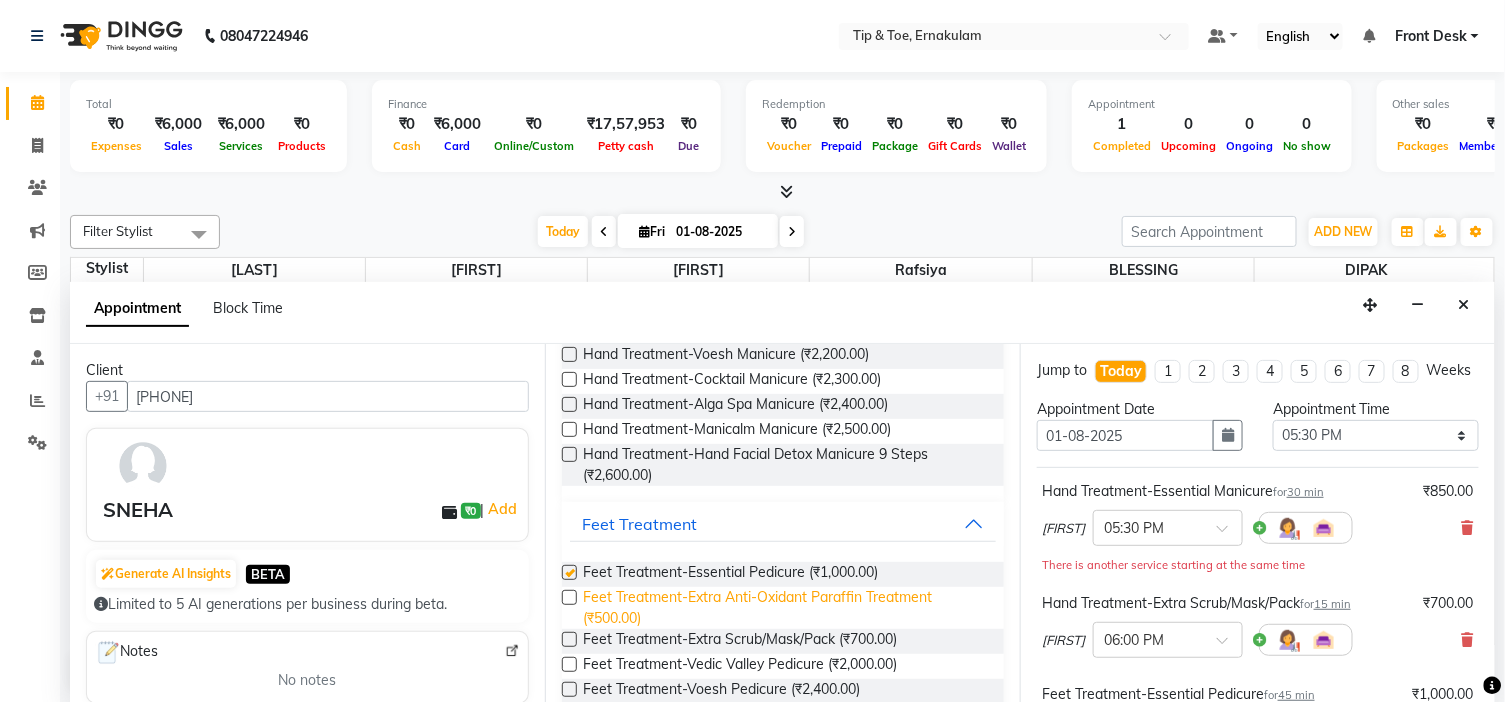 checkbox on "false" 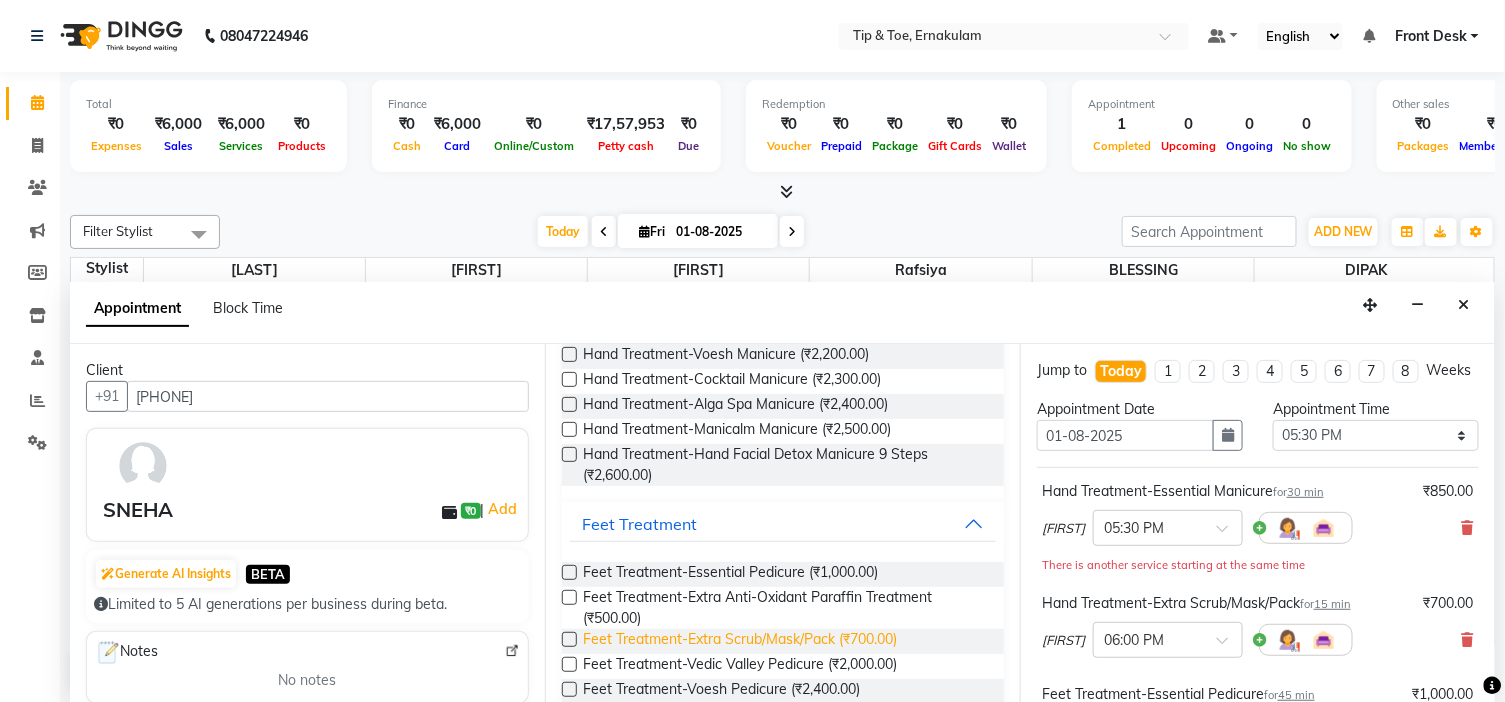click on "Feet Treatment-Extra Scrub/Mask/Pack (₹700.00)" at bounding box center (740, 641) 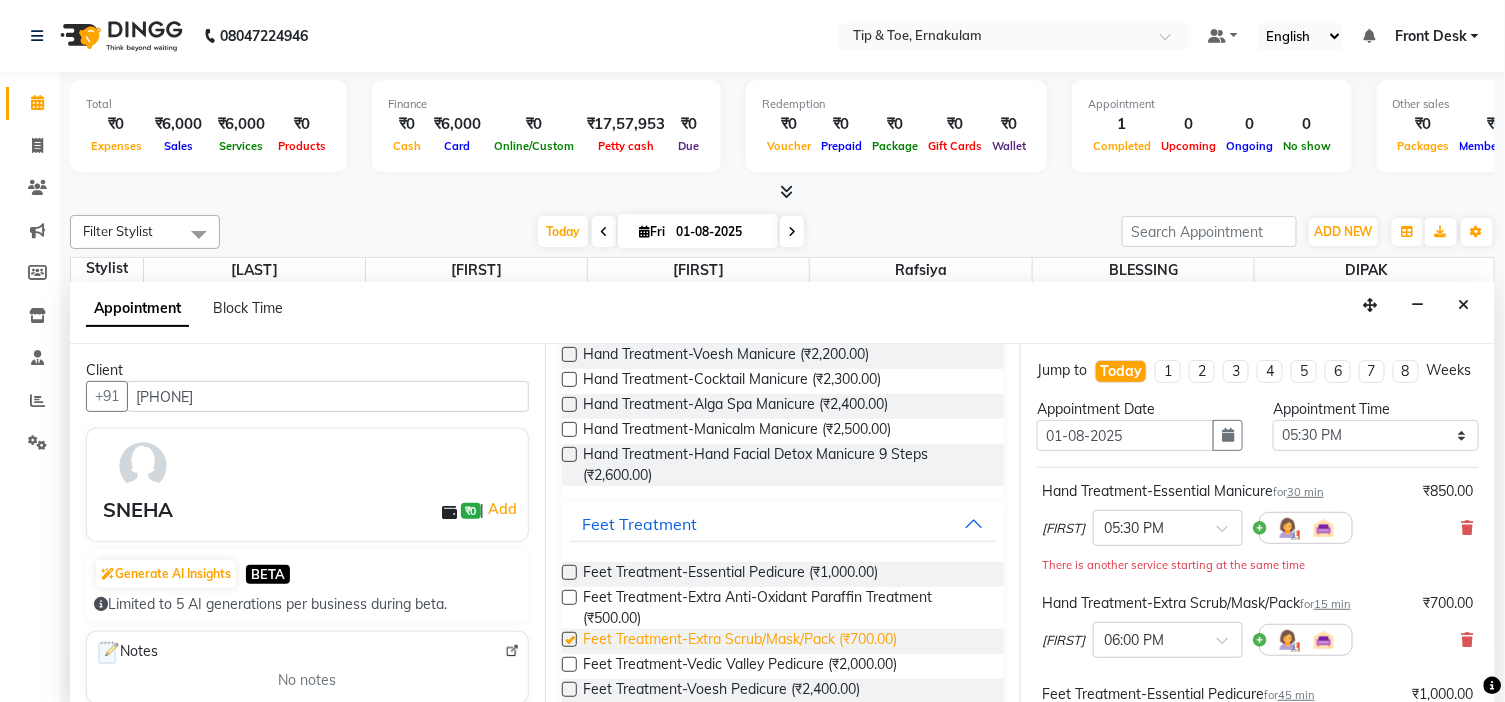 checkbox on "false" 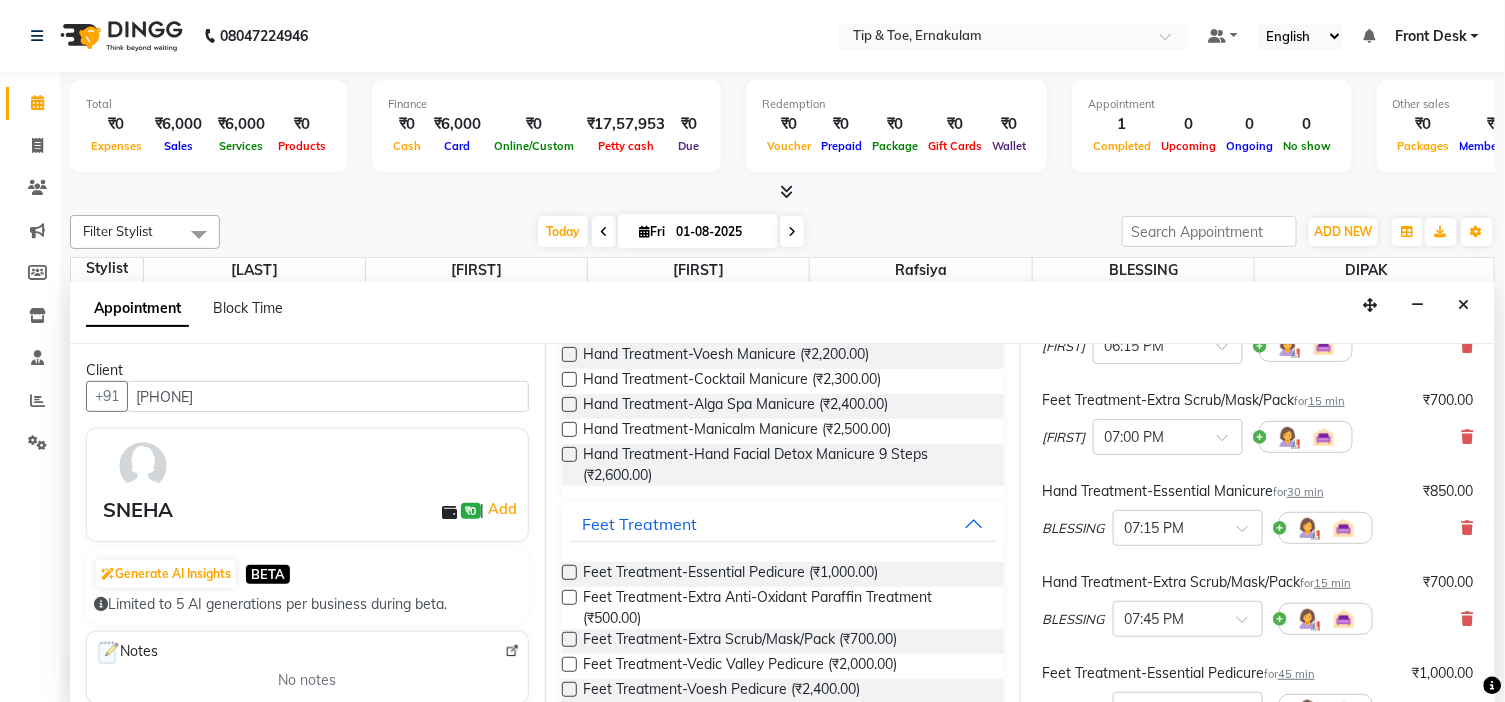 scroll, scrollTop: 444, scrollLeft: 0, axis: vertical 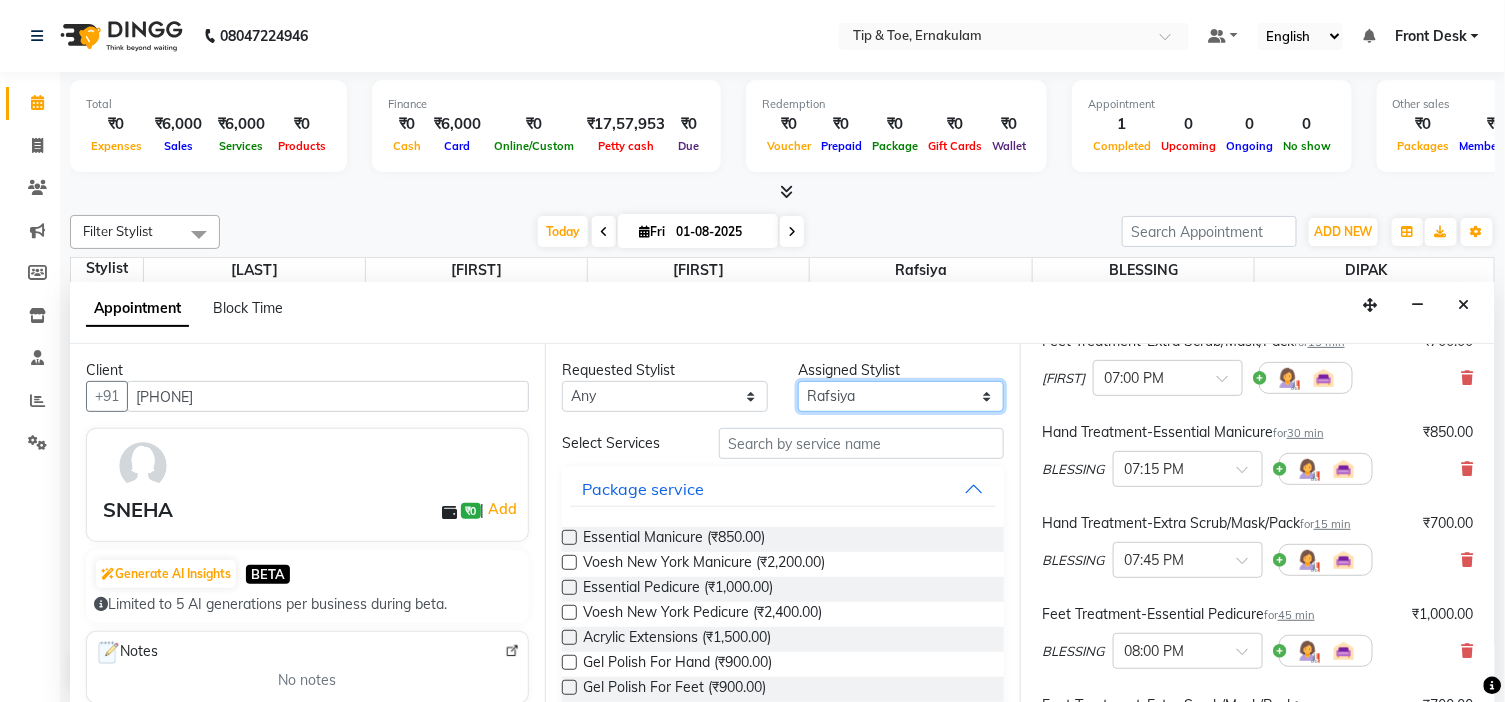 click on "Select [FIRST] [LAST] [FIRST] [LAST] [FIRST] [LAST] [FIRST] [LAST] [FIRST] [LAST] [FIRST]" at bounding box center (901, 396) 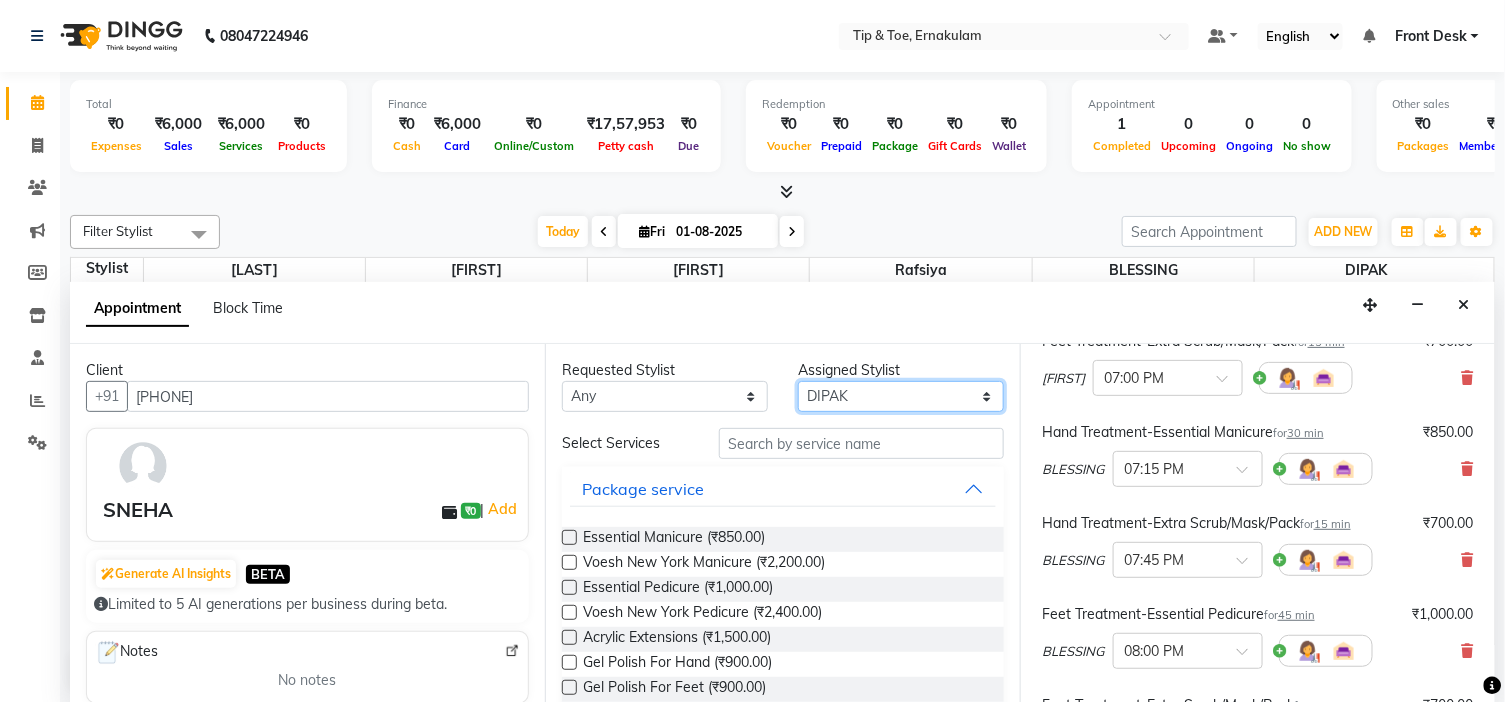 click on "Select [FIRST] [LAST] [FIRST] [LAST] [FIRST] [LAST] [FIRST] [LAST] [FIRST] [LAST] [FIRST]" at bounding box center (901, 396) 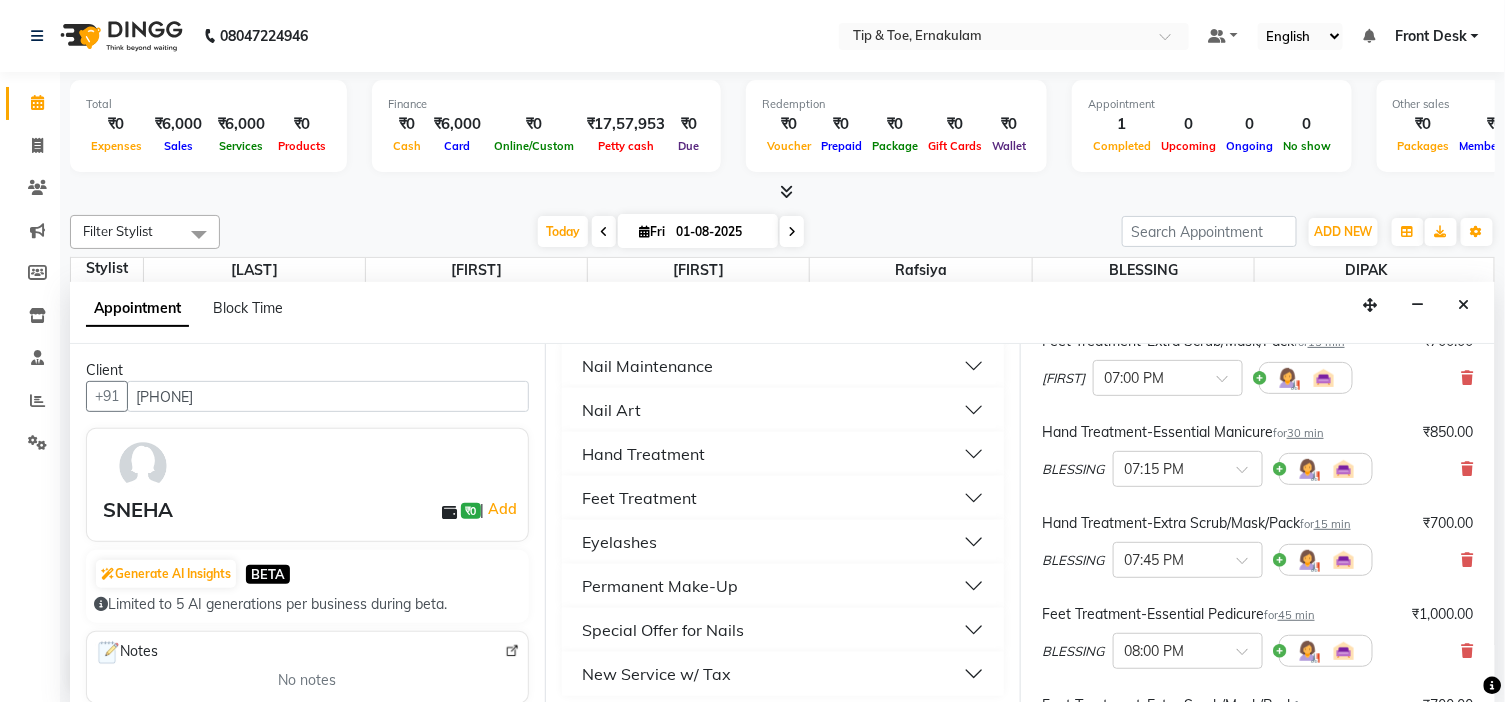 scroll, scrollTop: 520, scrollLeft: 0, axis: vertical 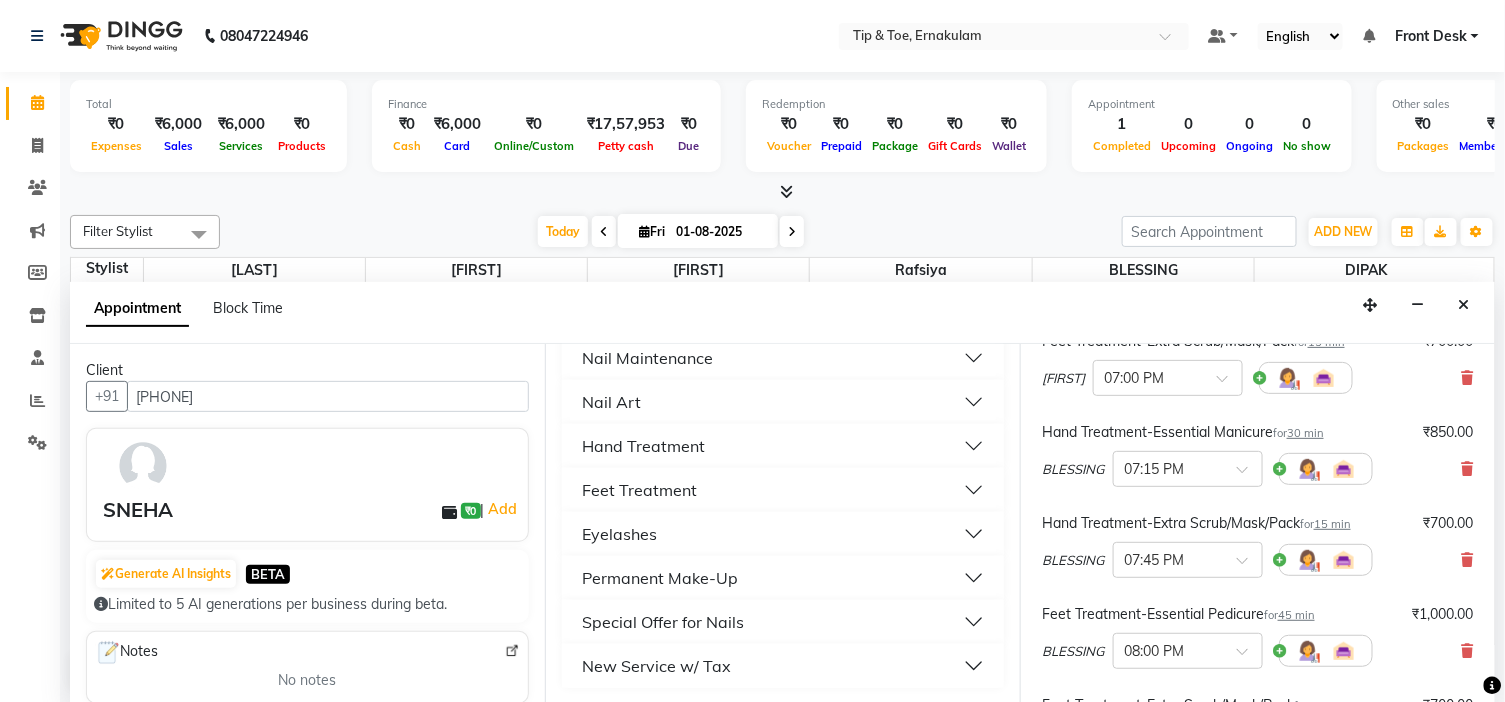 click on "Hand Treatment" at bounding box center [783, 446] 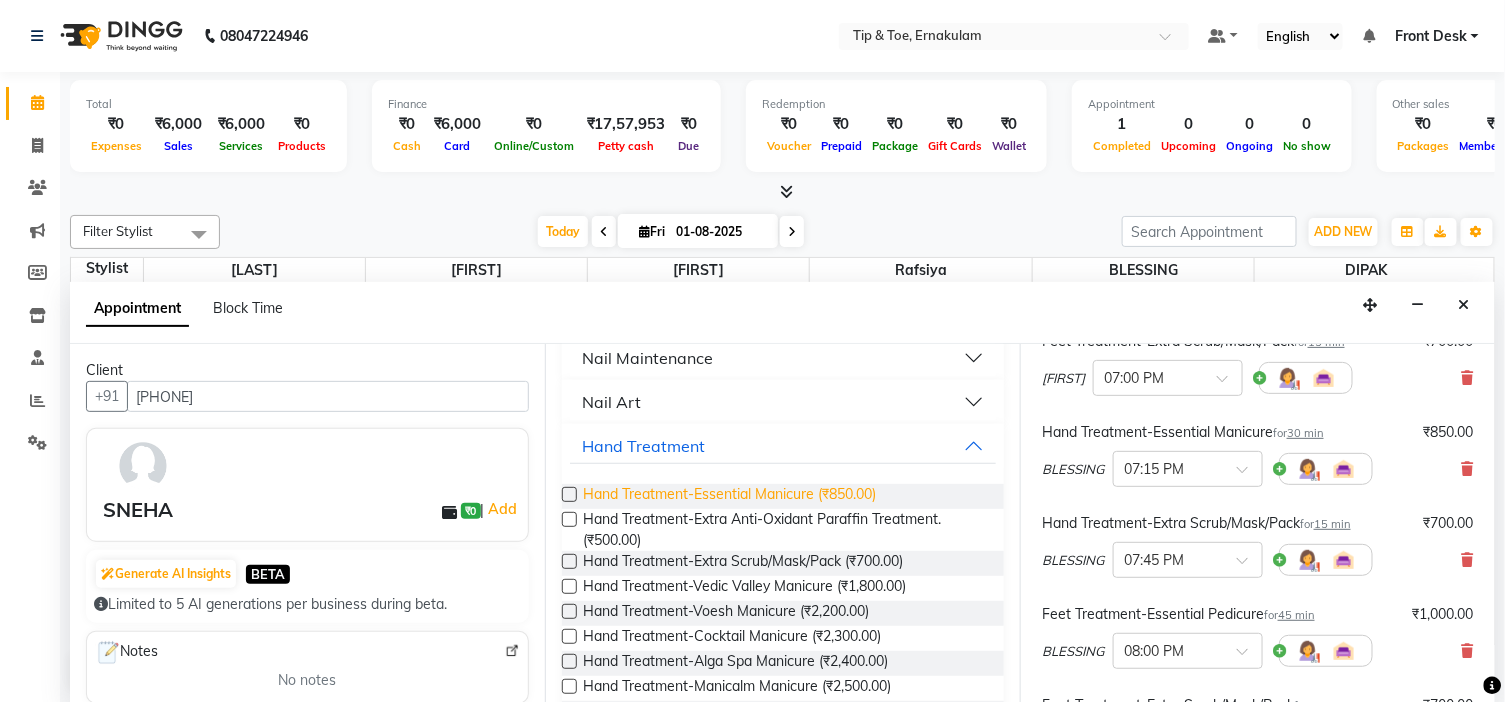click on "Hand Treatment-Essential Manicure (₹850.00)" at bounding box center [729, 496] 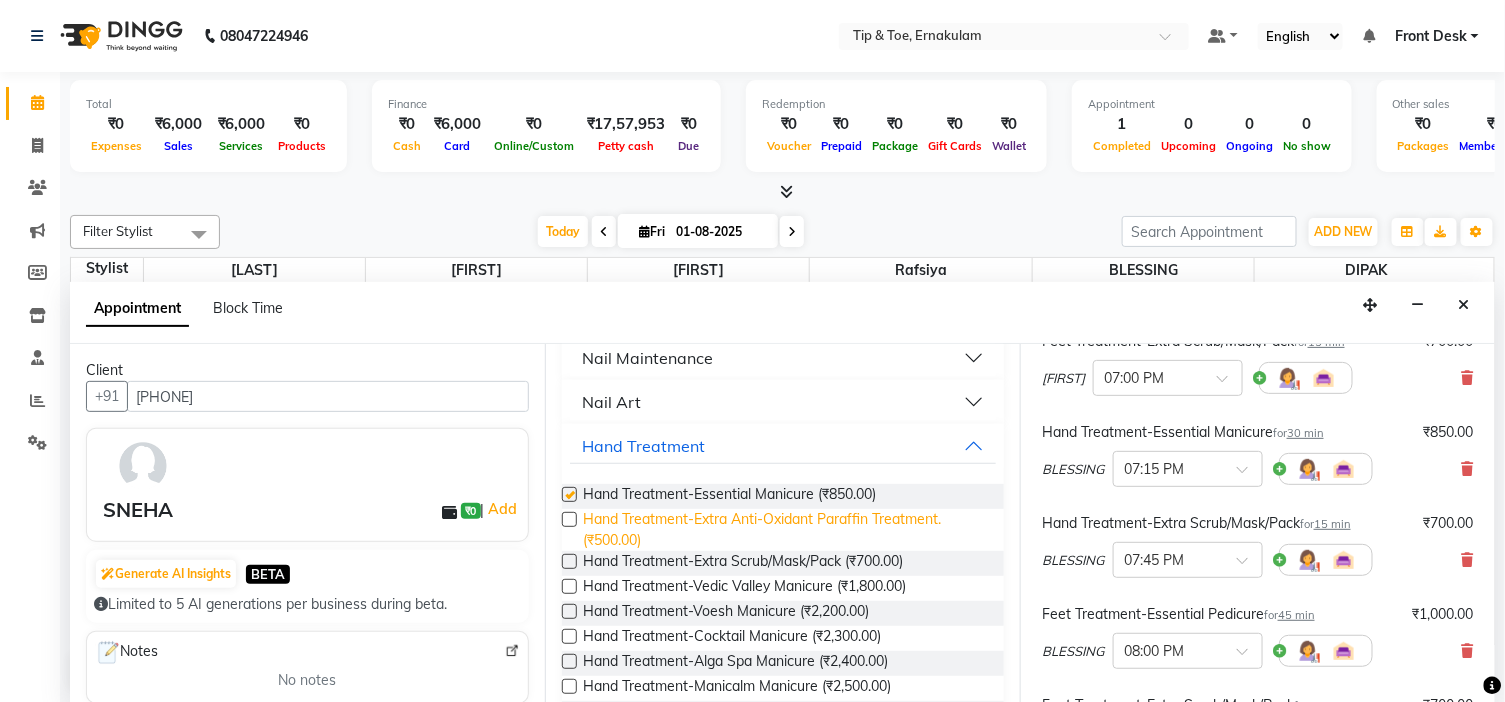 checkbox on "false" 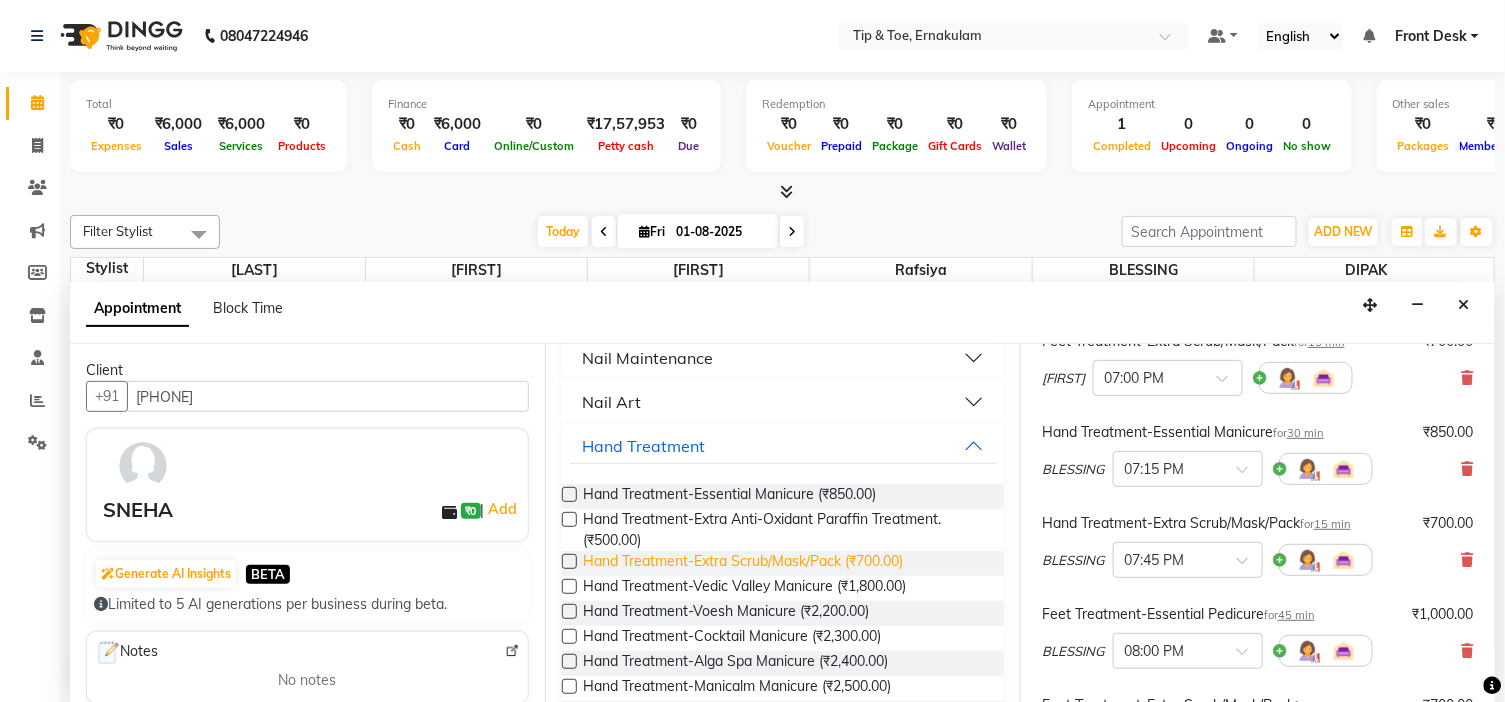 click on "Hand Treatment-Extra Scrub/Mask/Pack (₹700.00)" at bounding box center [743, 563] 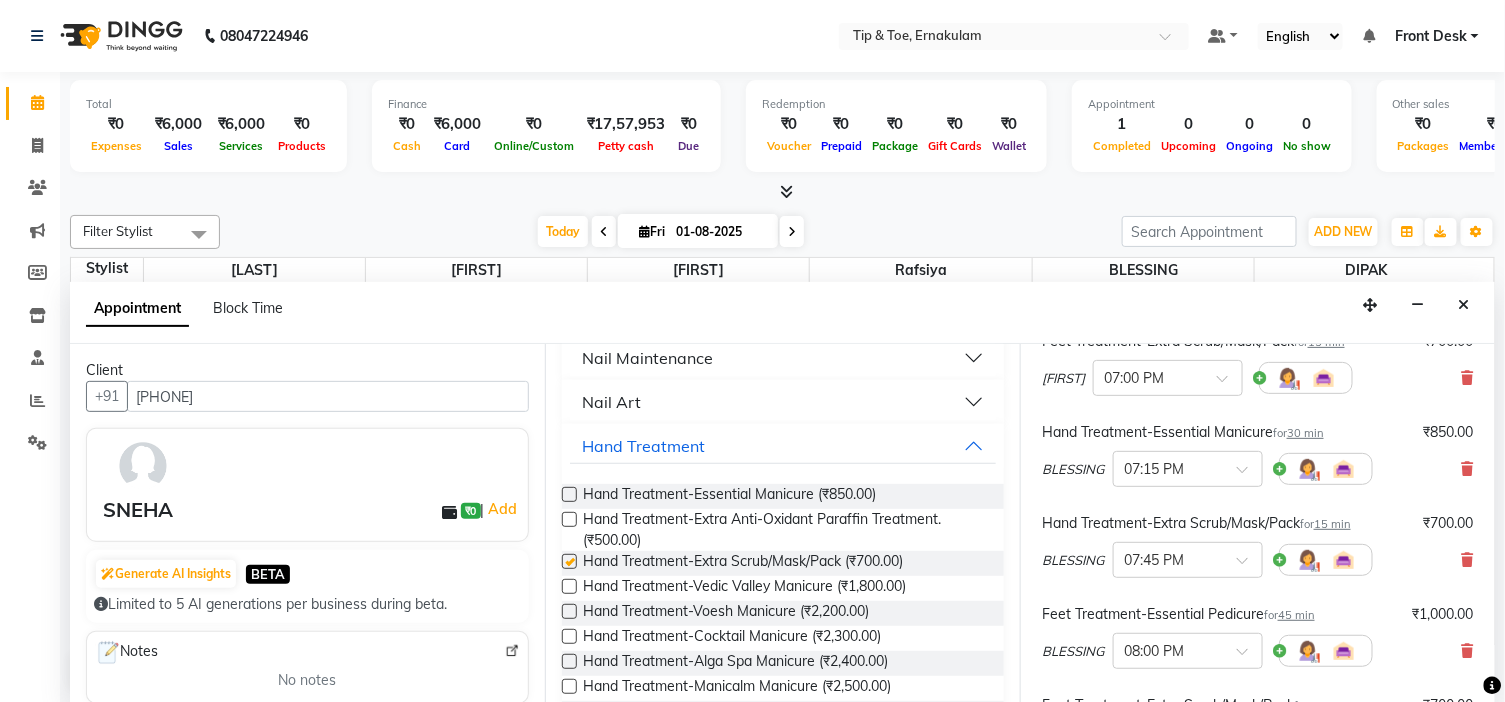 checkbox on "false" 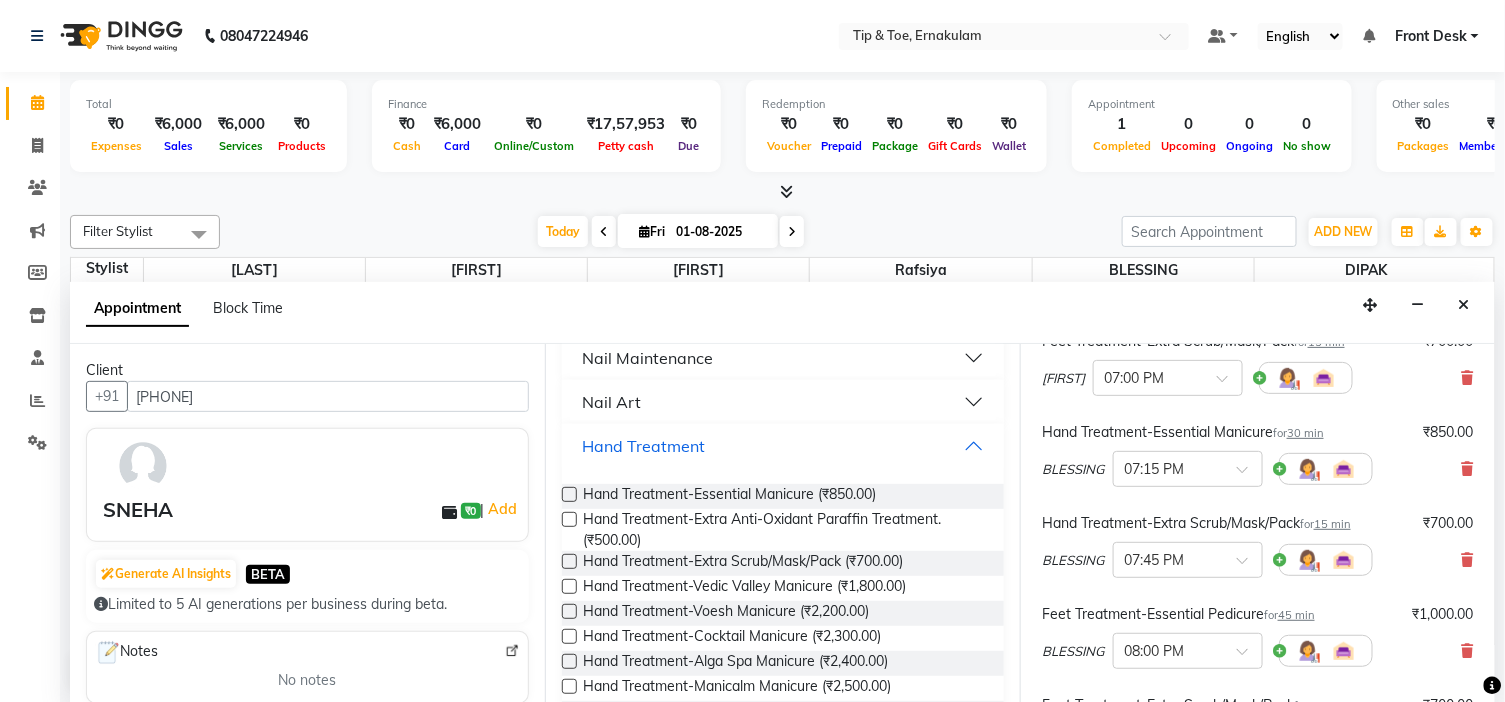 click on "Hand Treatment" at bounding box center [643, 446] 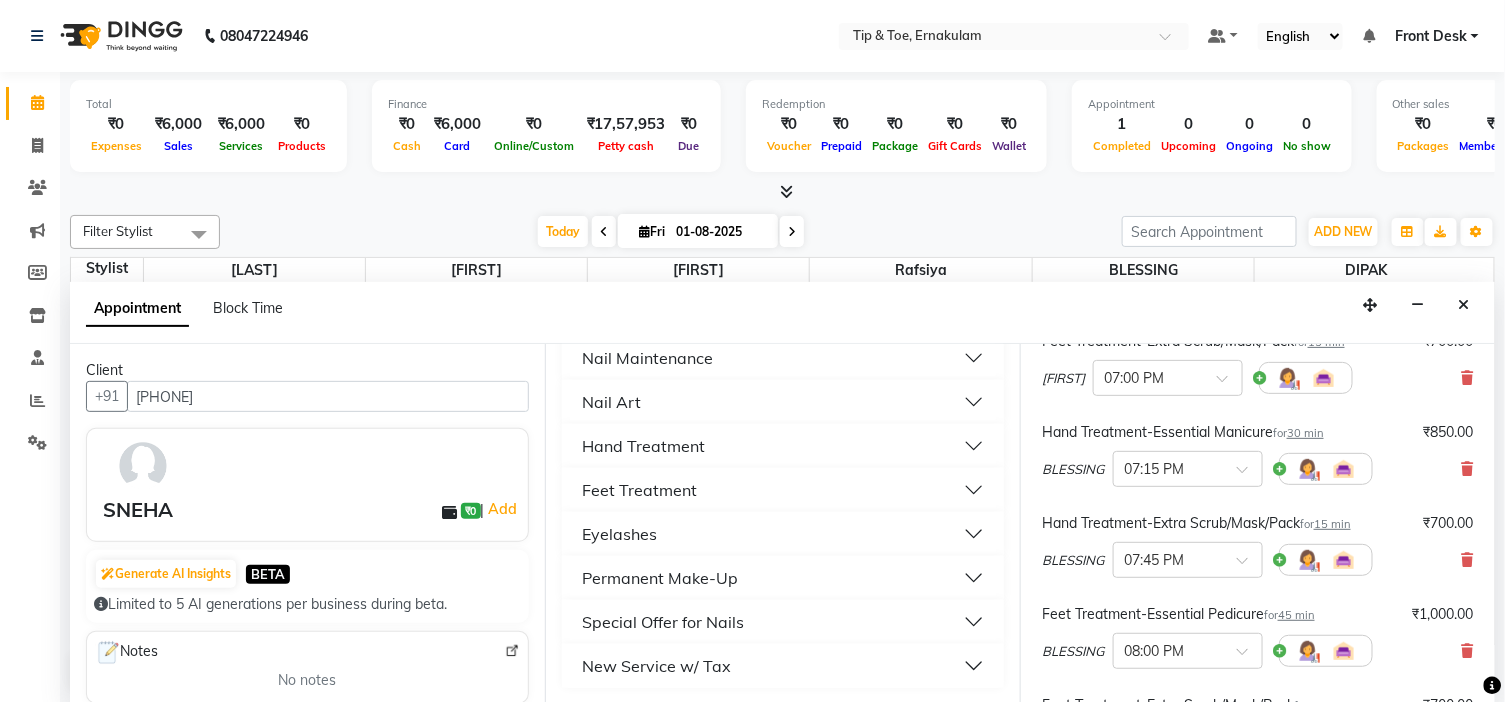 click on "Feet Treatment" at bounding box center [783, 490] 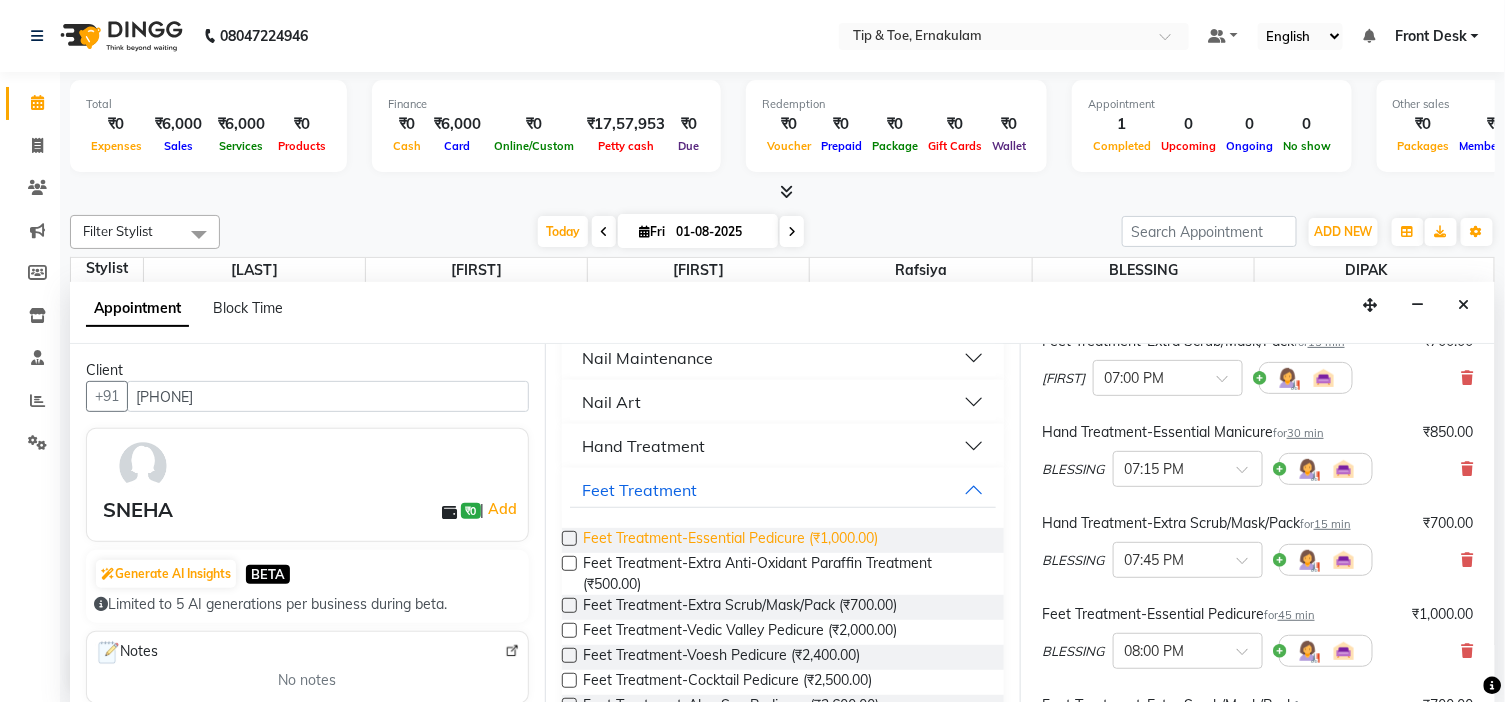 click on "Feet Treatment-Essential Pedicure (₹1,000.00)" at bounding box center (730, 540) 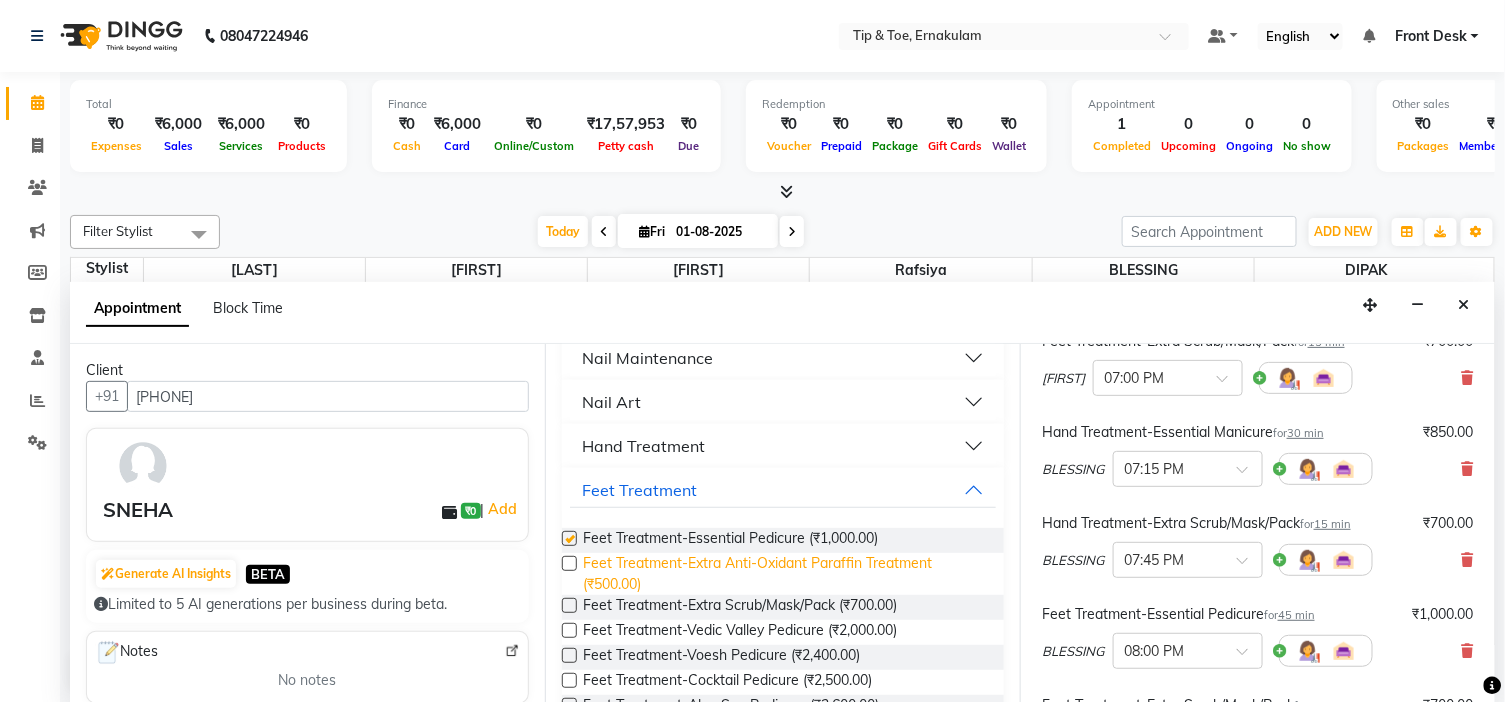 checkbox on "false" 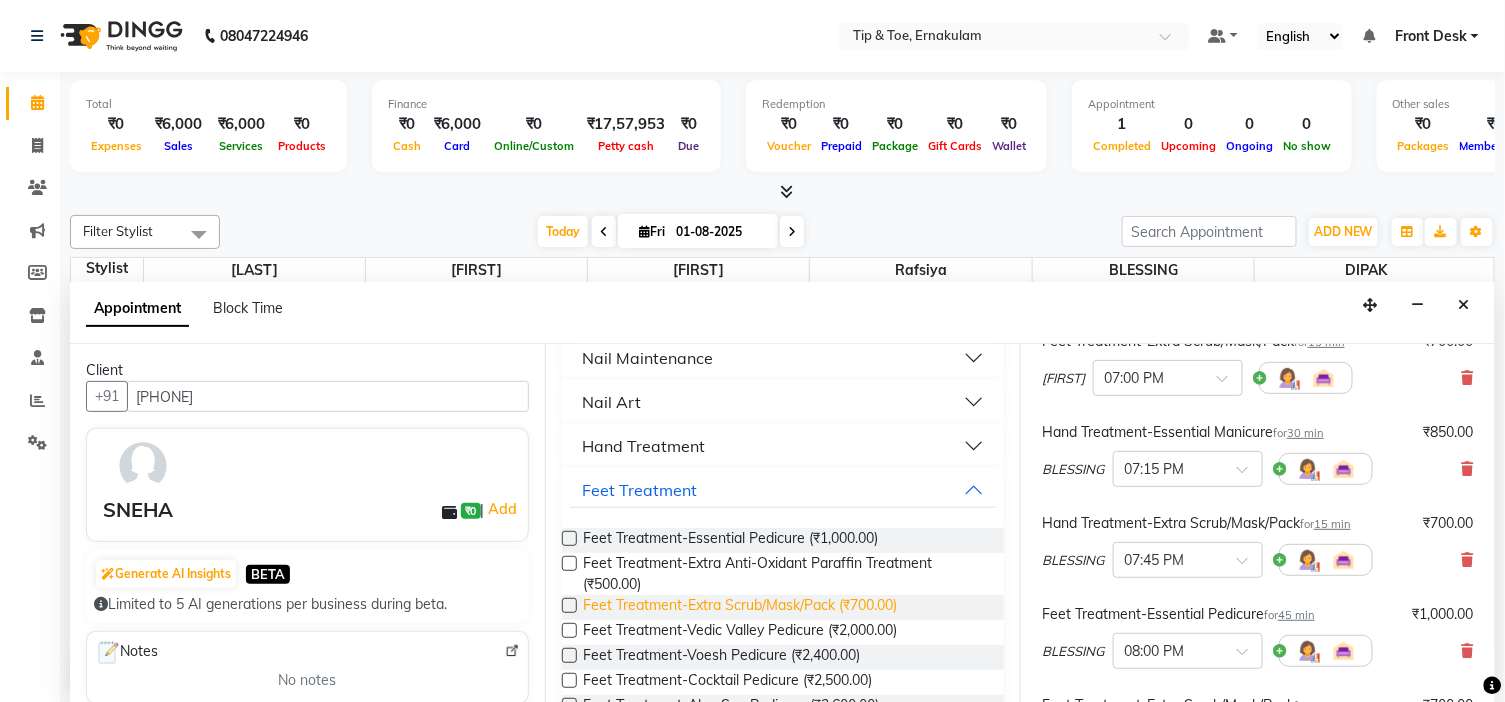 click on "Feet Treatment-Extra Scrub/Mask/Pack (₹700.00)" at bounding box center [740, 607] 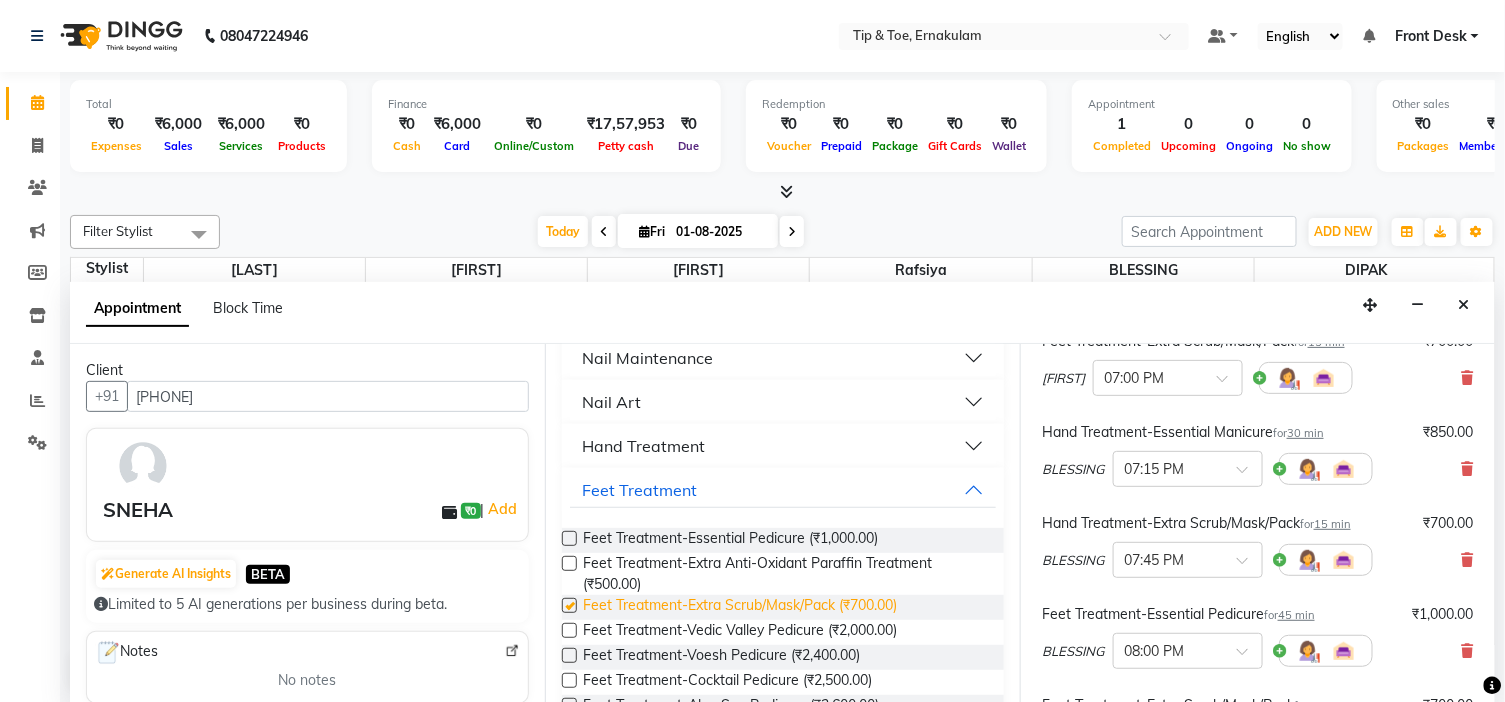 checkbox on "false" 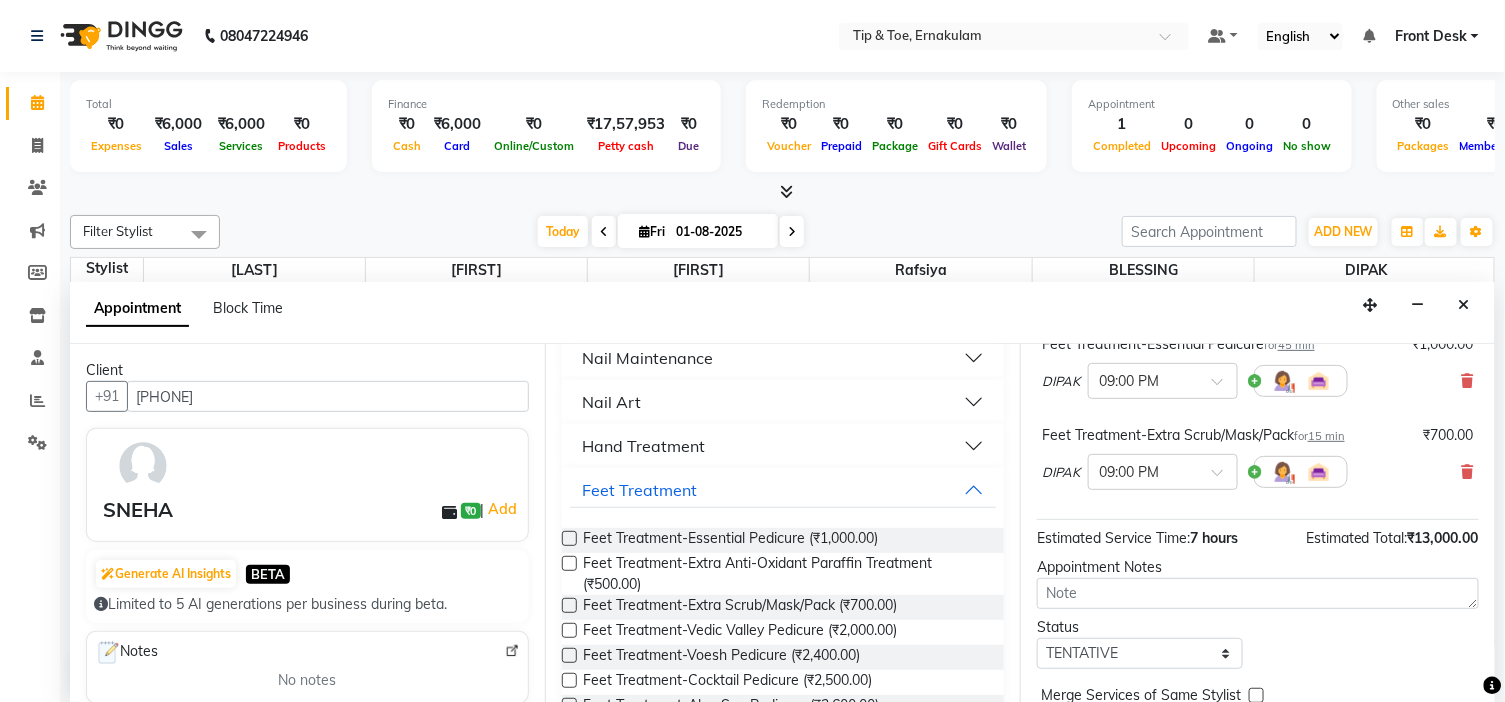 scroll, scrollTop: 1552, scrollLeft: 0, axis: vertical 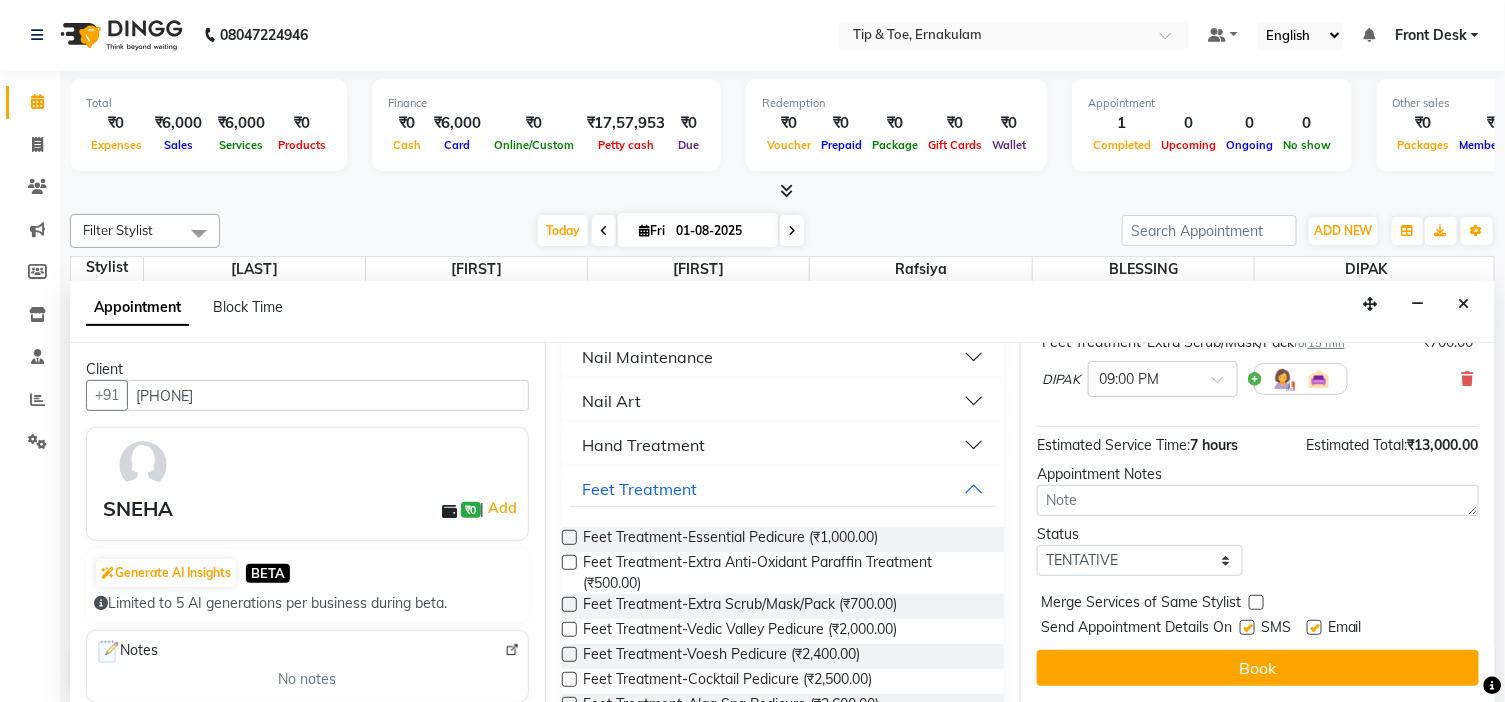 click at bounding box center (1314, 627) 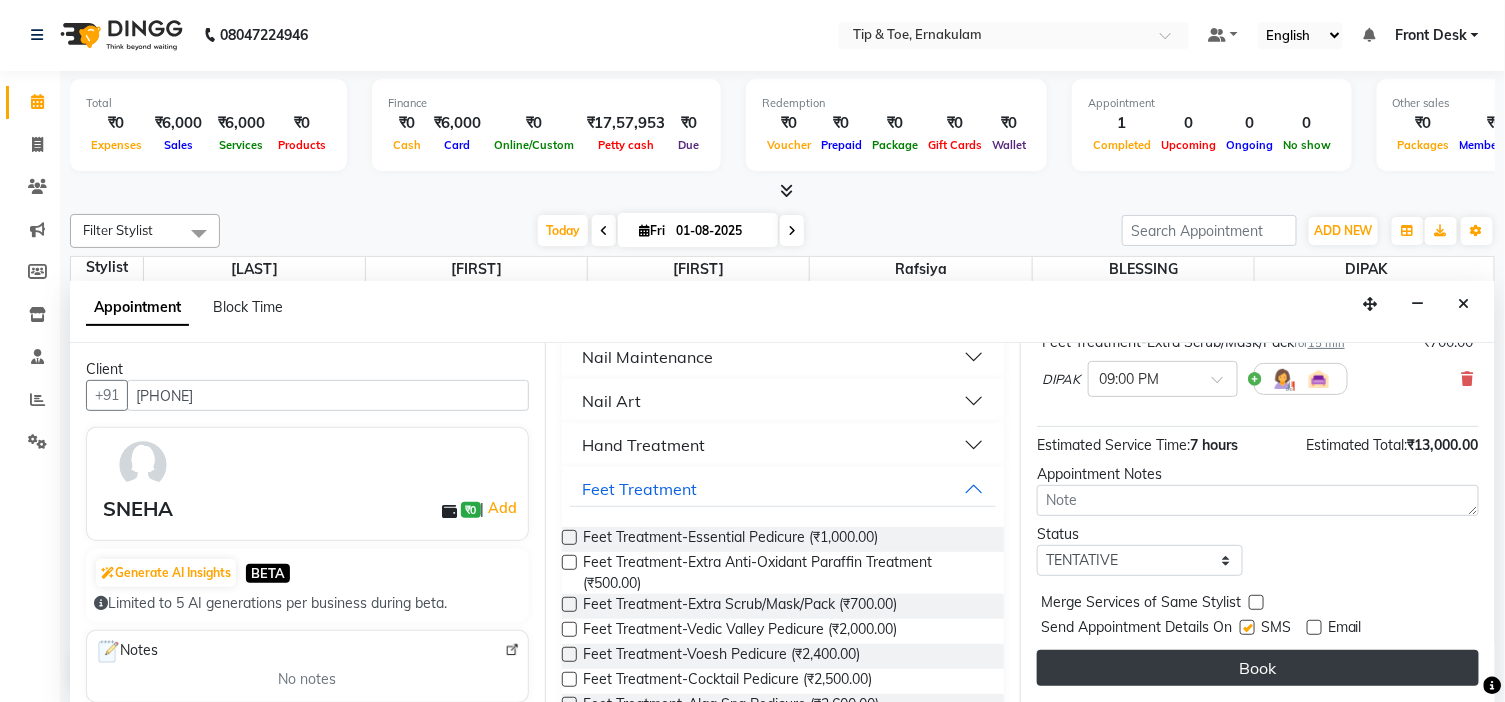 click on "Book" at bounding box center [1258, 668] 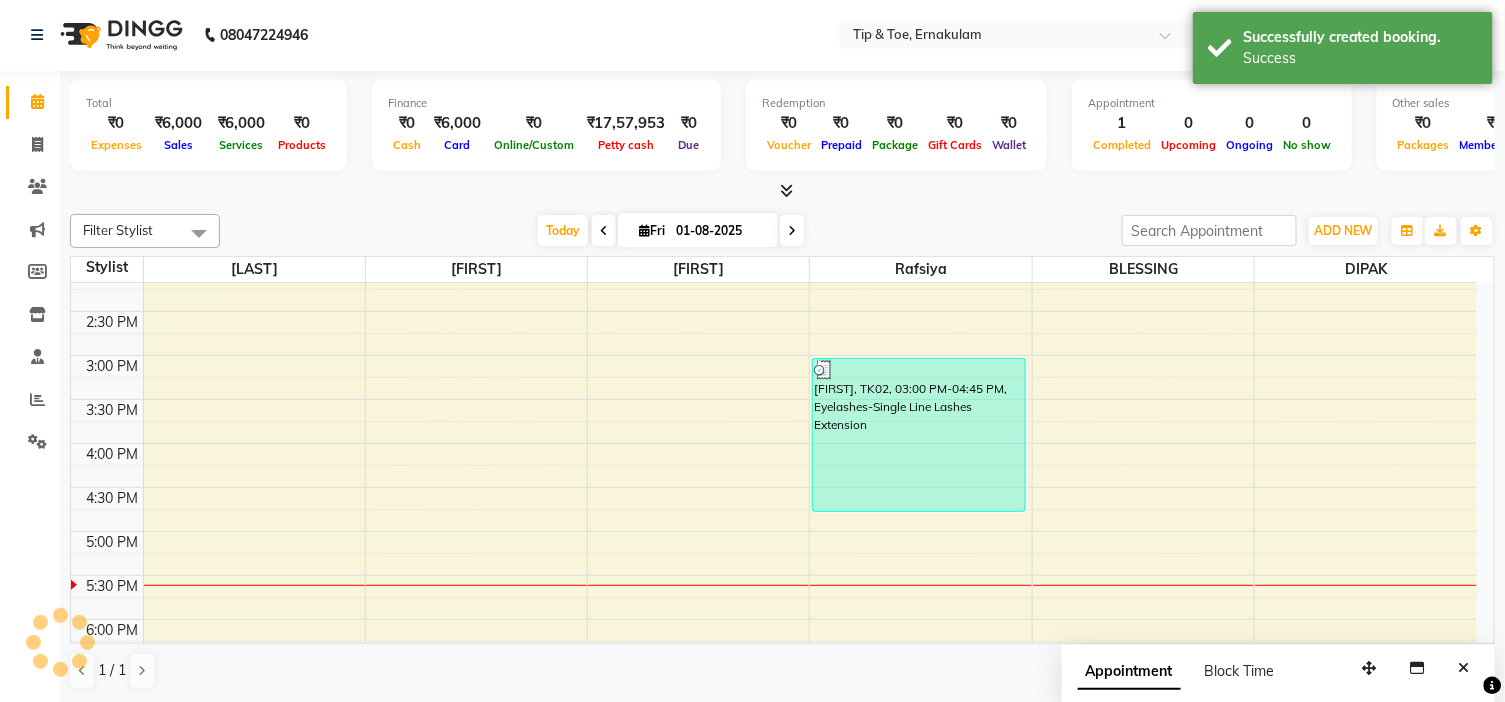 scroll, scrollTop: 0, scrollLeft: 0, axis: both 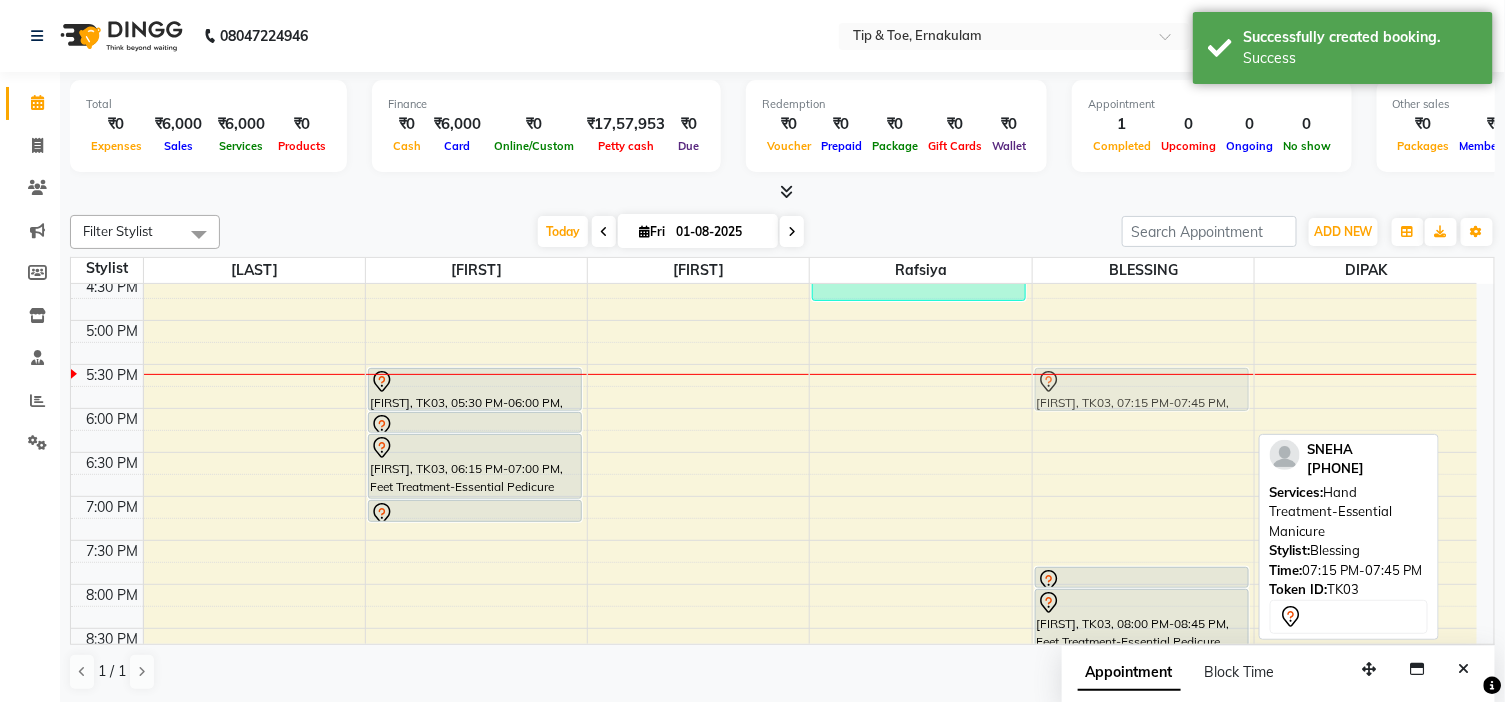 drag, startPoint x: 1110, startPoint y: 422, endPoint x: 1128, endPoint y: 395, distance: 32.449963 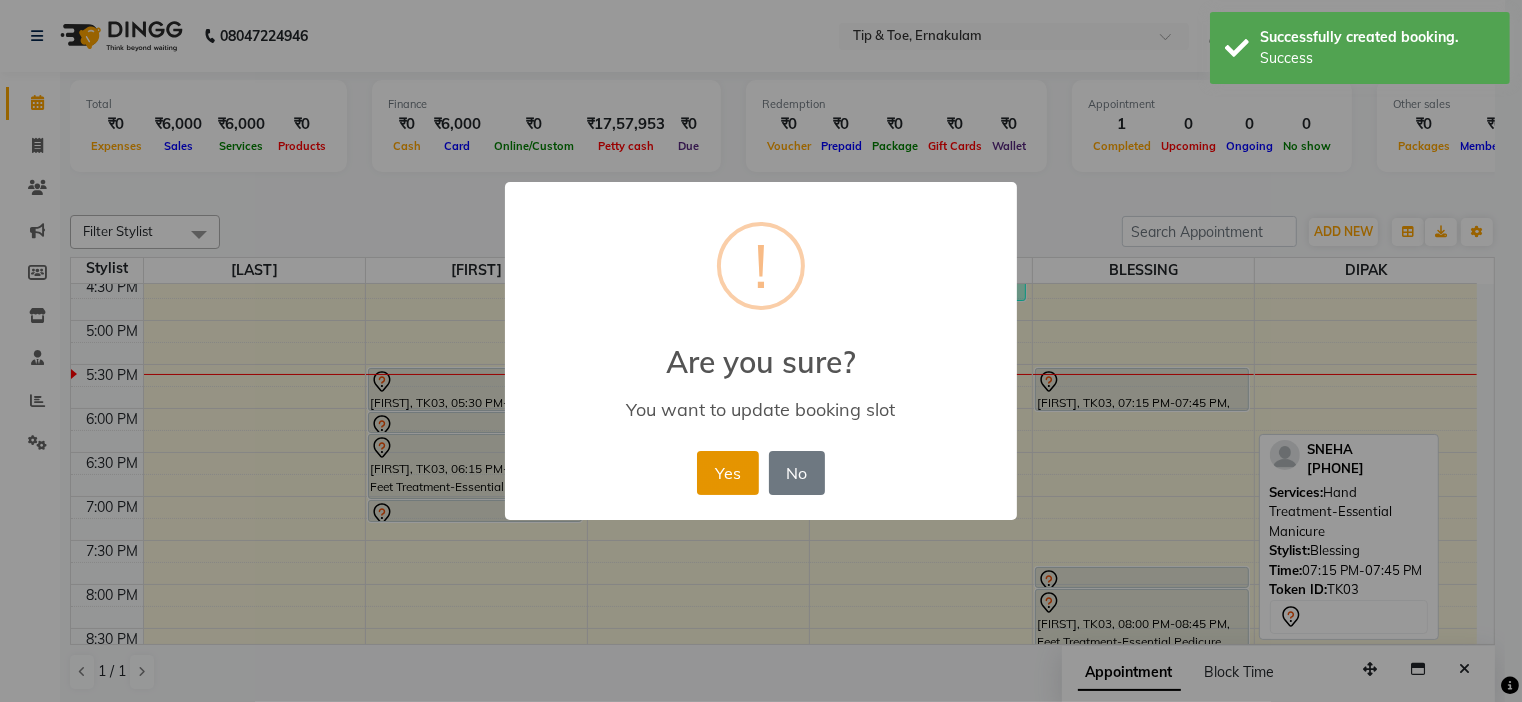 click on "Yes" at bounding box center (727, 473) 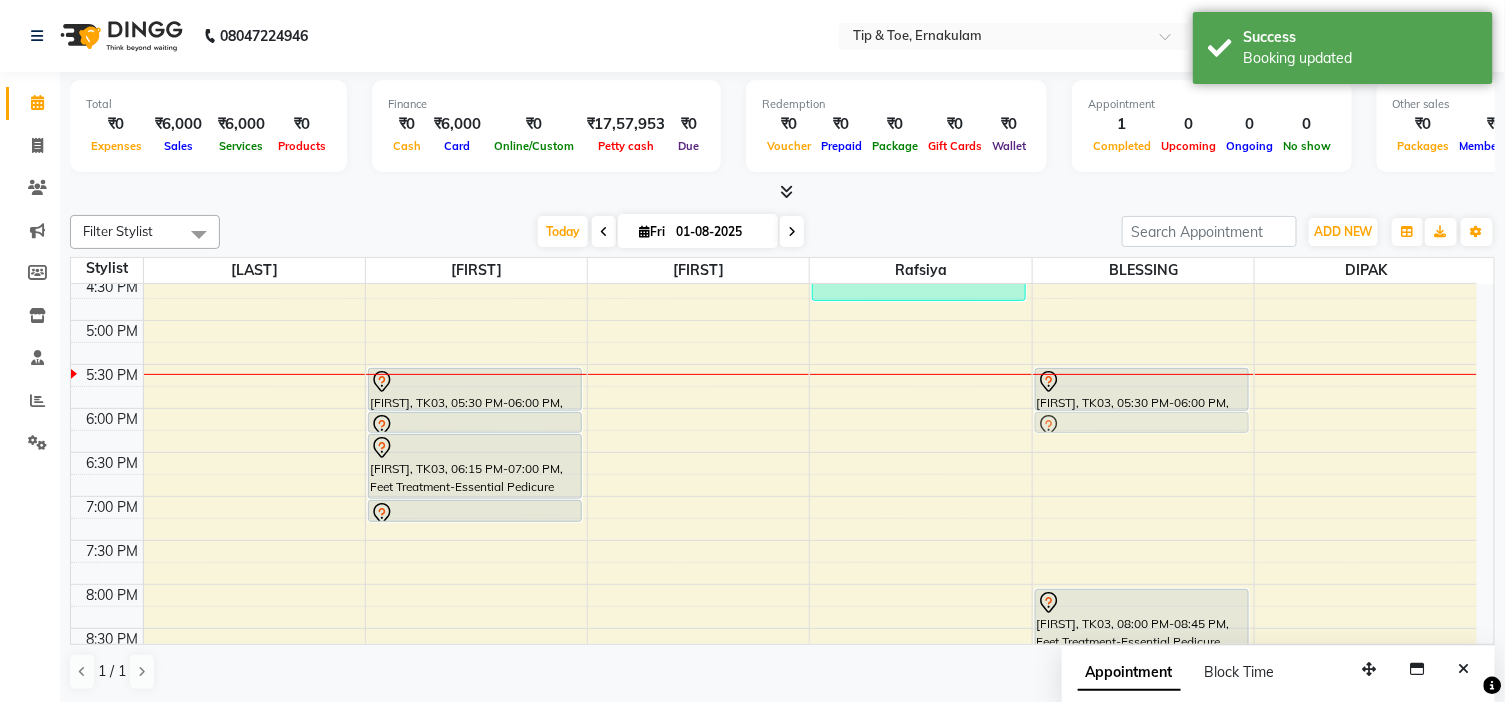 drag, startPoint x: 1105, startPoint y: 565, endPoint x: 1121, endPoint y: 415, distance: 150.85092 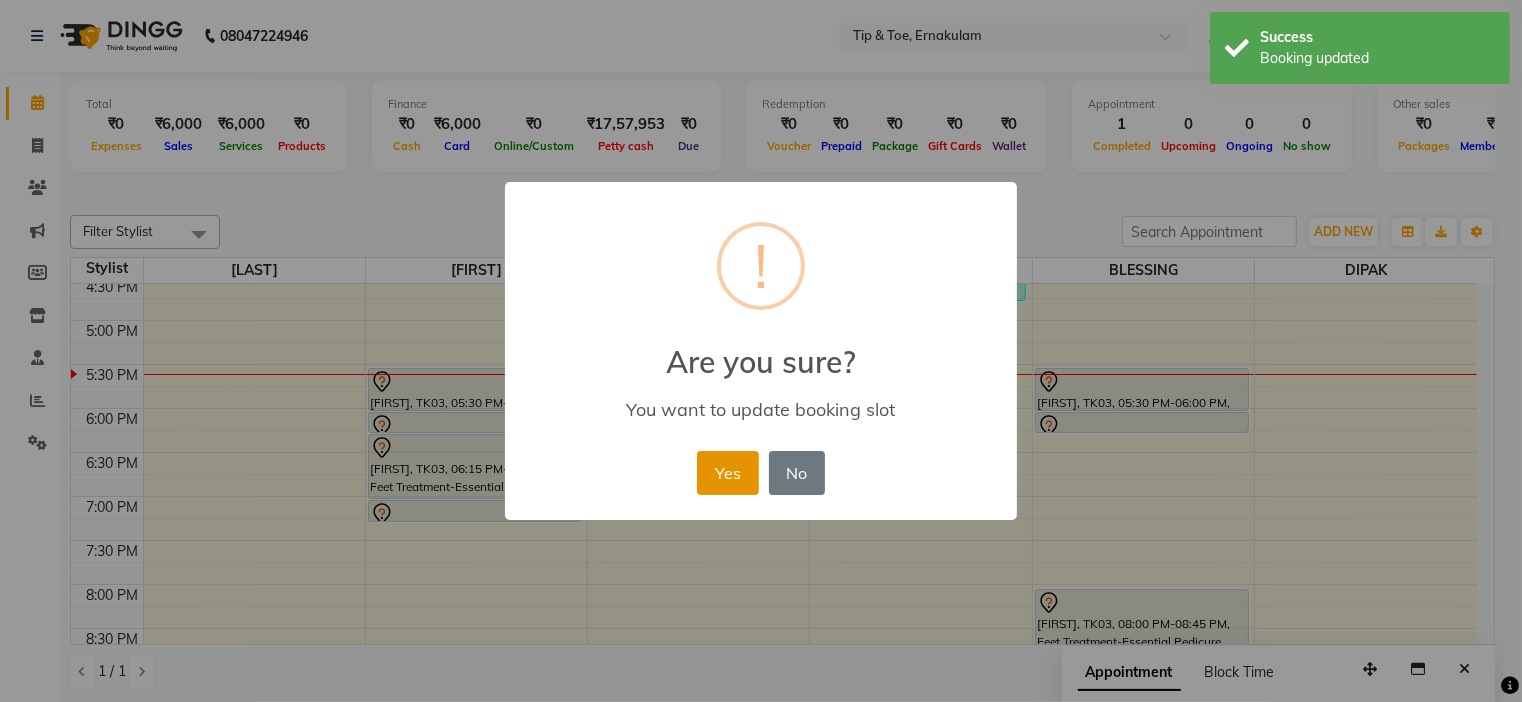click on "Yes" at bounding box center (727, 473) 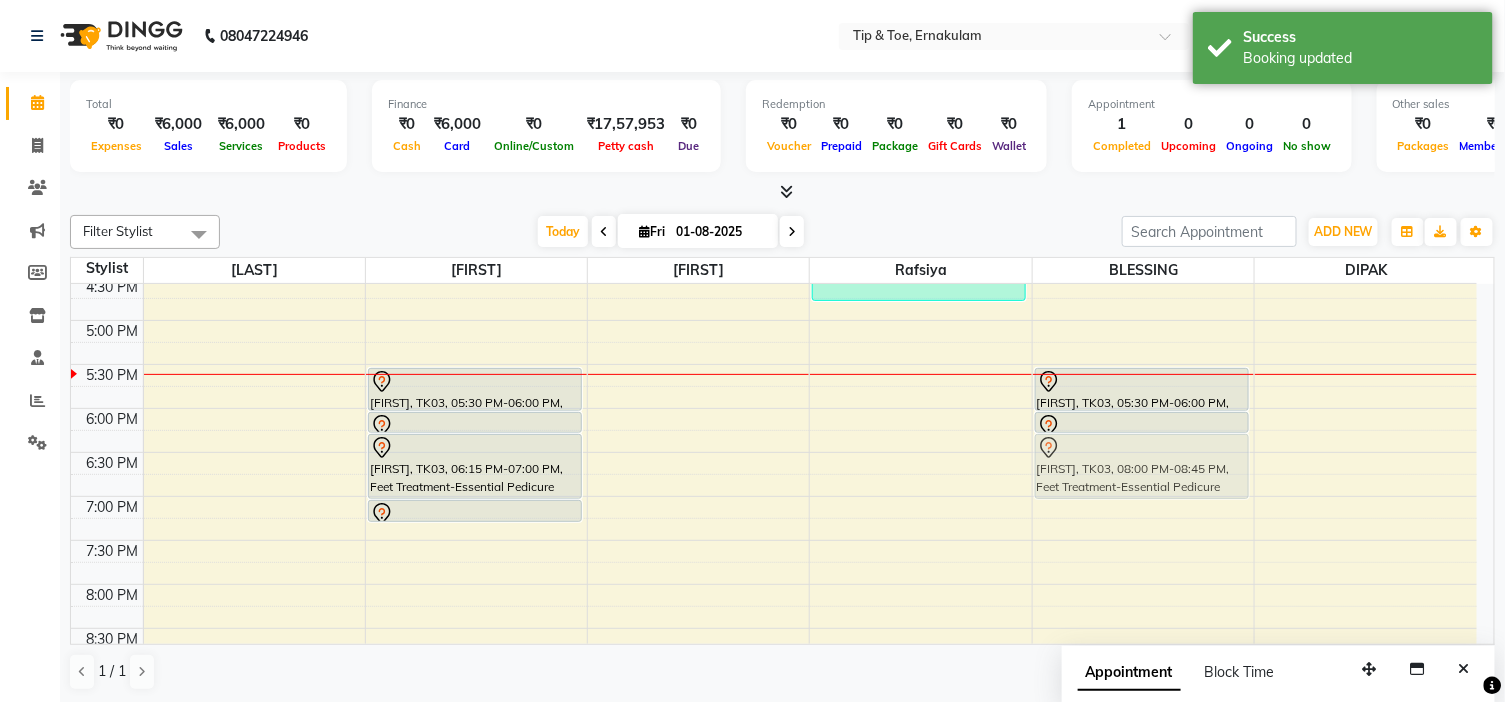 drag, startPoint x: 1113, startPoint y: 600, endPoint x: 1108, endPoint y: 443, distance: 157.0796 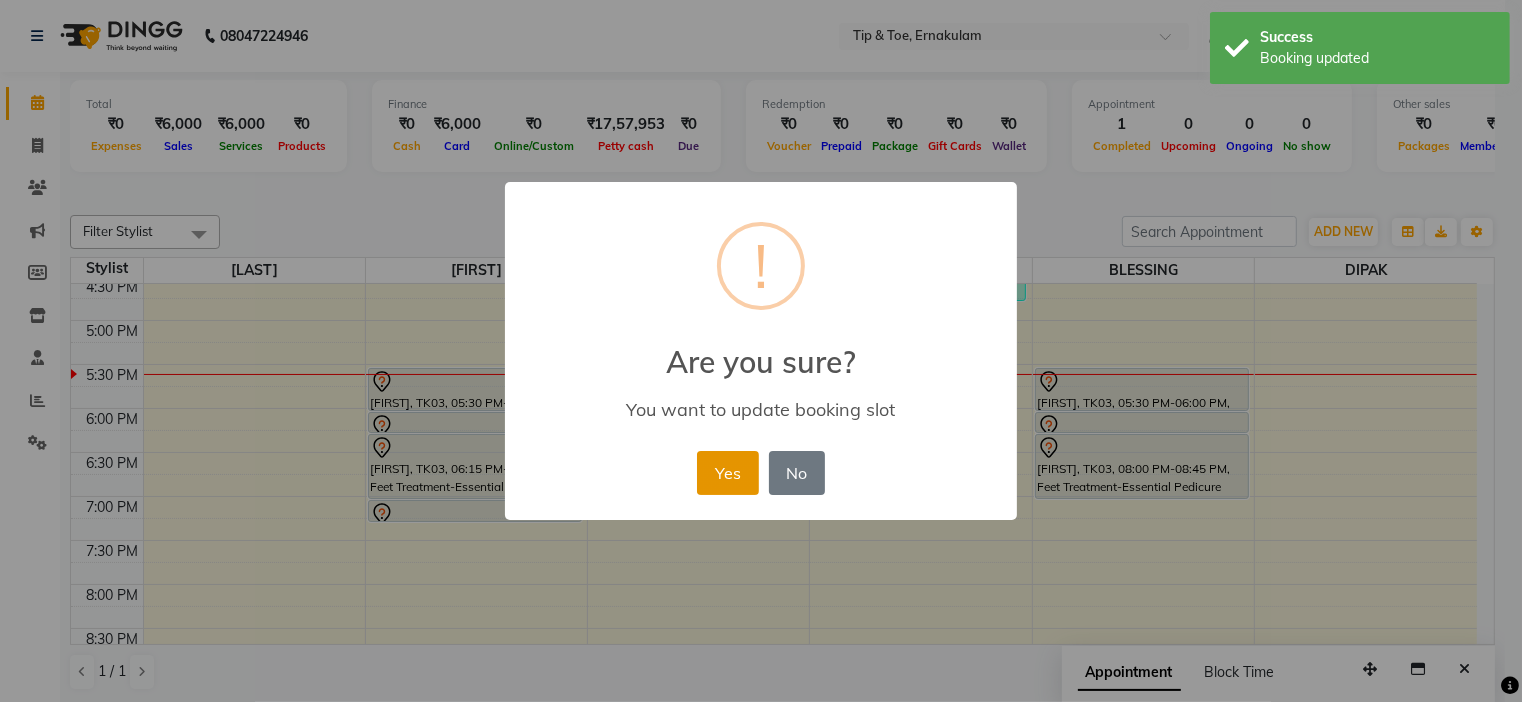 click on "Yes" at bounding box center (727, 473) 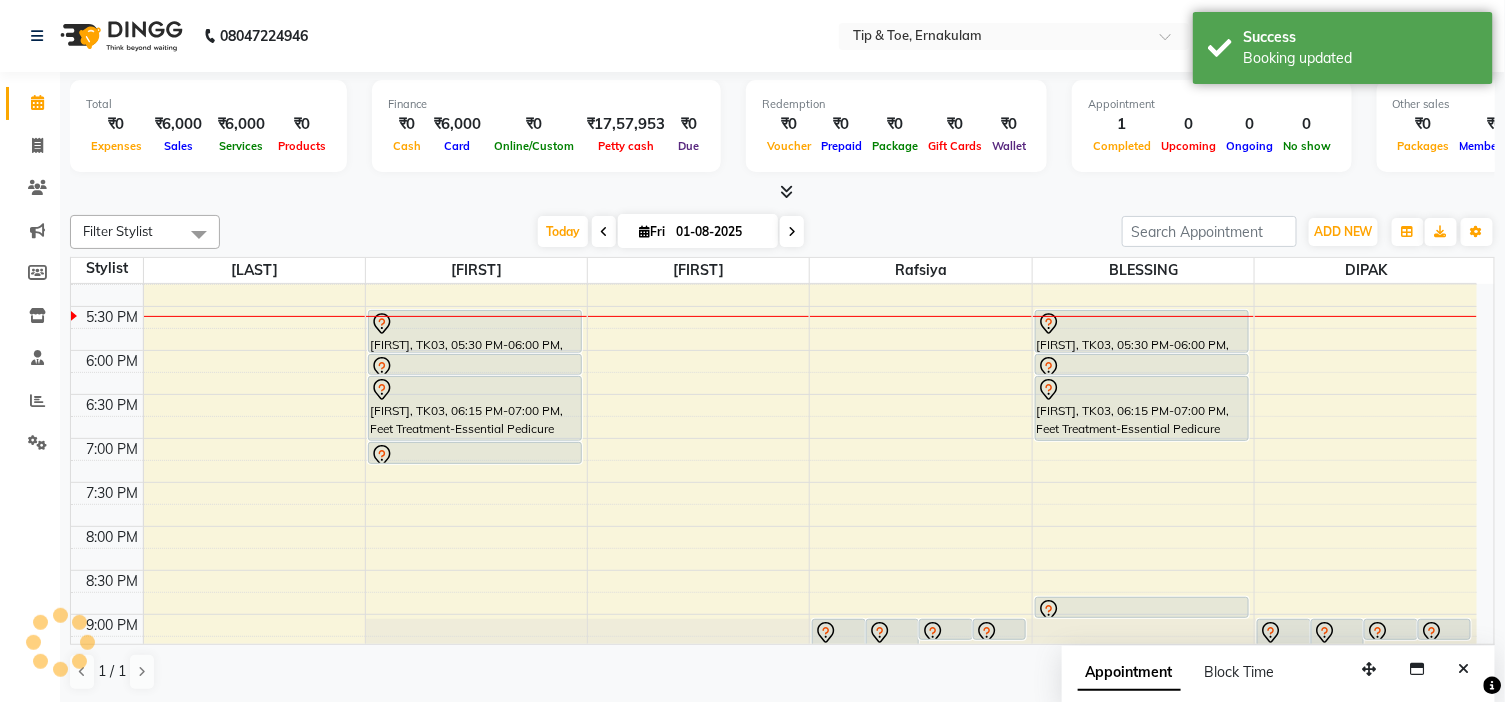 scroll, scrollTop: 788, scrollLeft: 0, axis: vertical 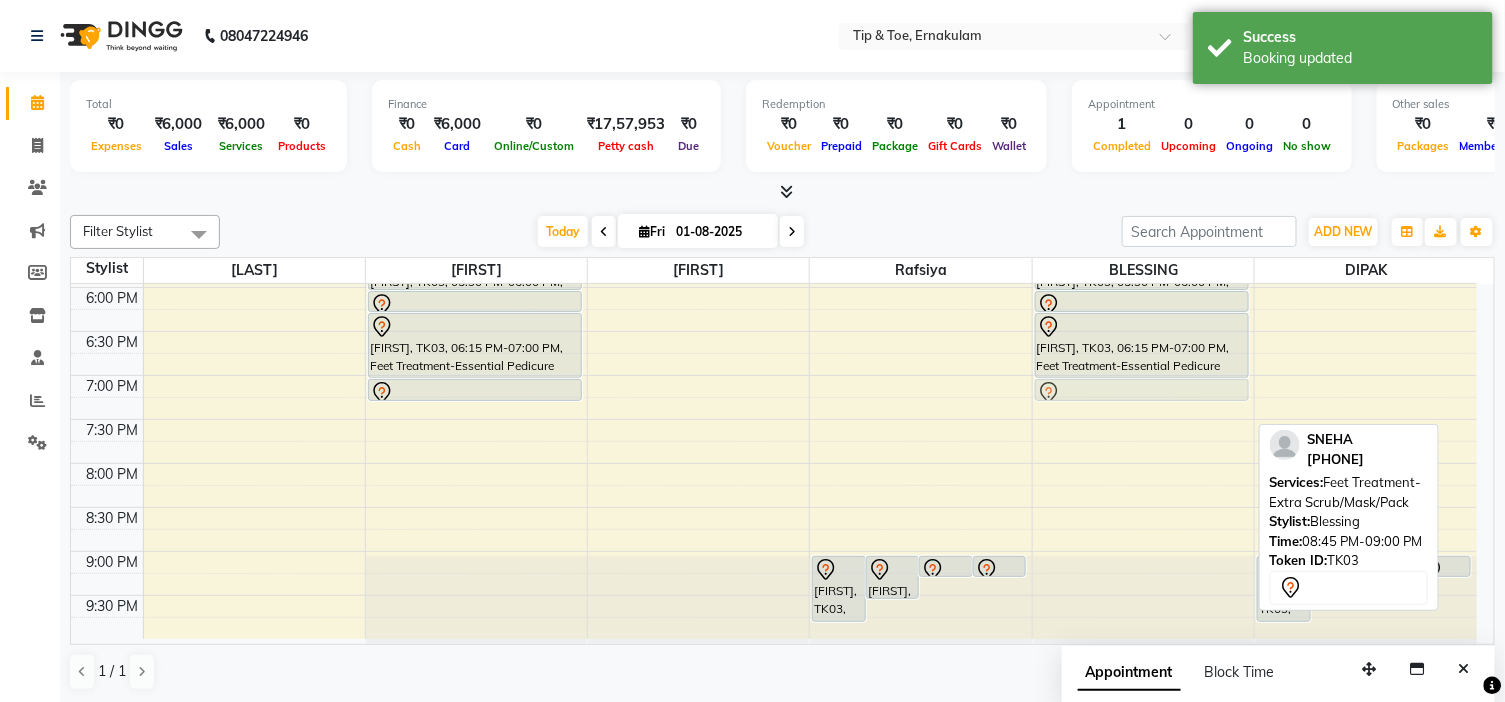 drag, startPoint x: 1108, startPoint y: 541, endPoint x: 1142, endPoint y: 386, distance: 158.68523 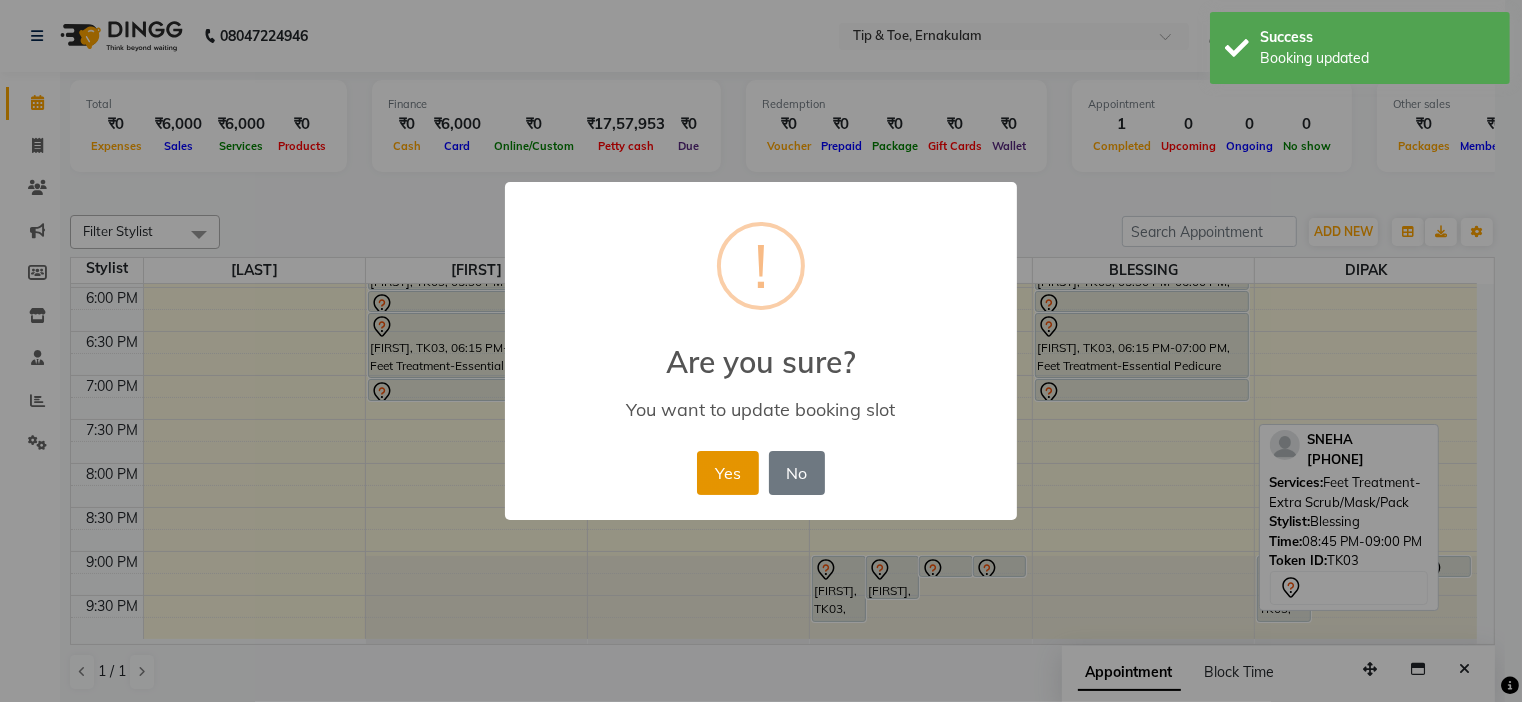 click on "Yes" at bounding box center (727, 473) 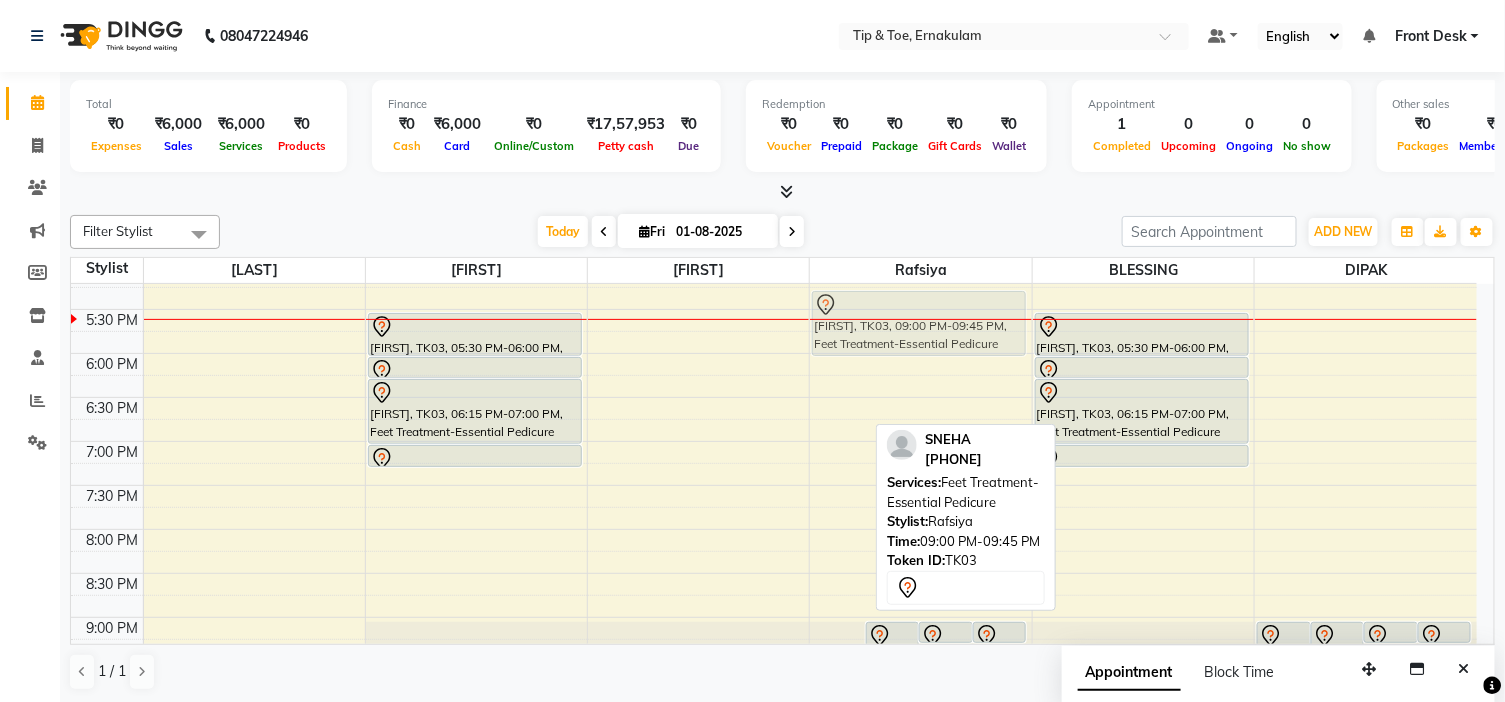 scroll, scrollTop: 714, scrollLeft: 0, axis: vertical 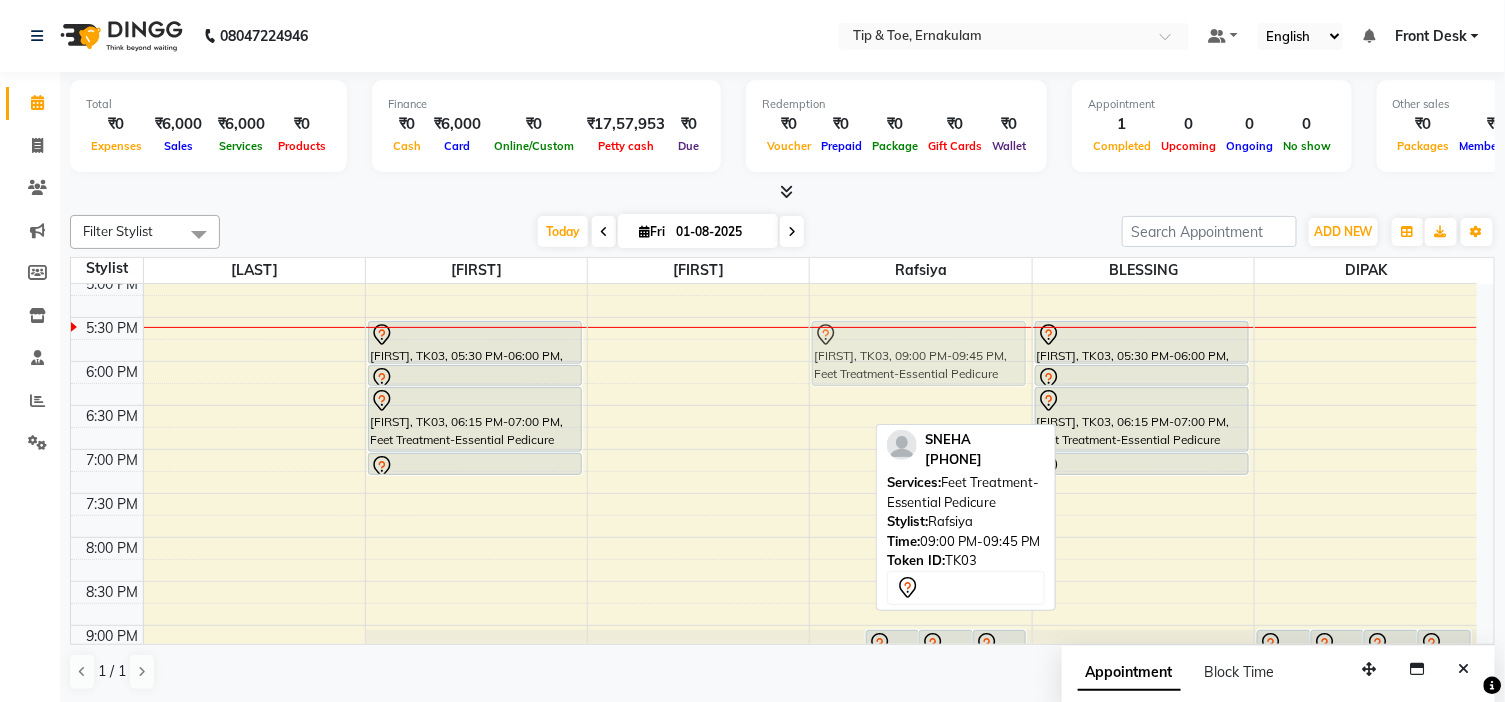 drag, startPoint x: 840, startPoint y: 573, endPoint x: 890, endPoint y: 347, distance: 231.4649 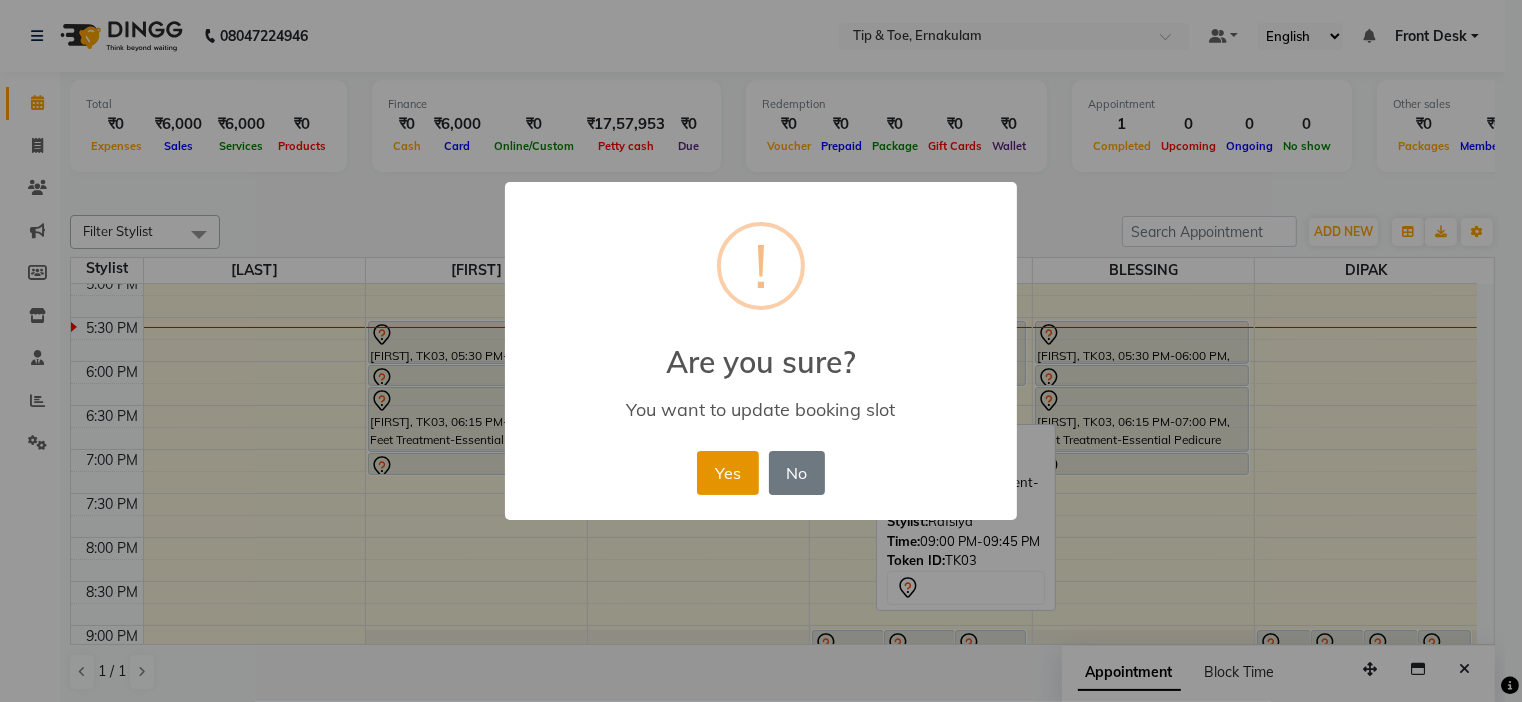 click on "Yes" at bounding box center (727, 473) 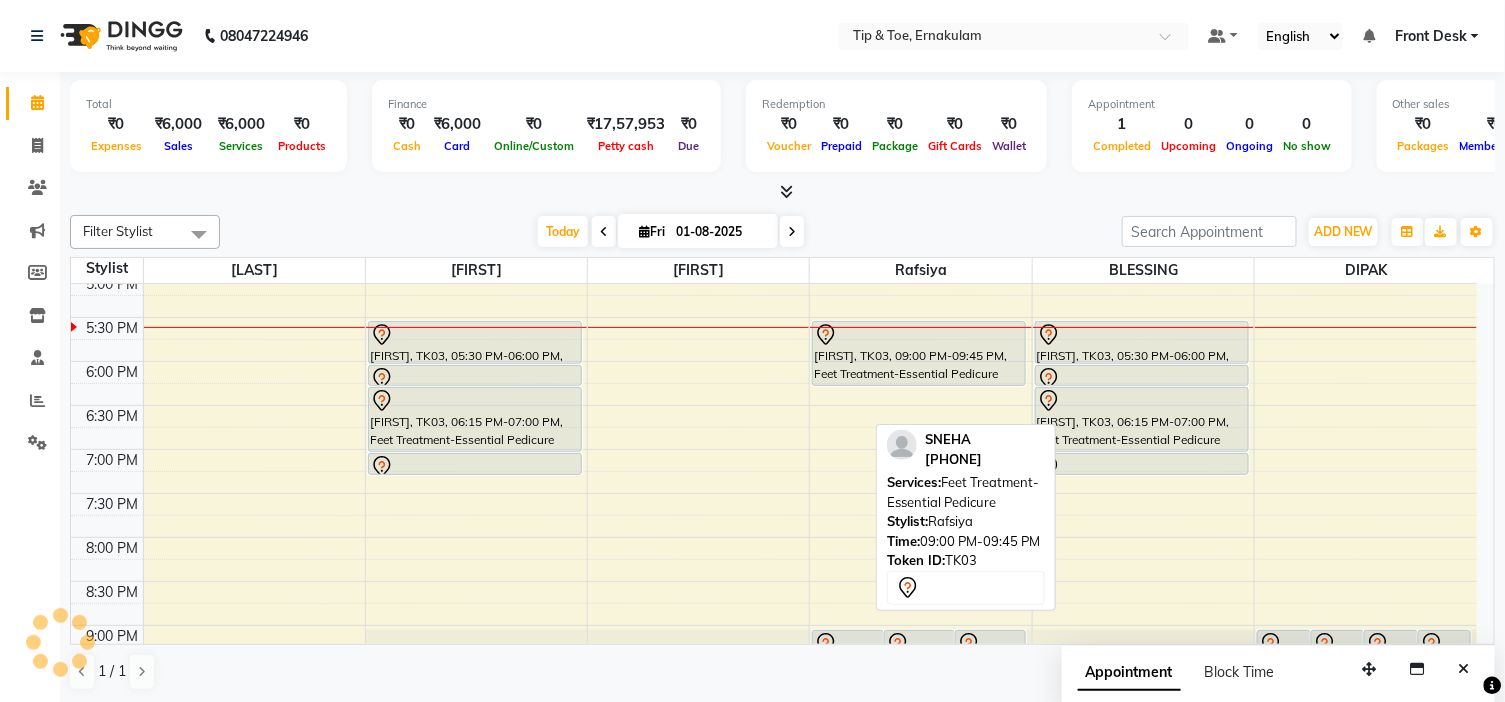 scroll, scrollTop: 788, scrollLeft: 0, axis: vertical 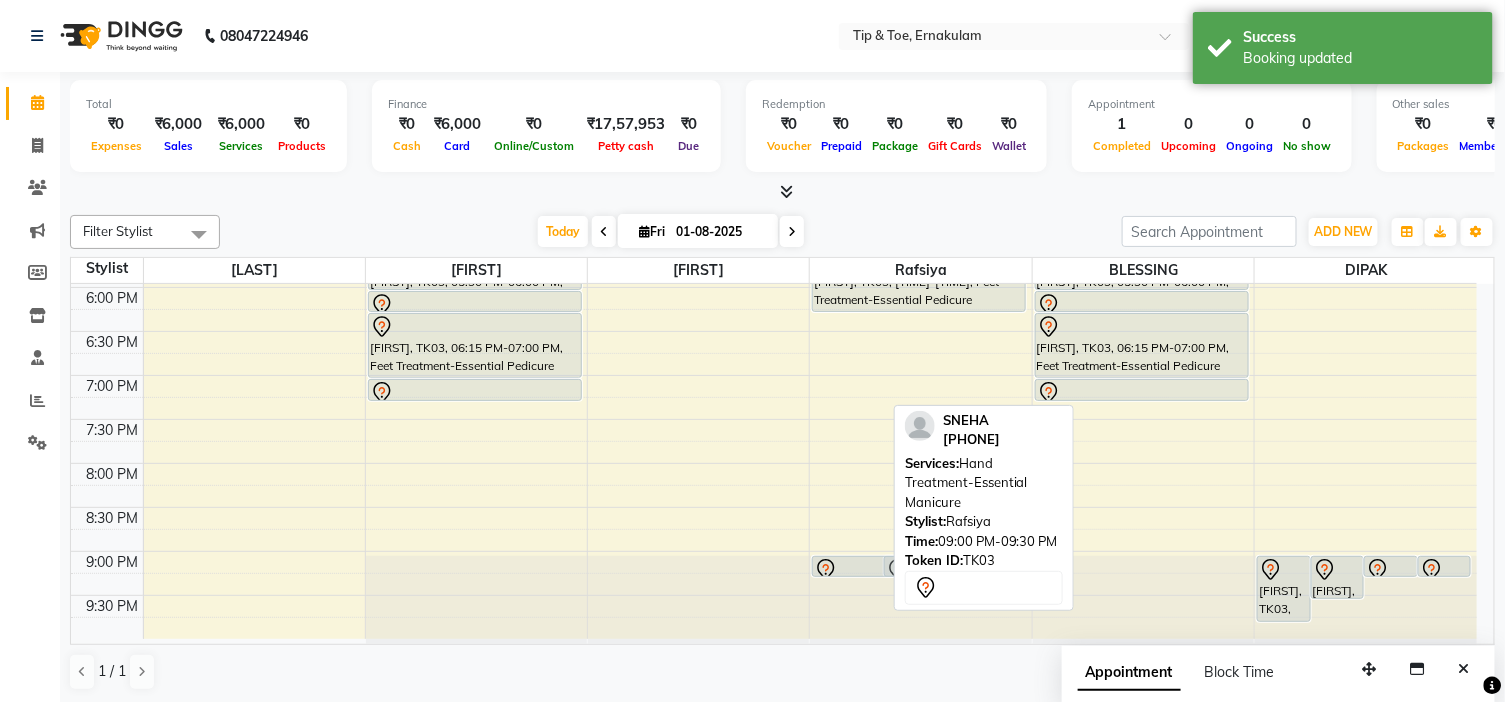 drag, startPoint x: 842, startPoint y: 593, endPoint x: 847, endPoint y: 555, distance: 38.327538 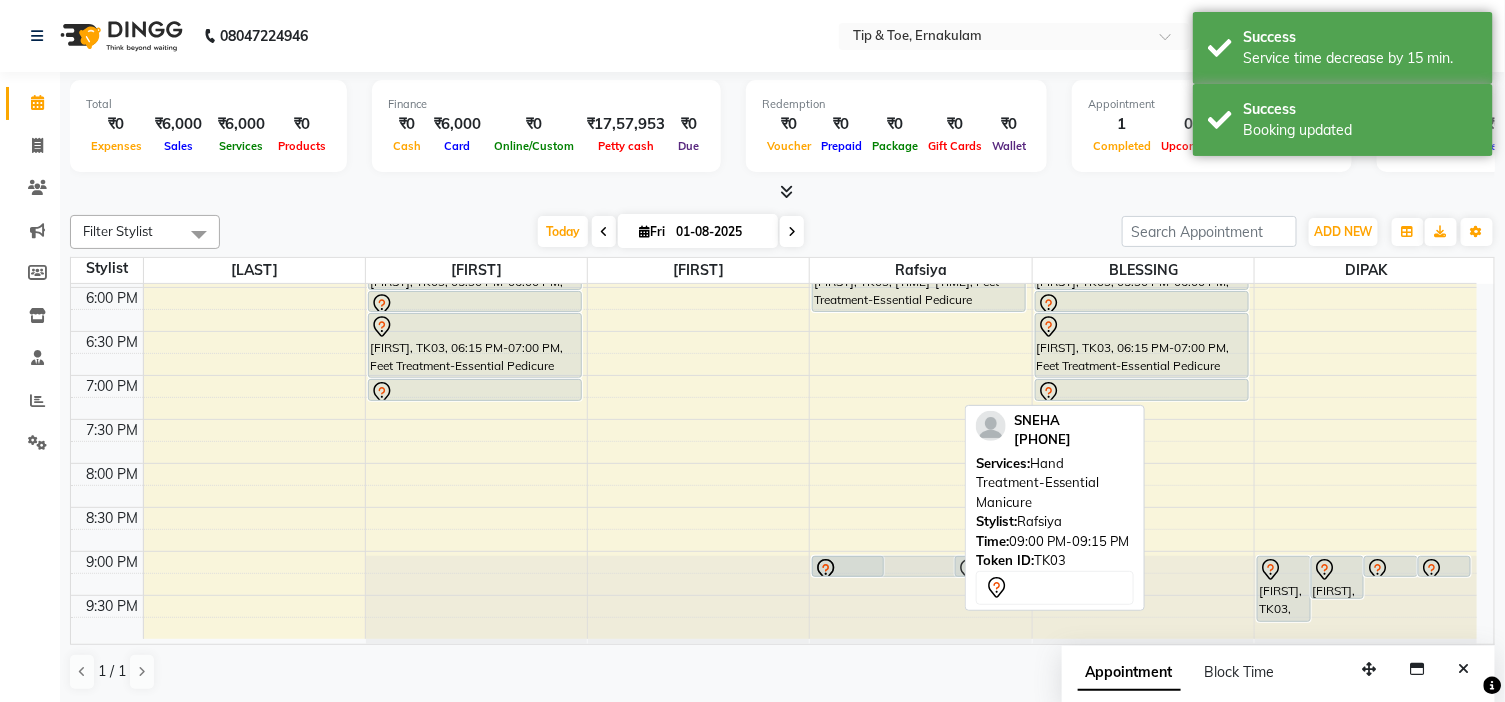 click on "[FIRST], TK03, 09:00 PM-09:15 PM, Feet Treatment-Extra Scrub/Mask/Pack             [FIRST], TK03, 09:00 PM-09:15 PM, Hand Treatment-Essential Manicure             [FIRST], TK03, 09:00 PM-09:15 PM, Hand Treatment-Extra Scrub/Mask/Pack     [FIRST], TK02, 03:00 PM-04:45 PM, Eyelashes-Single Line Lashes Extension             [FIRST], TK03, 05:30 PM-06:15 PM, Feet Treatment-Essential Pedicure             [FIRST], TK03, 09:00 PM-09:15 PM, Hand Treatment-Essential Manicure" at bounding box center (920, 67) 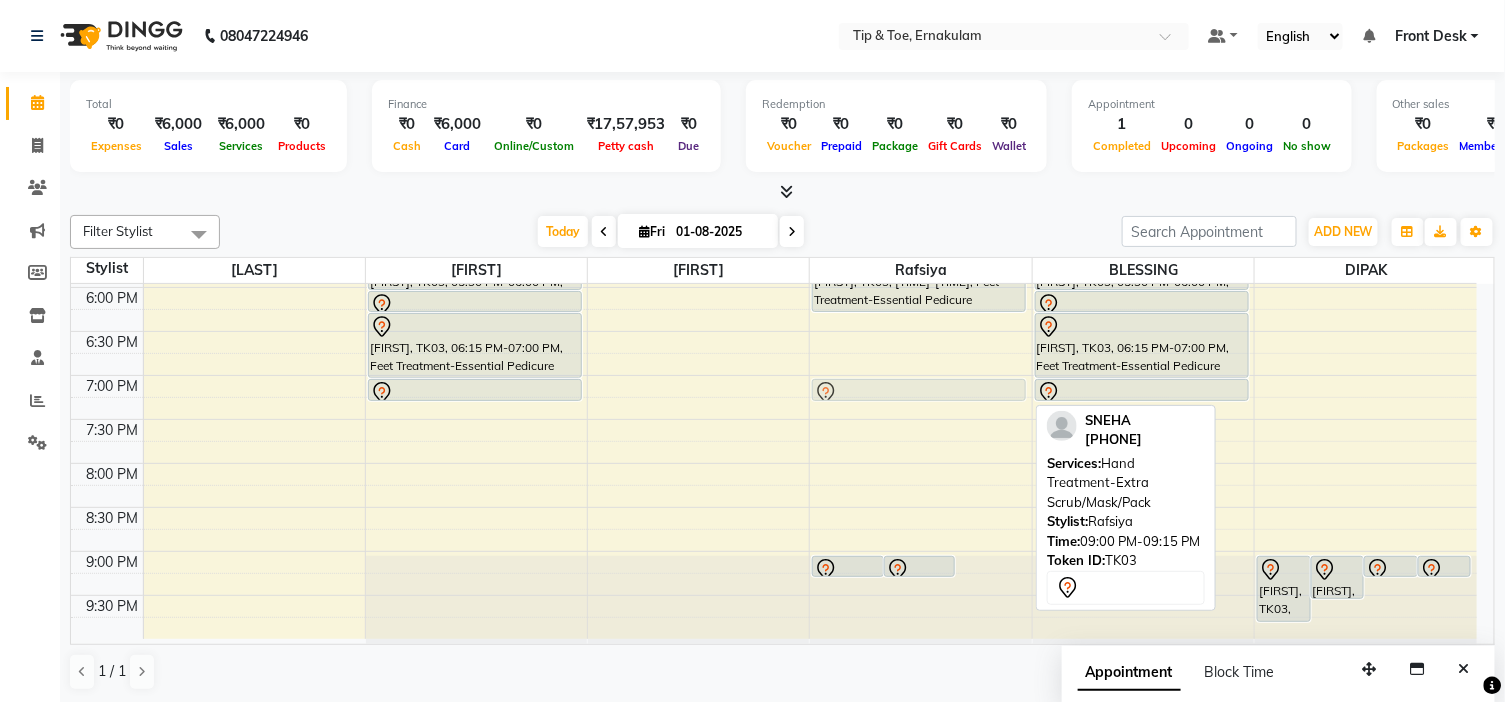drag, startPoint x: 997, startPoint y: 562, endPoint x: 967, endPoint y: 392, distance: 172.62677 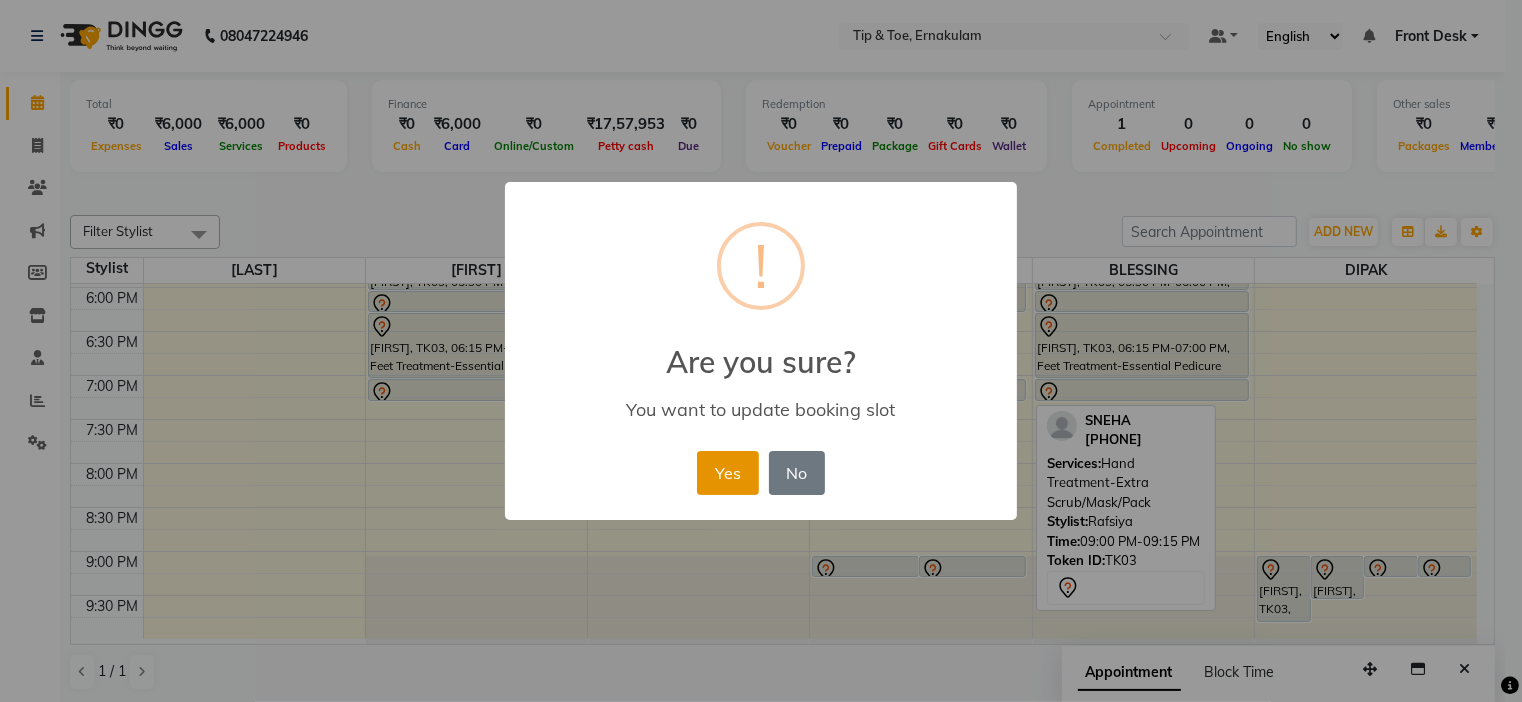 click on "Yes" at bounding box center [727, 473] 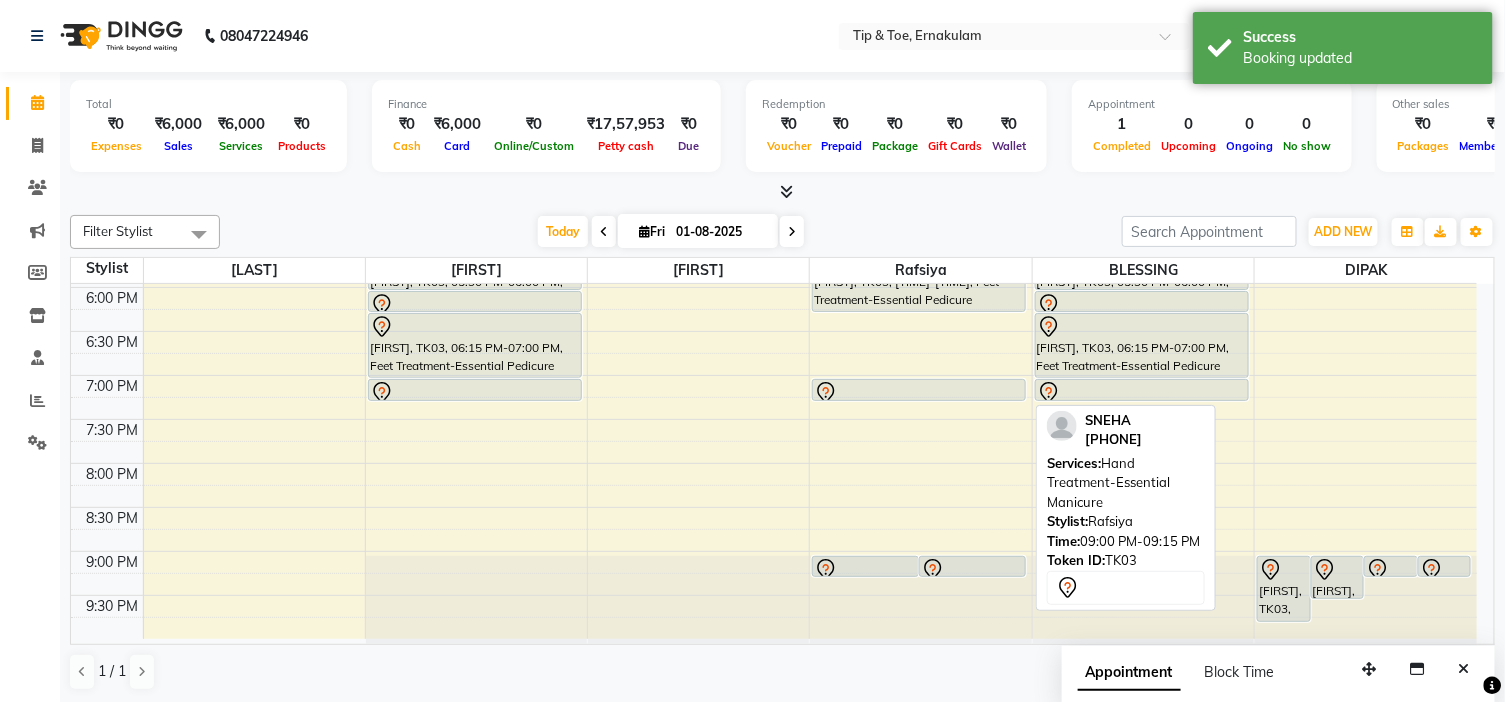 click at bounding box center (972, 570) 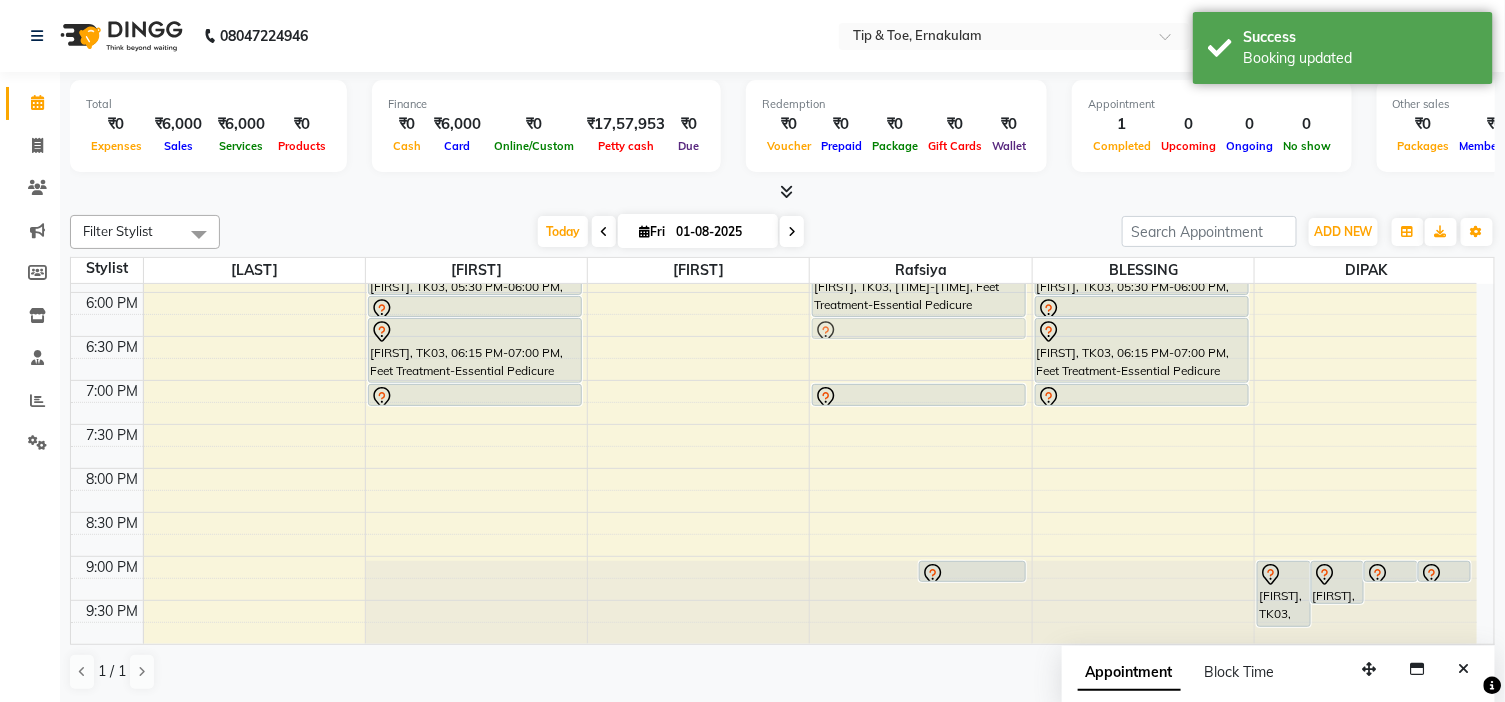 scroll, scrollTop: 781, scrollLeft: 0, axis: vertical 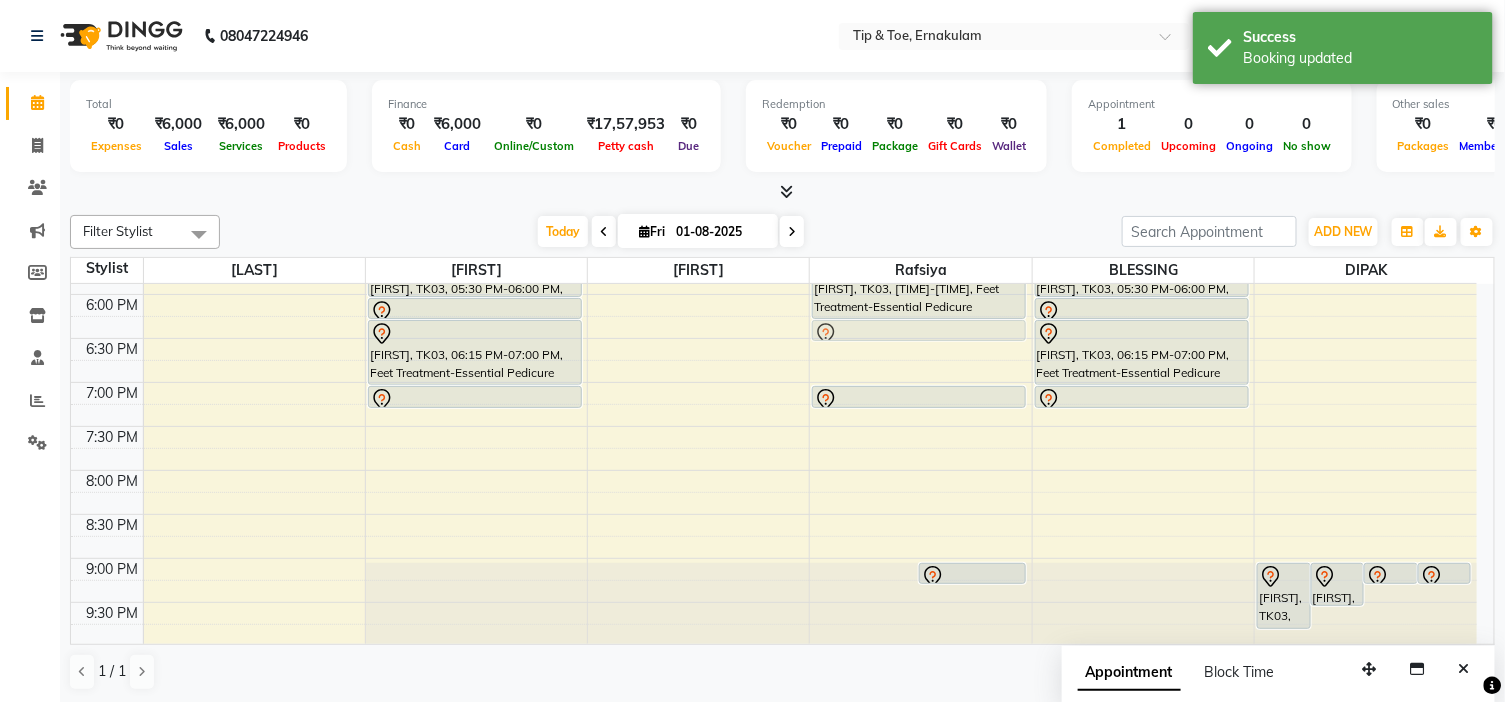 drag, startPoint x: 896, startPoint y: 561, endPoint x: 931, endPoint y: 335, distance: 228.69412 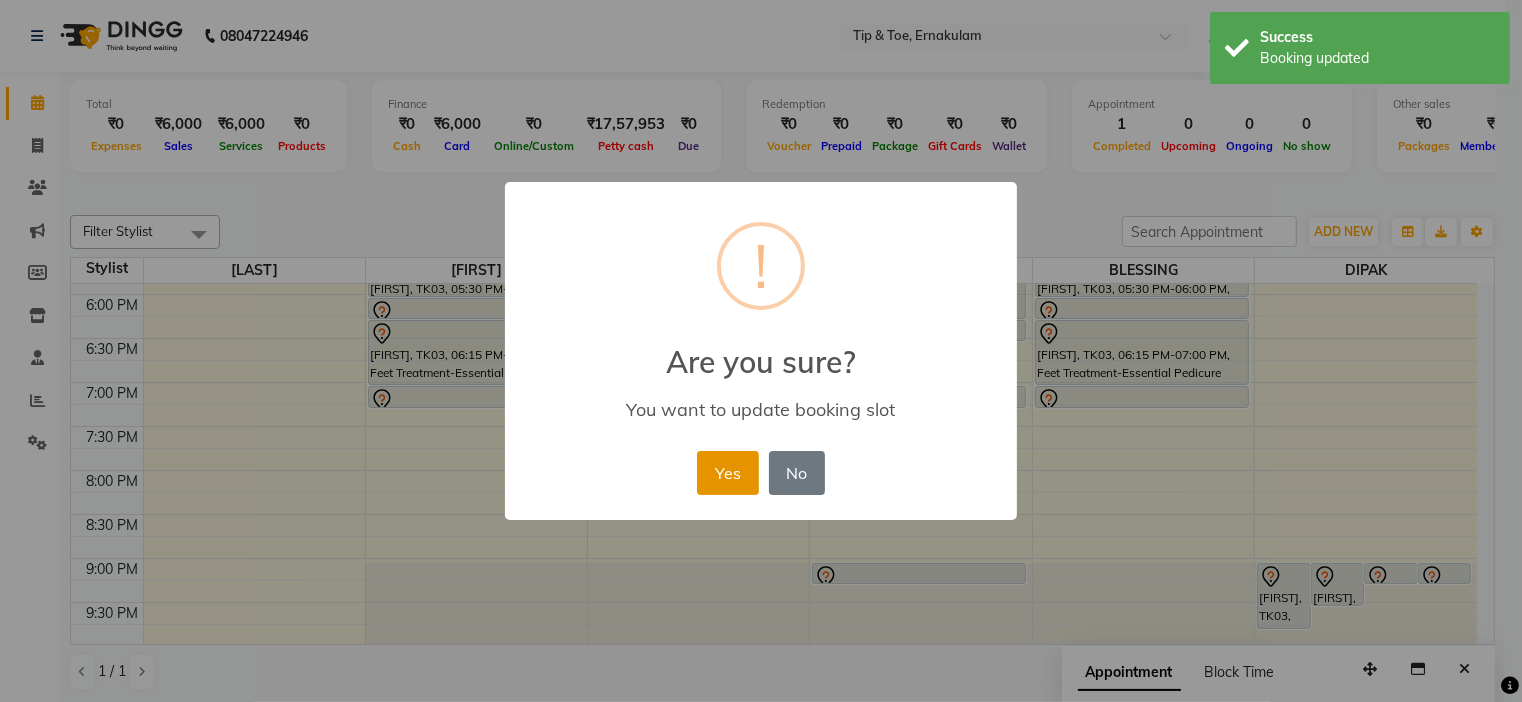 click on "Yes" at bounding box center [727, 473] 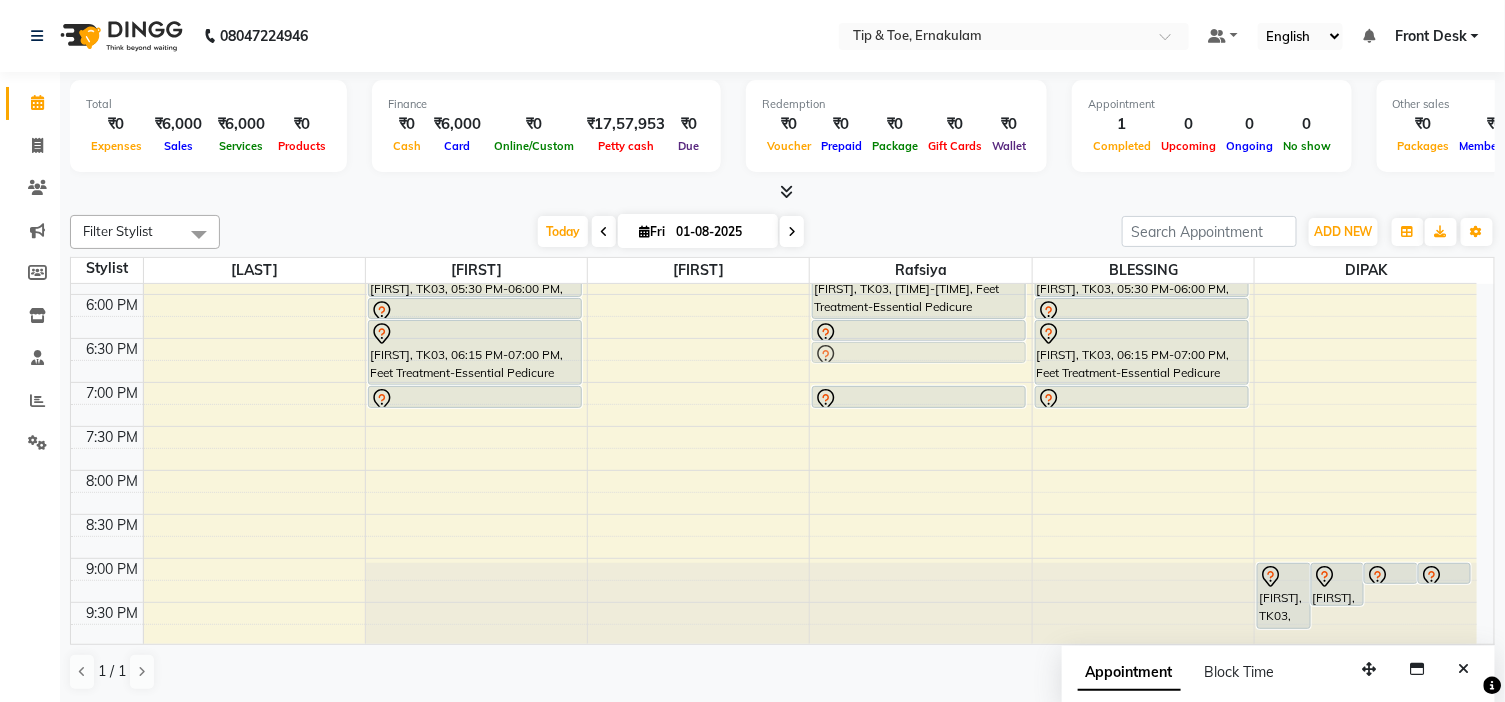 drag, startPoint x: 940, startPoint y: 568, endPoint x: 931, endPoint y: 357, distance: 211.19185 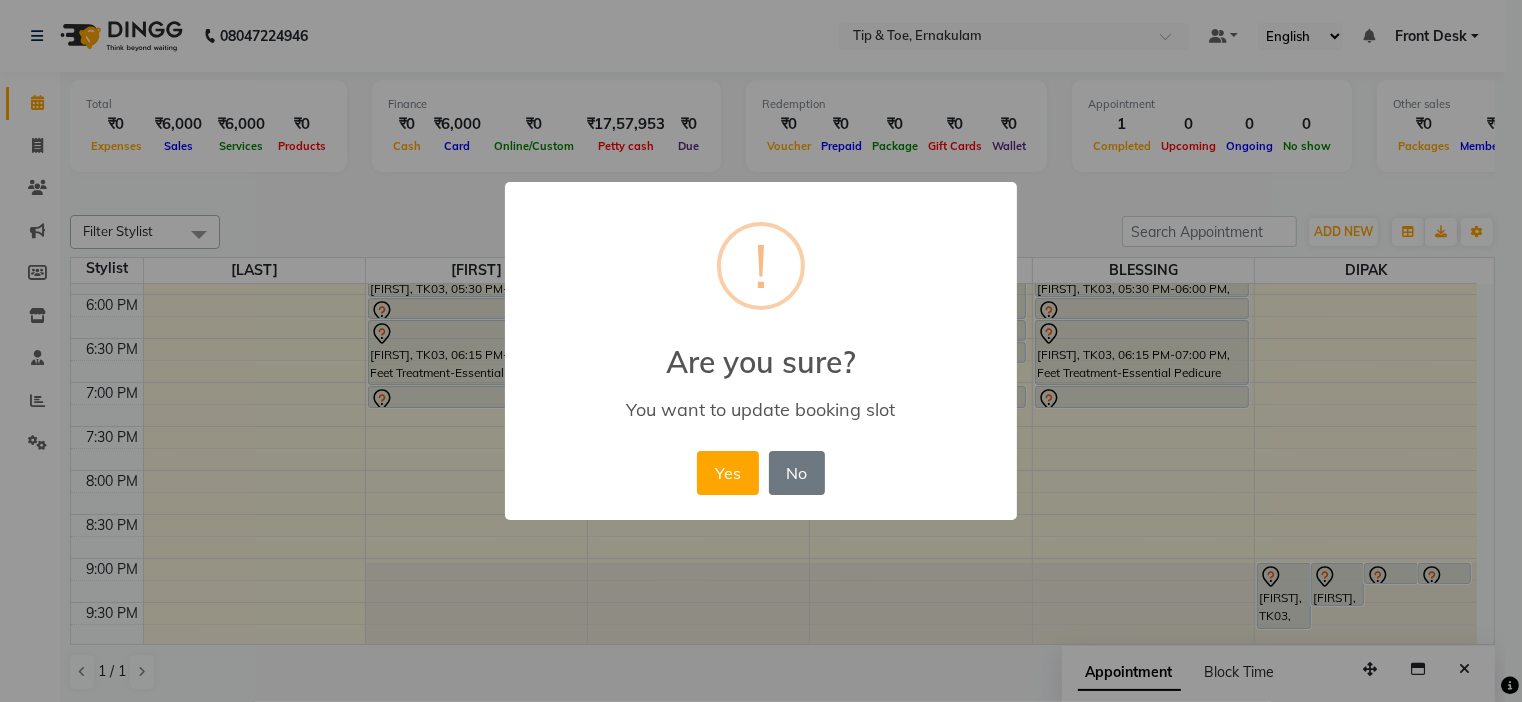 drag, startPoint x: 737, startPoint y: 467, endPoint x: 805, endPoint y: 425, distance: 79.924965 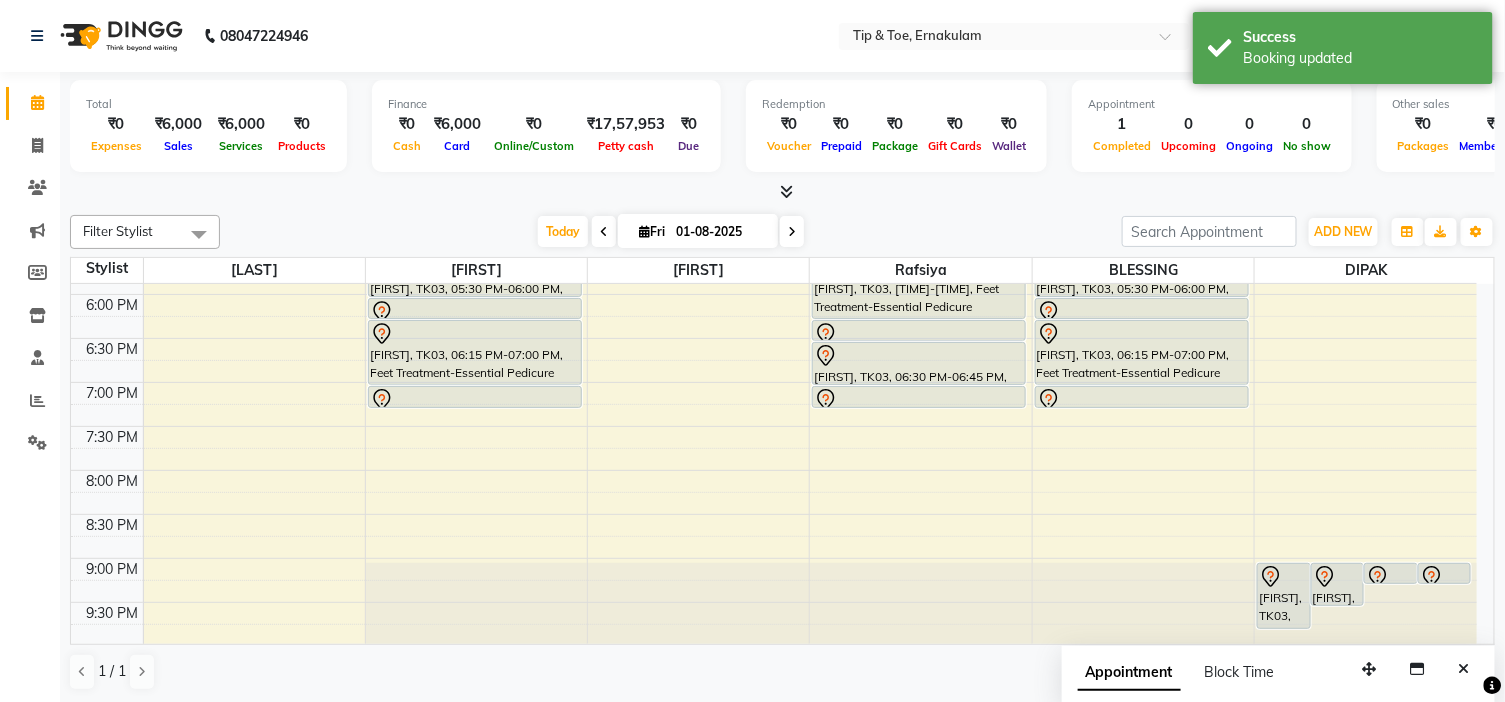 click on "[FIRST], TK02, 03:00 PM-04:45 PM, Eyelashes-Single Line Lashes Extension             [FIRST], TK03, 05:30 PM-06:15 PM, Feet Treatment-Essential Pedicure             [FIRST], TK03, 06:15 PM-06:30 PM, Feet Treatment-Extra Scrub/Mask/Pack             [FIRST], TK03, 06:30 PM-06:45 PM, Hand Treatment-Essential Manicure             [FIRST], TK03, 07:00 PM-07:15 PM, Hand Treatment-Extra Scrub/Mask/Pack             [FIRST], TK03, 06:30 PM-06:45 PM, Hand Treatment-Essential Manicure" at bounding box center (920, 74) 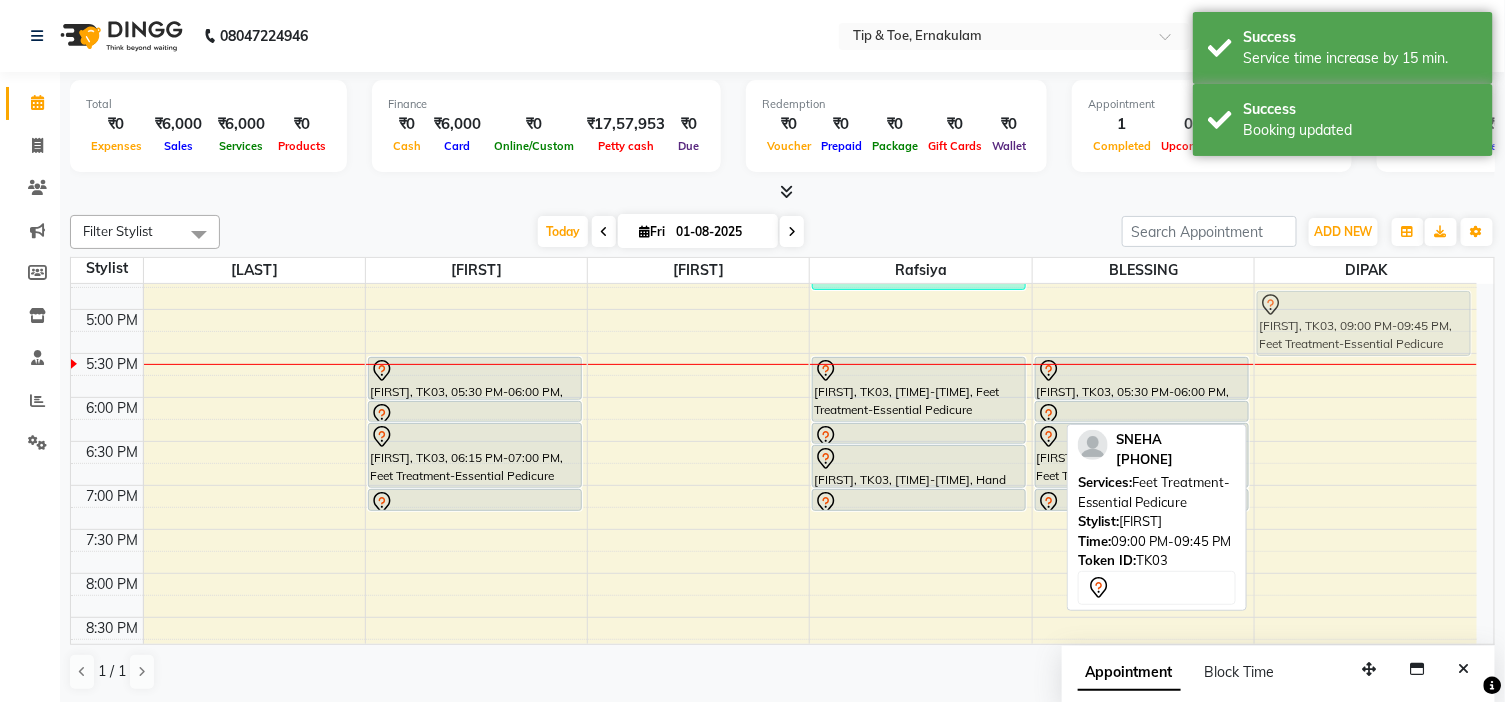 scroll, scrollTop: 667, scrollLeft: 0, axis: vertical 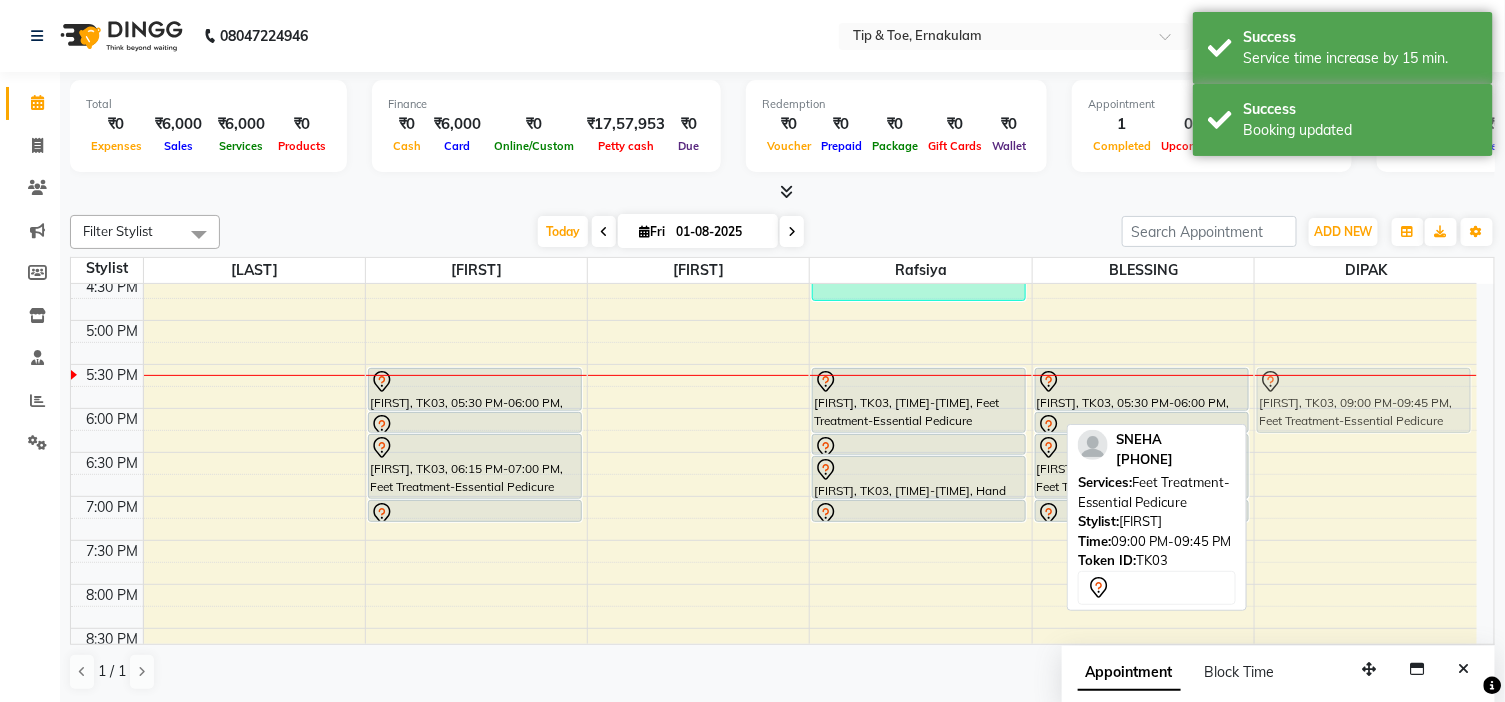 drag, startPoint x: 1277, startPoint y: 577, endPoint x: 1304, endPoint y: 394, distance: 184.98108 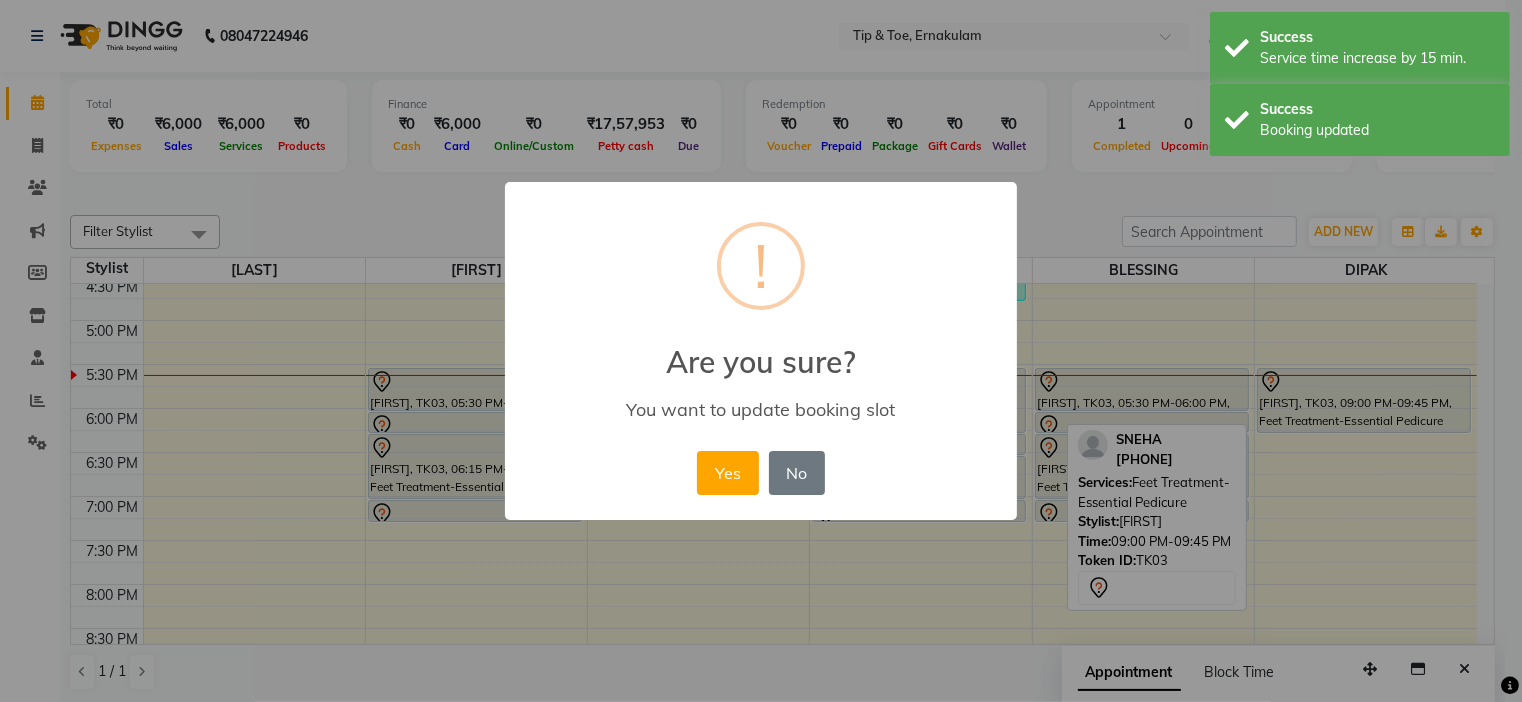 drag, startPoint x: 710, startPoint y: 467, endPoint x: 990, endPoint y: 458, distance: 280.1446 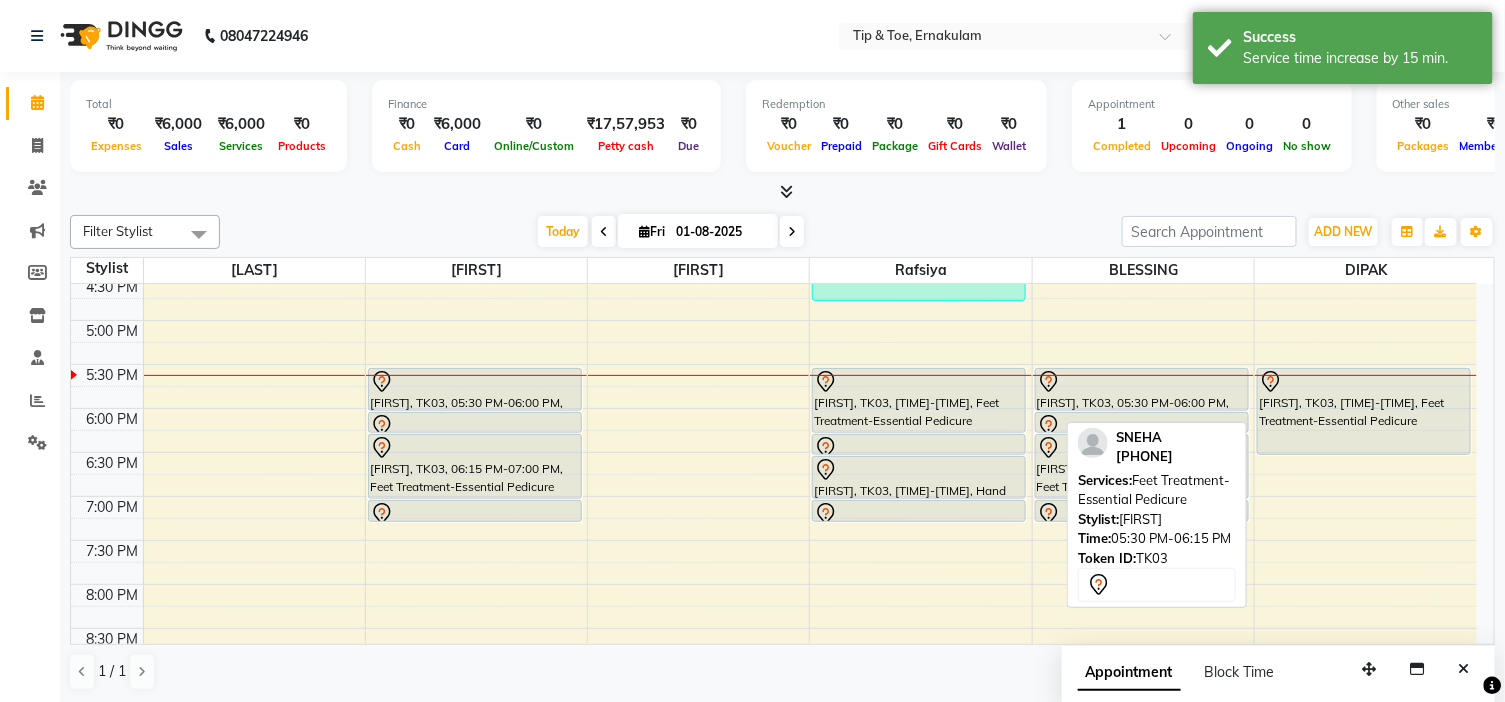 click on "[FIRST], TK03, 09:00 PM-09:30 PM, Hand Treatment-Essential Manicure             [FIRST], TK03, 09:00 PM-09:15 PM, Feet Treatment-Extra Scrub/Mask/Pack             [FIRST], TK03, 09:00 PM-09:15 PM, Hand Treatment-Extra Scrub/Mask/Pack             [FIRST], TK03, 05:30 PM-06:15 PM, Feet Treatment-Essential Pedicure             [FIRST], TK03, 05:30 PM-06:15 PM, Feet Treatment-Essential Pedicure" at bounding box center [1366, 188] 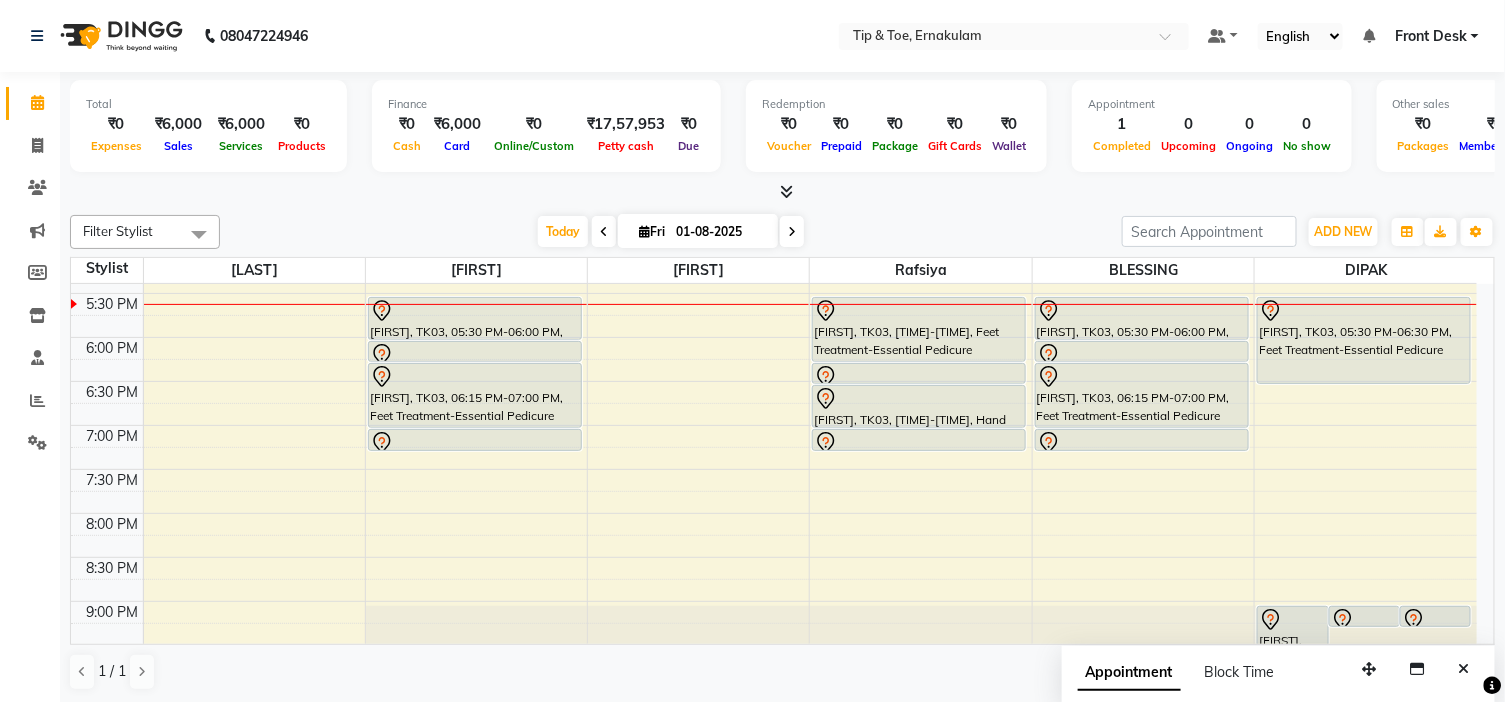 scroll, scrollTop: 788, scrollLeft: 0, axis: vertical 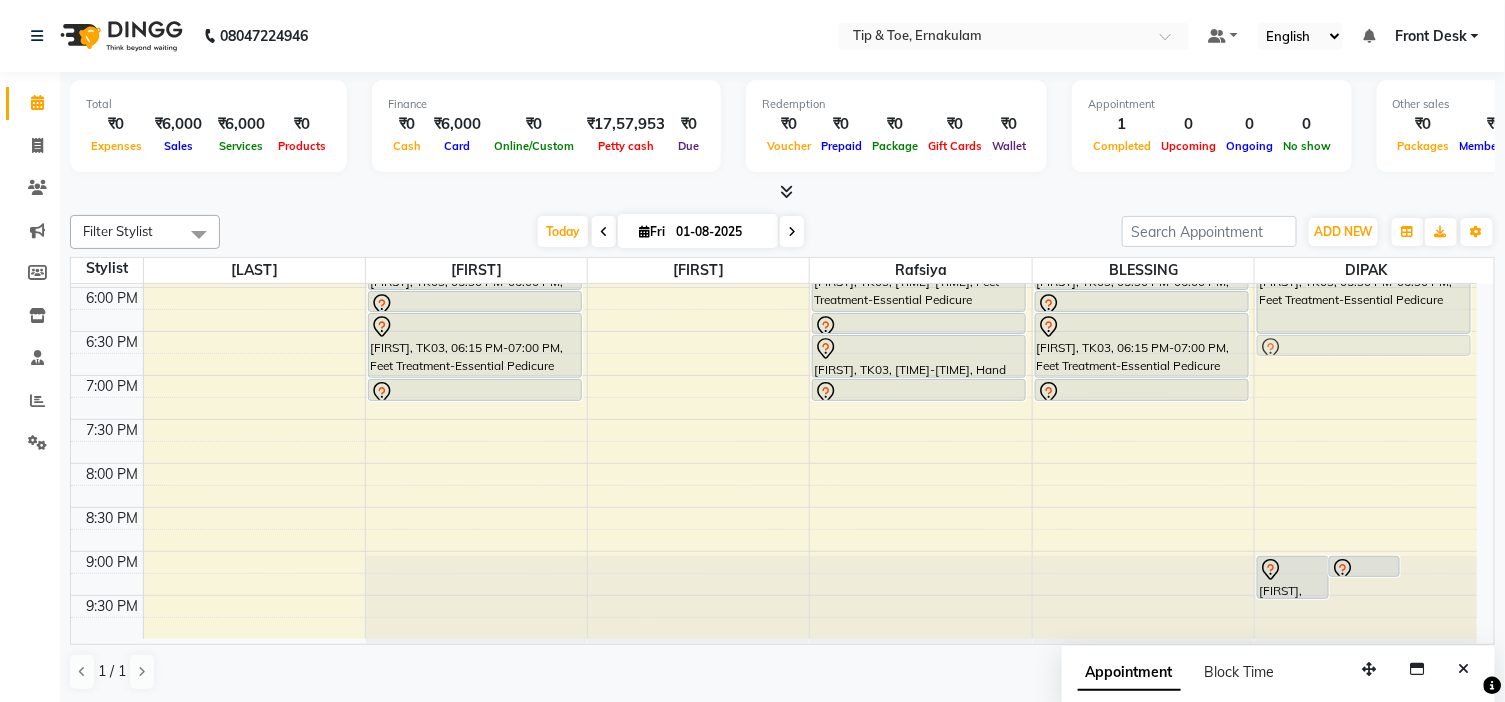 drag, startPoint x: 1418, startPoint y: 560, endPoint x: 1405, endPoint y: 344, distance: 216.39085 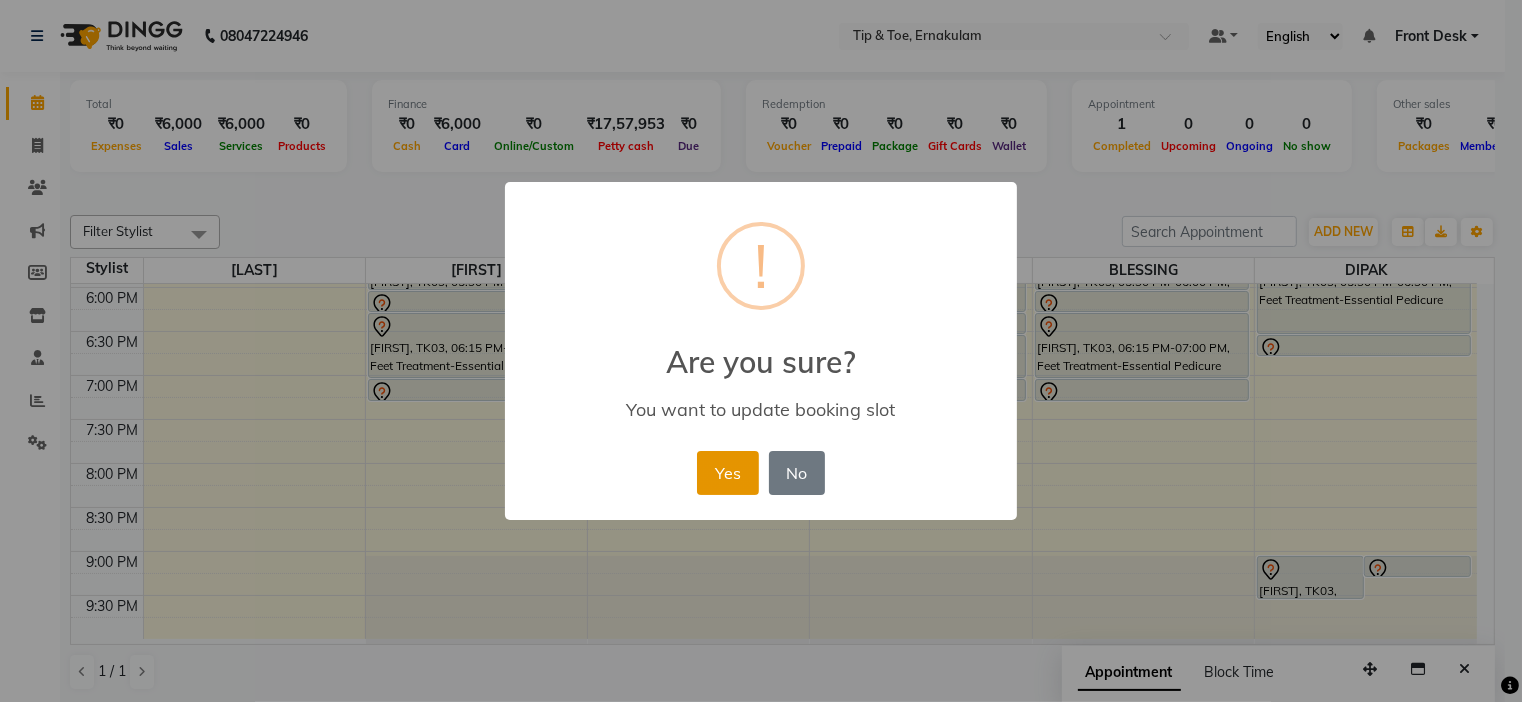 drag, startPoint x: 718, startPoint y: 455, endPoint x: 751, endPoint y: 453, distance: 33.06055 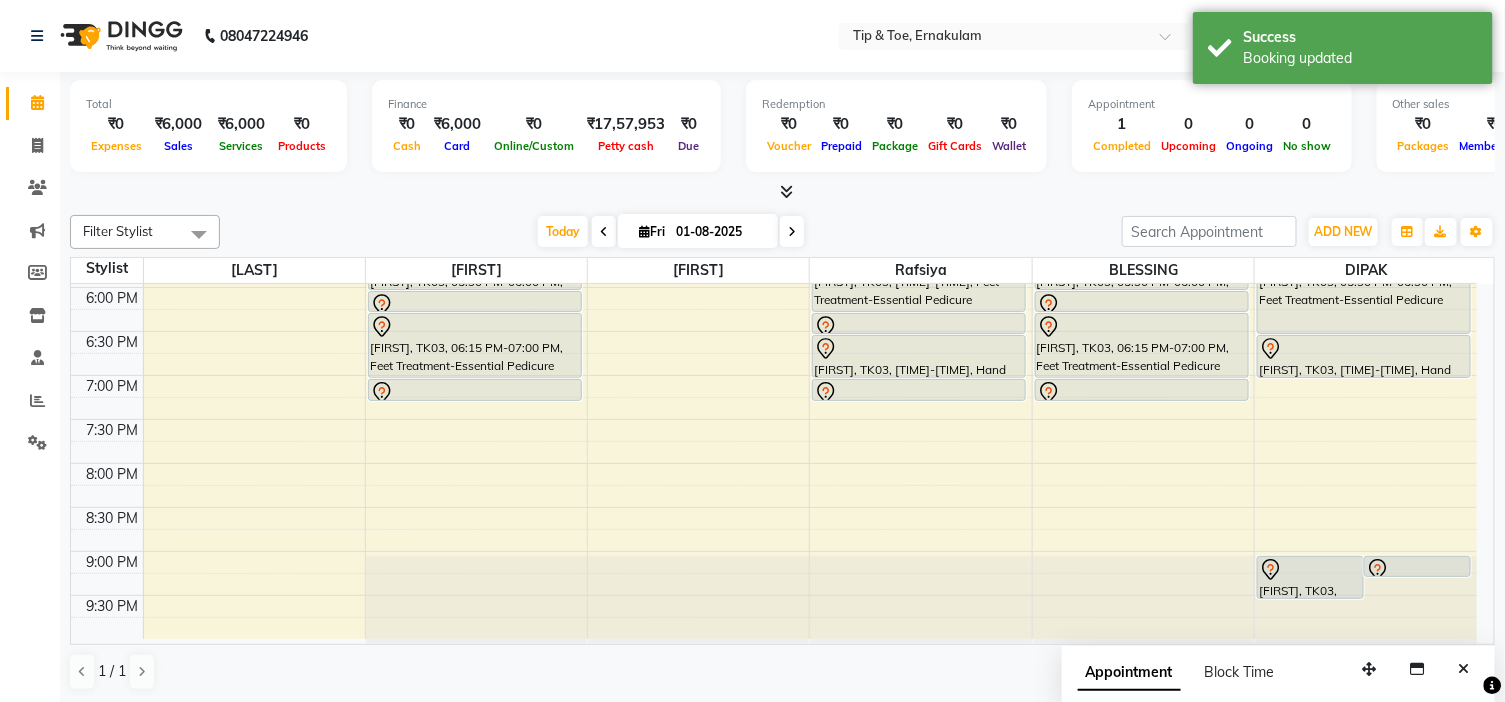 click on "[FIRST], TK03, [TIME]-[TIME], Hand Treatment-Essential Manicure             [FIRST], TK03, [TIME]-[TIME], Feet Treatment-Extra Scrub/Mask/Pack             [FIRST], TK03, [TIME]-[TIME], Feet Treatment-Essential Pedicure             [FIRST], TK03, [TIME]-[TIME], Hand Treatment-Extra Scrub/Mask/Pack             [FIRST], TK03, [TIME]-[TIME], Hand Treatment-Extra Scrub/Mask/Pack" at bounding box center [1366, 67] 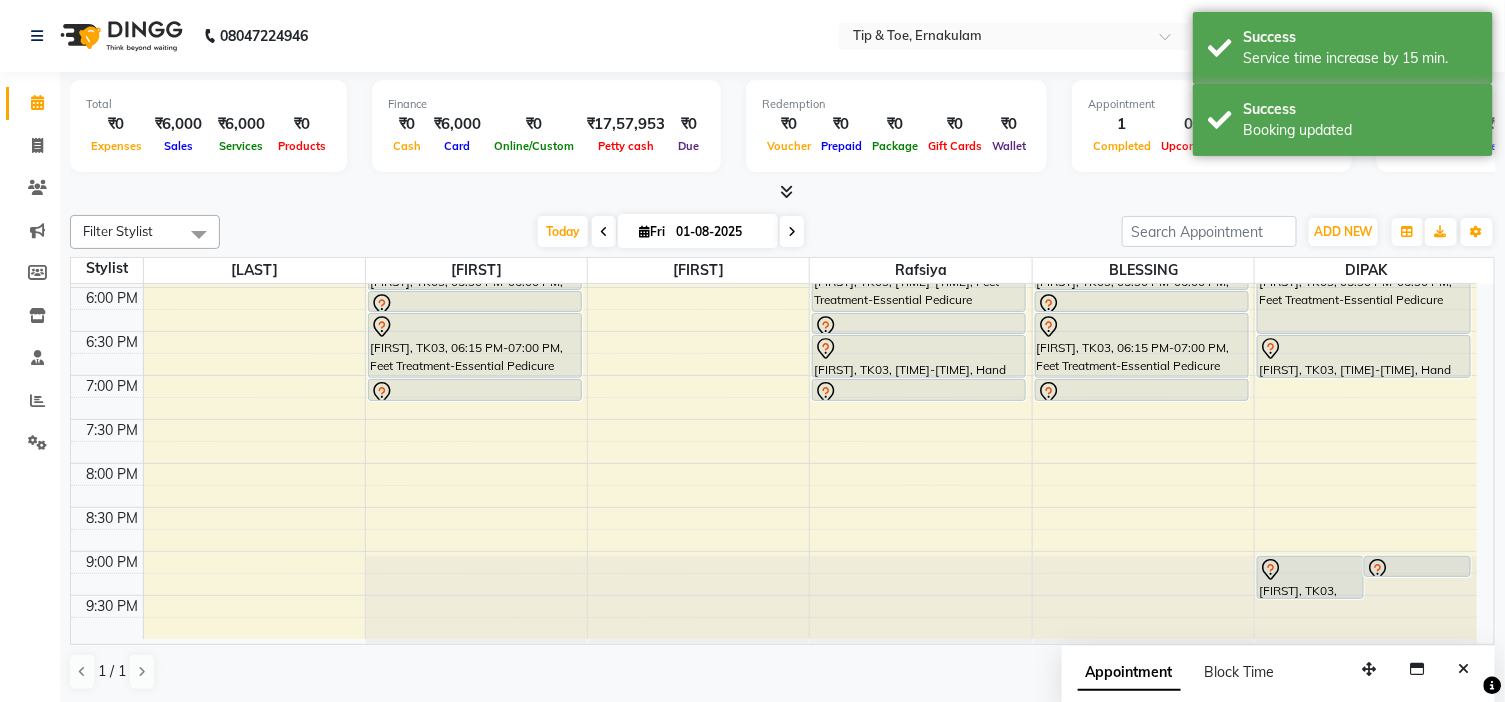 scroll, scrollTop: 1, scrollLeft: 0, axis: vertical 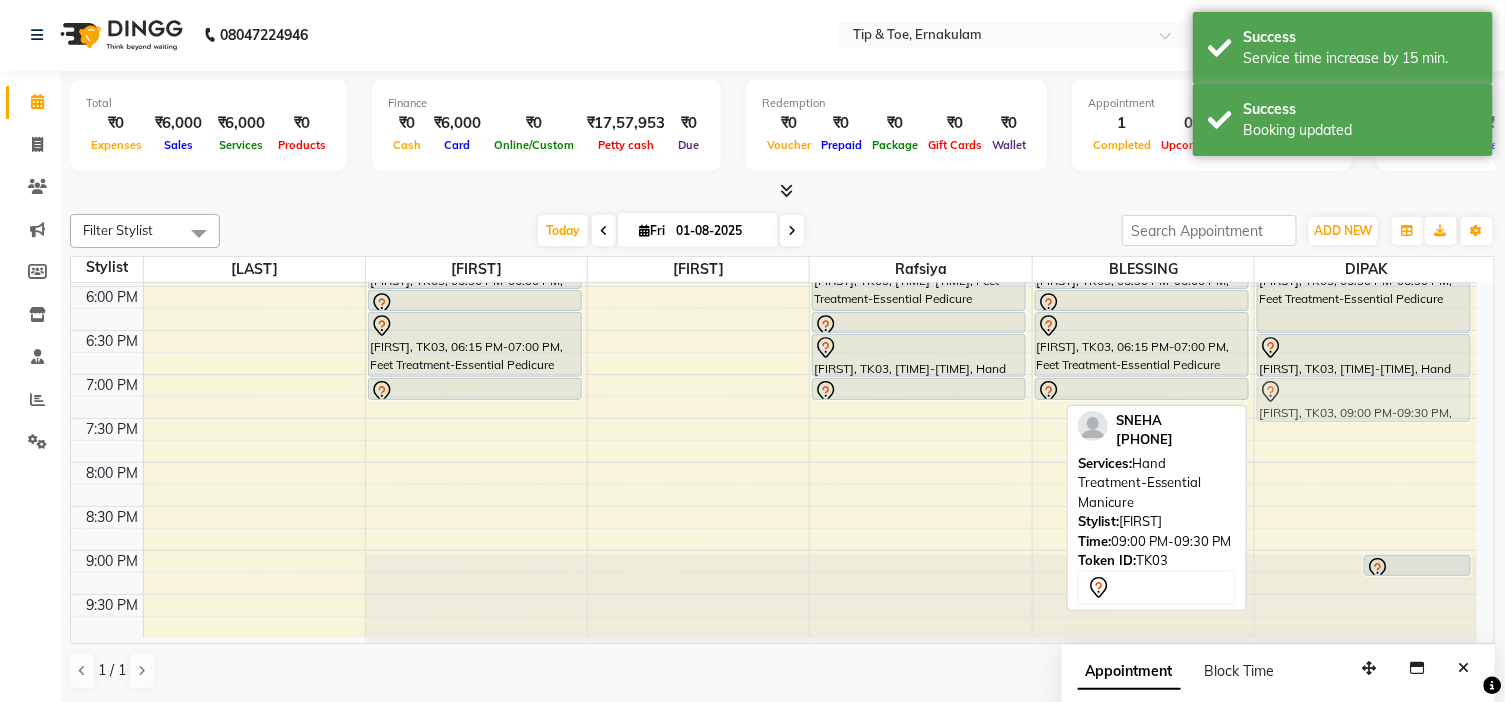 drag, startPoint x: 1325, startPoint y: 568, endPoint x: 1383, endPoint y: 390, distance: 187.2111 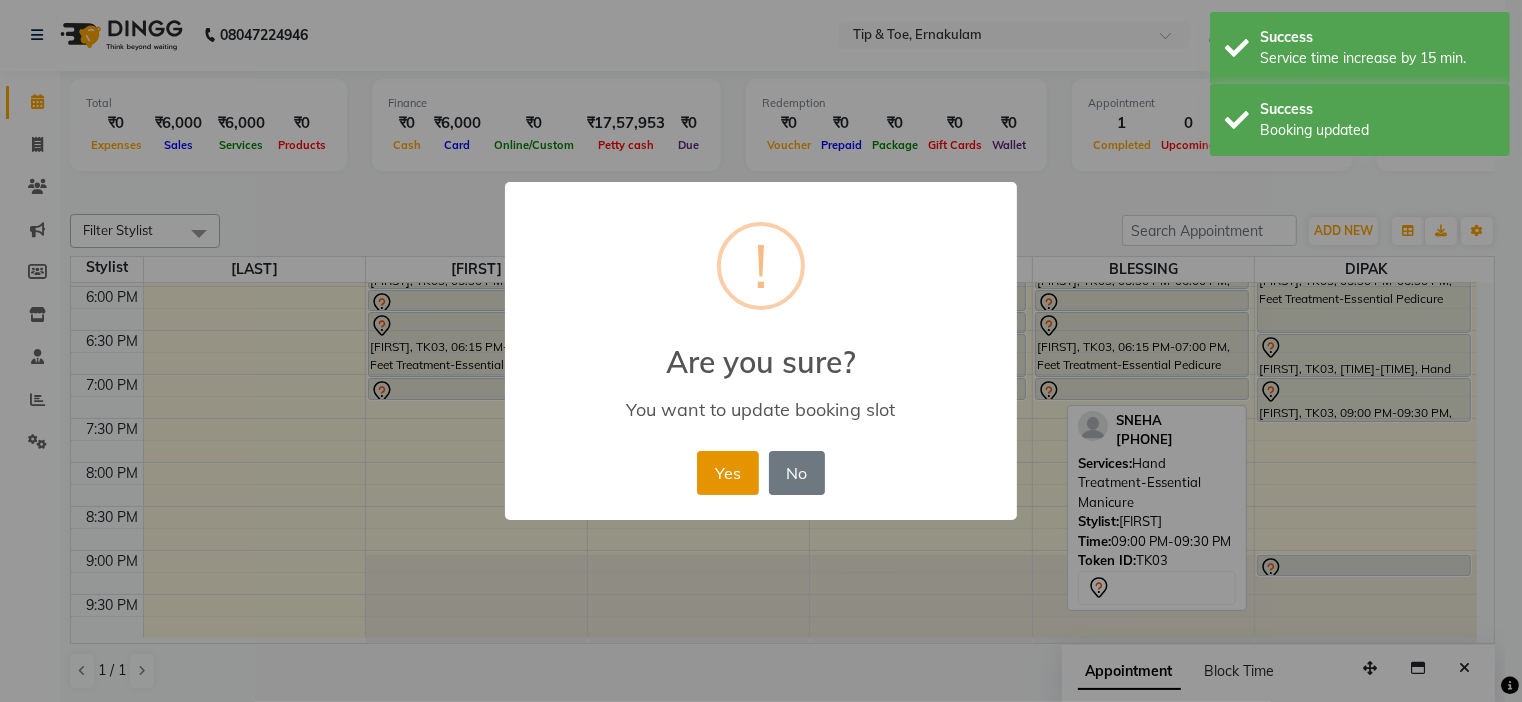 click on "Yes" at bounding box center (727, 473) 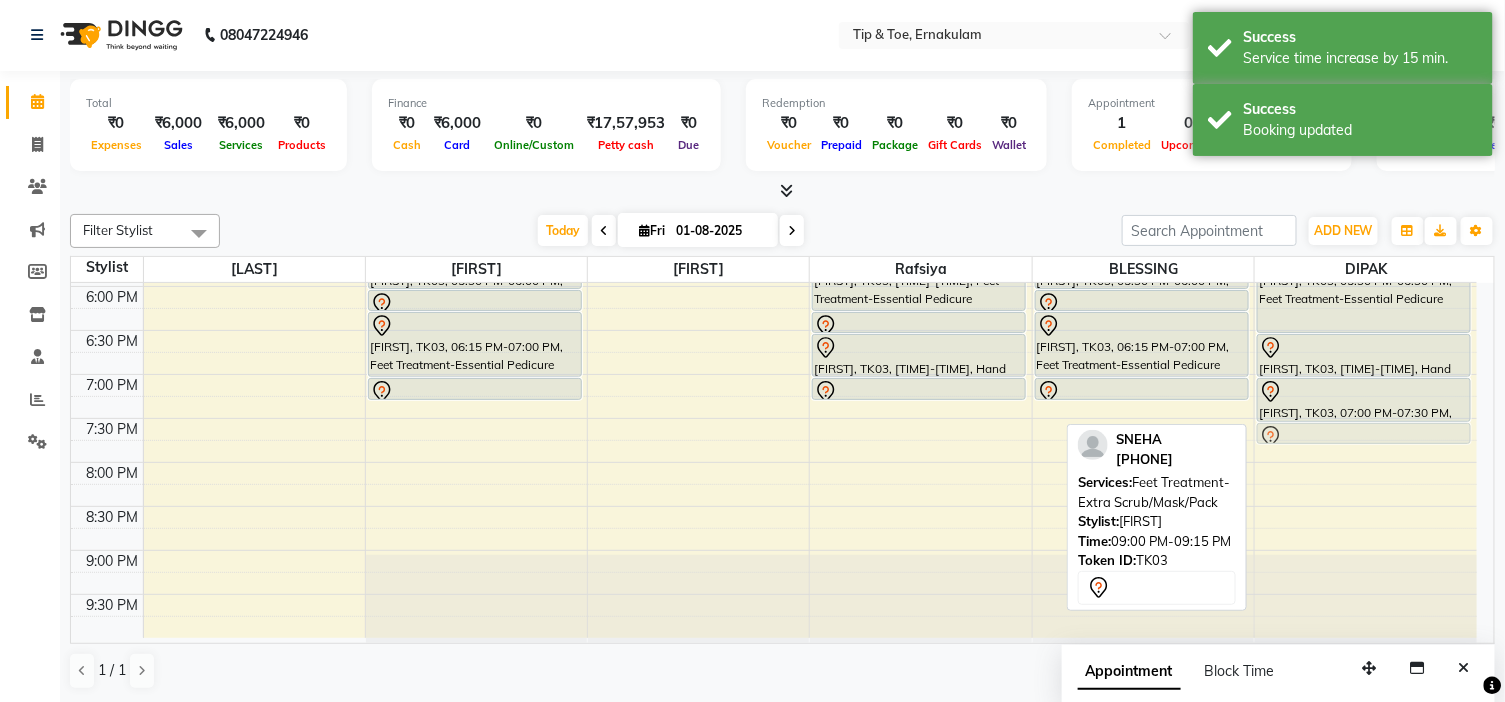 drag, startPoint x: 1372, startPoint y: 565, endPoint x: 1396, endPoint y: 427, distance: 140.07141 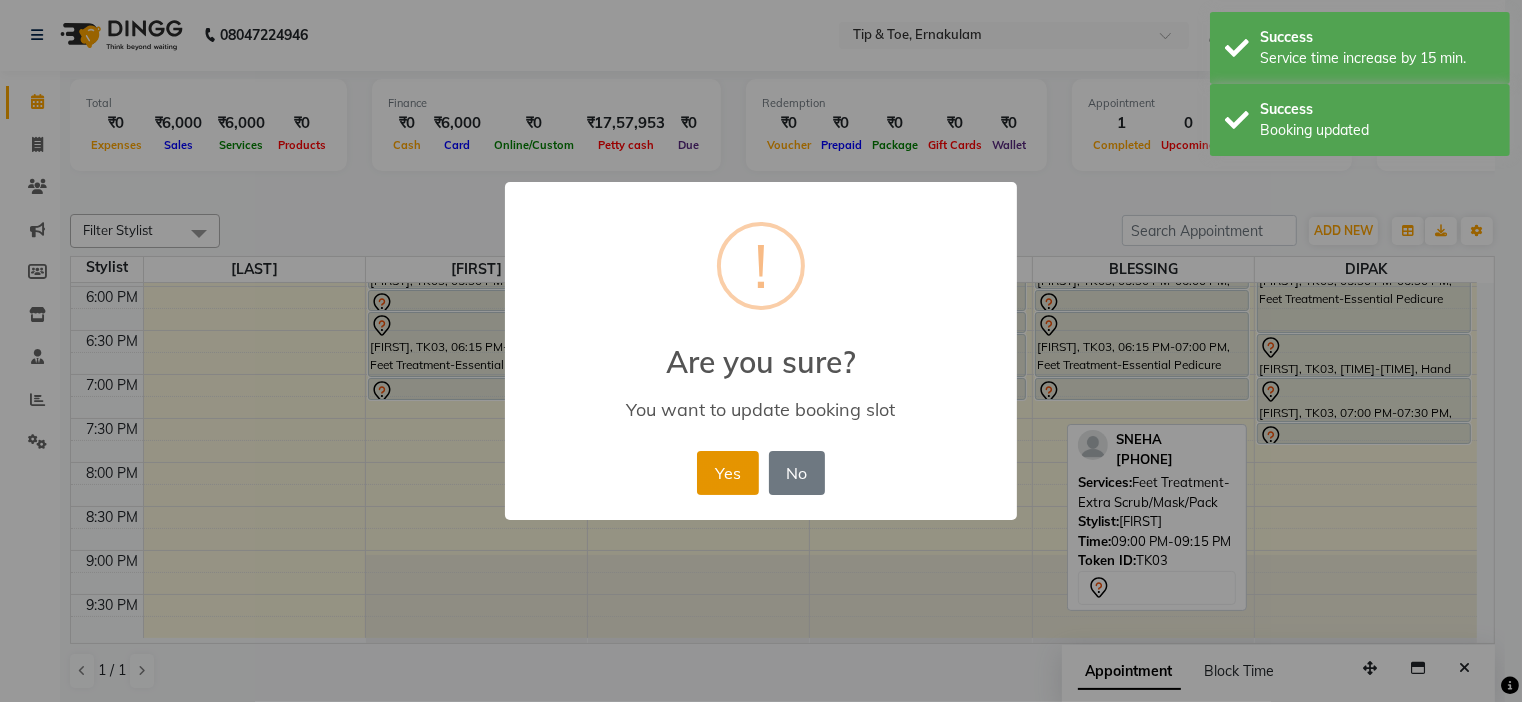 click on "Yes" at bounding box center [727, 473] 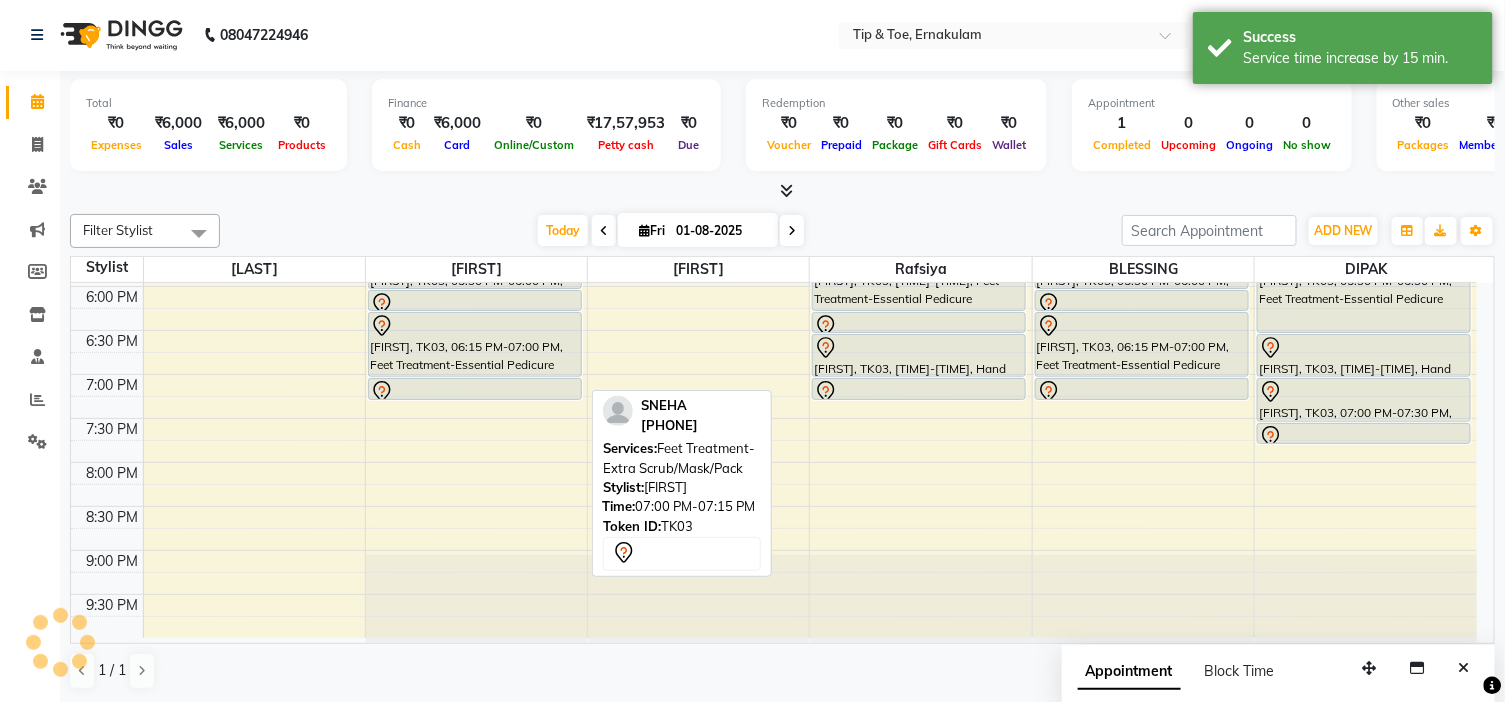 scroll, scrollTop: 677, scrollLeft: 0, axis: vertical 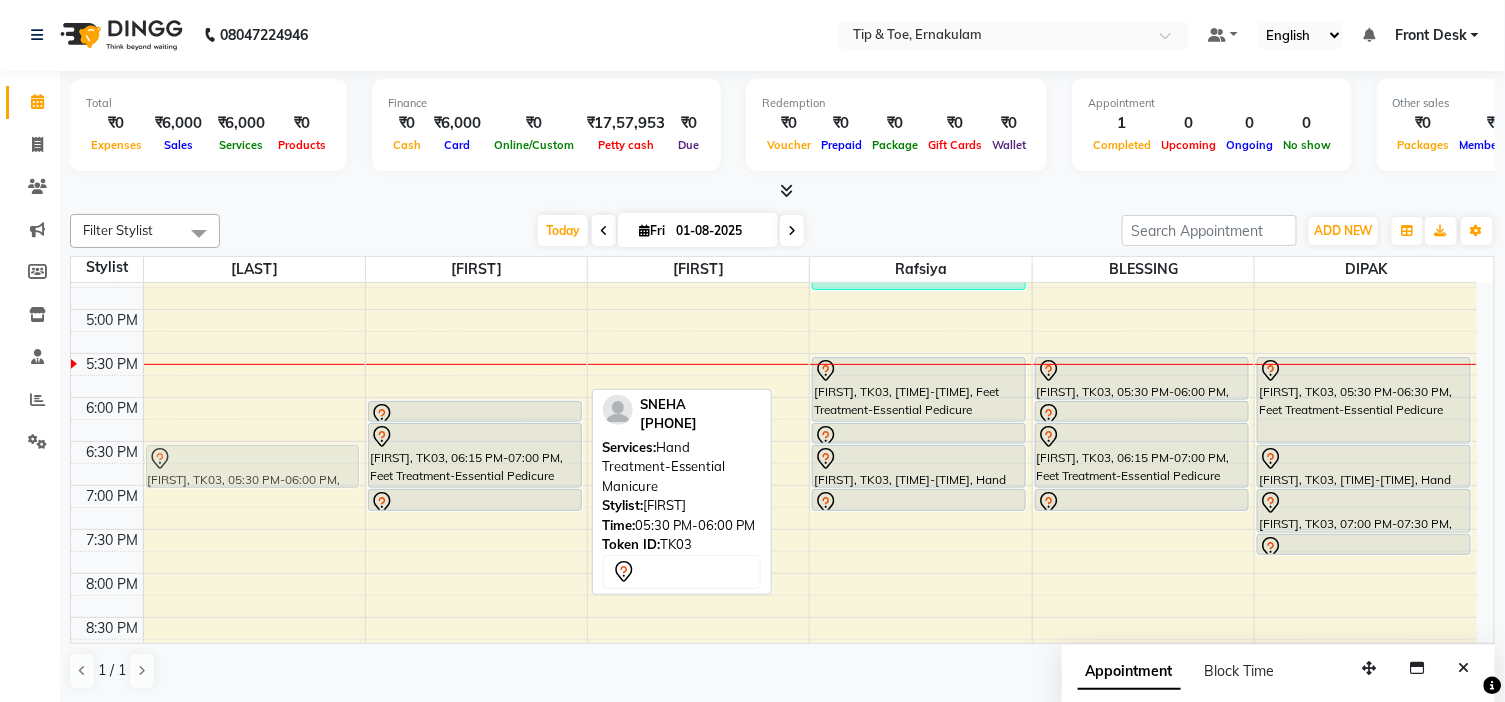 drag, startPoint x: 487, startPoint y: 372, endPoint x: 348, endPoint y: 460, distance: 164.51443 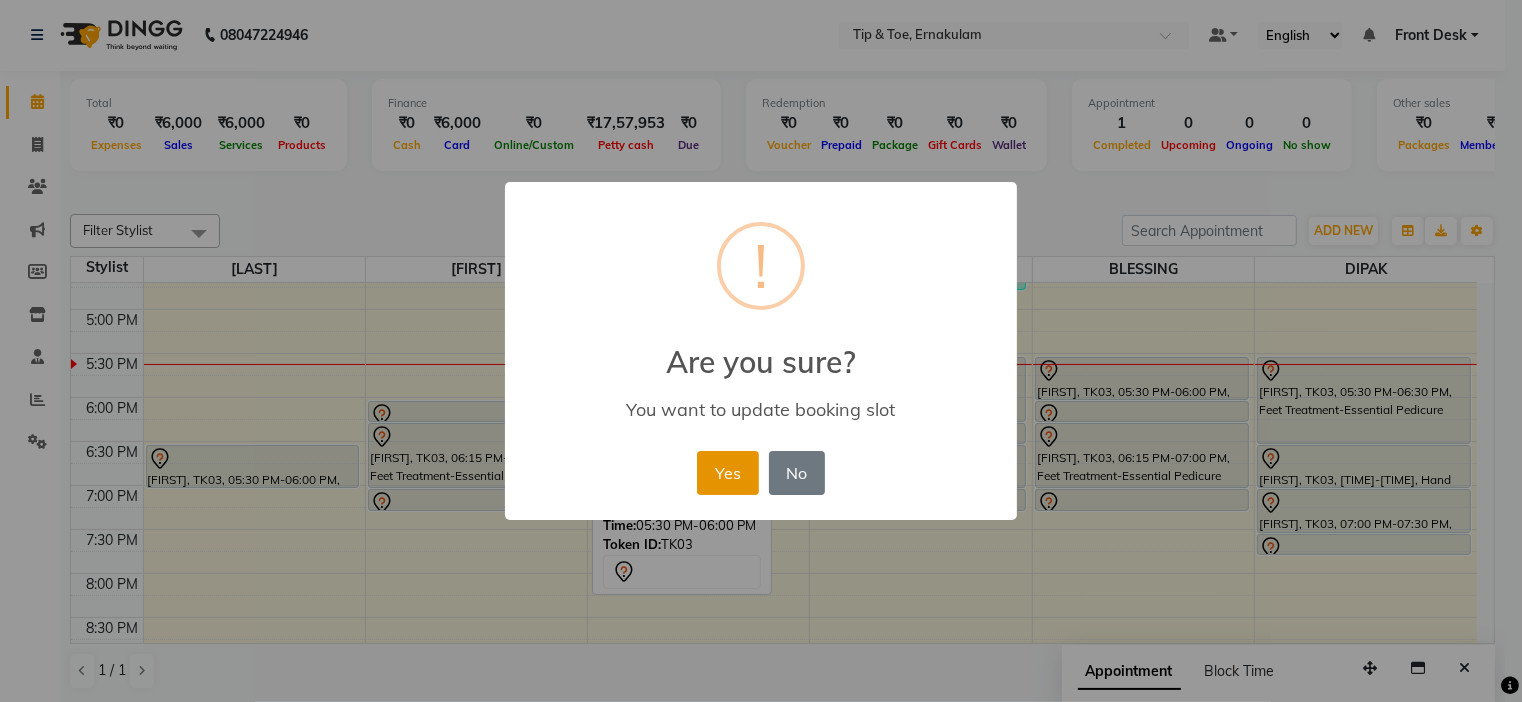 click on "Yes" at bounding box center [727, 473] 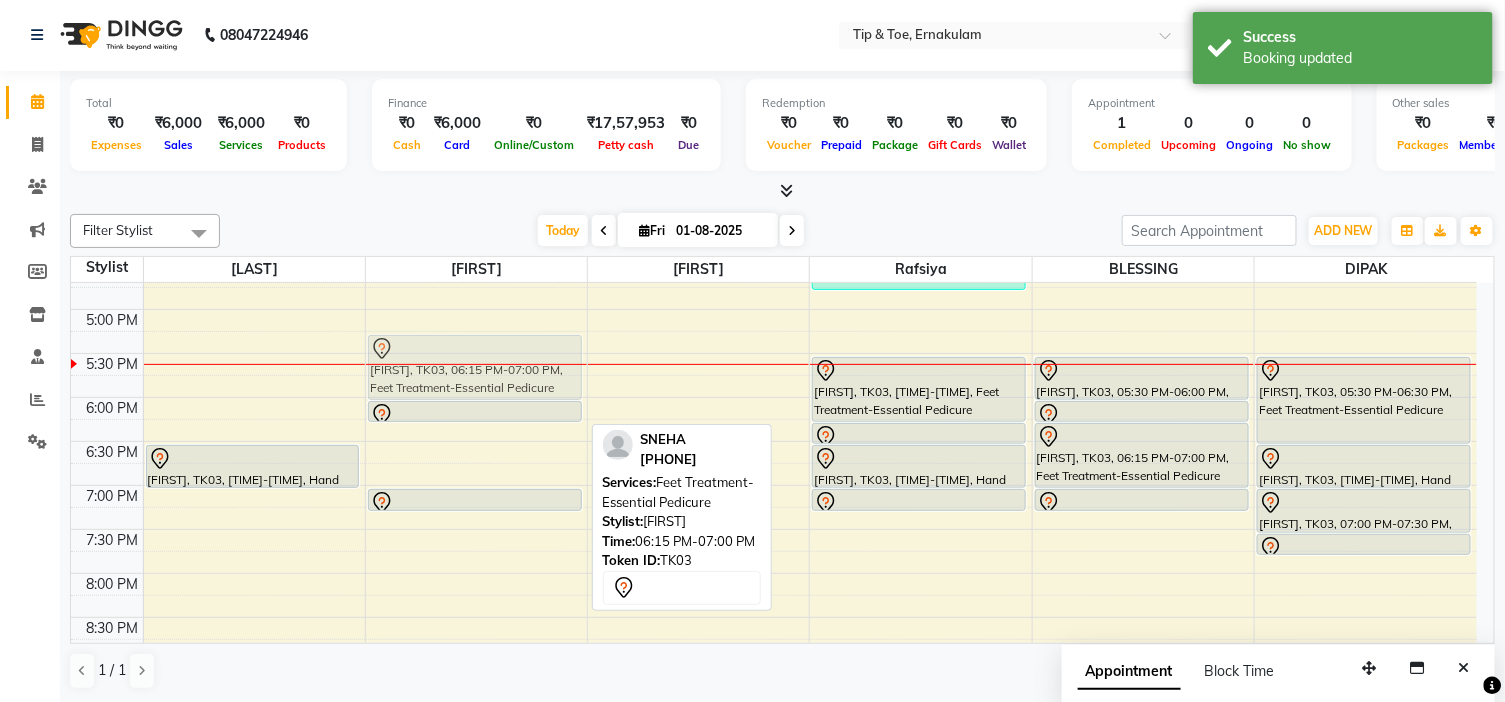 drag, startPoint x: 497, startPoint y: 466, endPoint x: 522, endPoint y: 368, distance: 101.13852 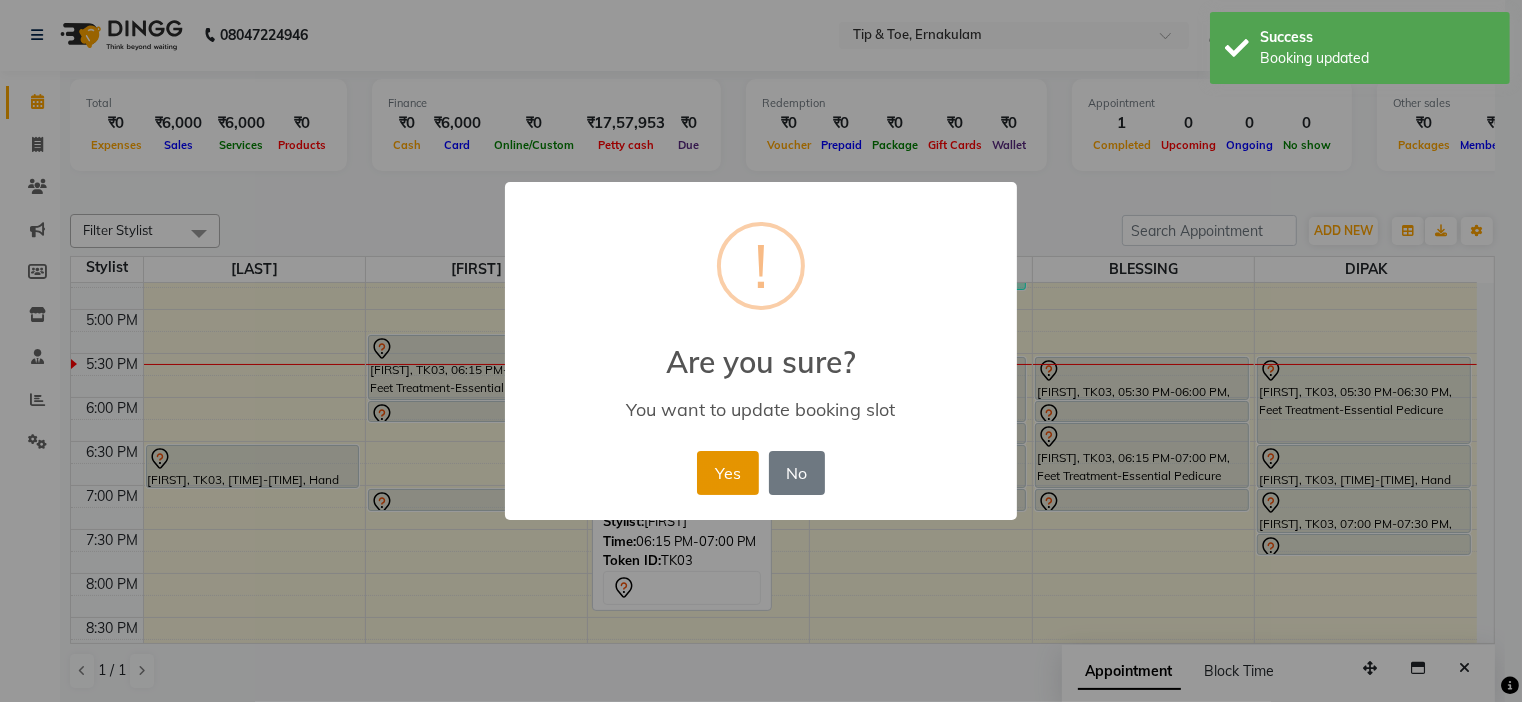 click on "Yes" at bounding box center [727, 473] 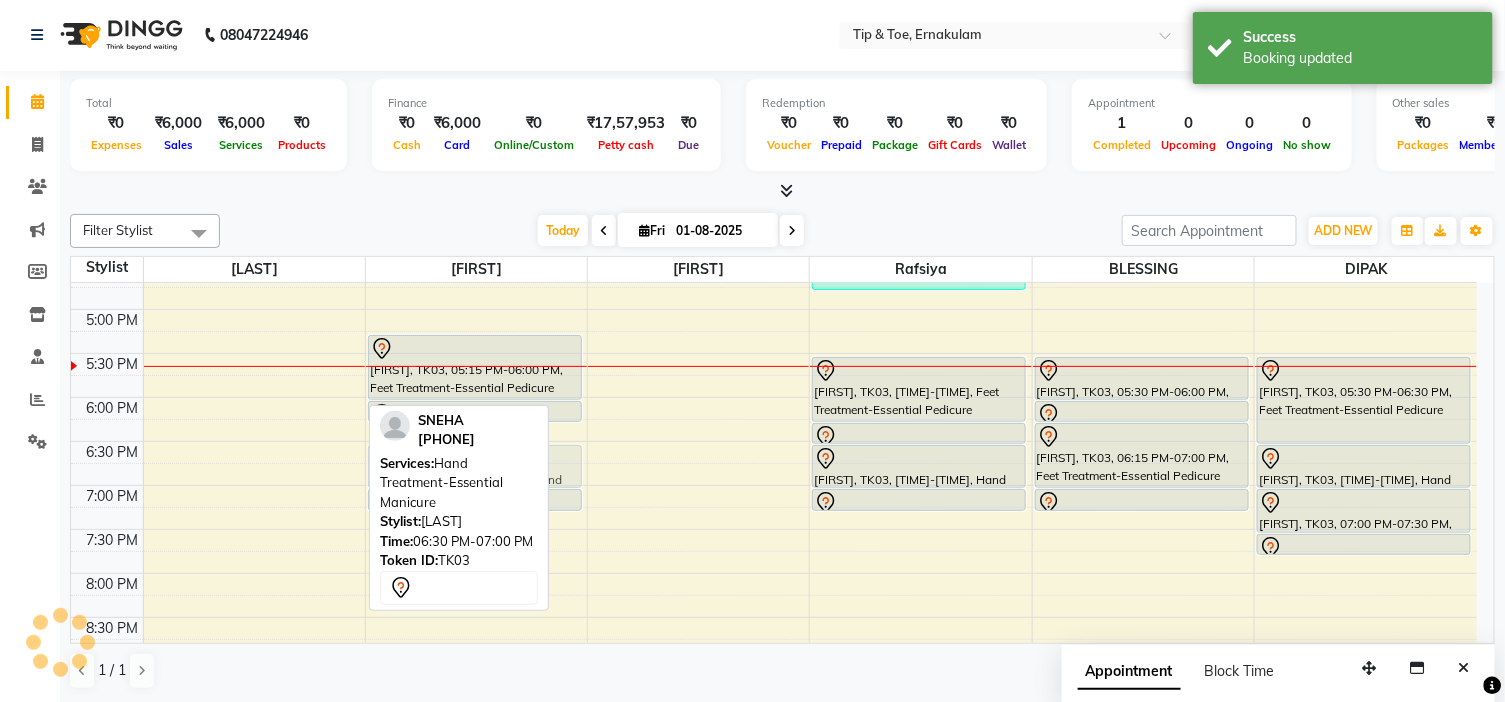 drag, startPoint x: 312, startPoint y: 462, endPoint x: 467, endPoint y: 456, distance: 155.11609 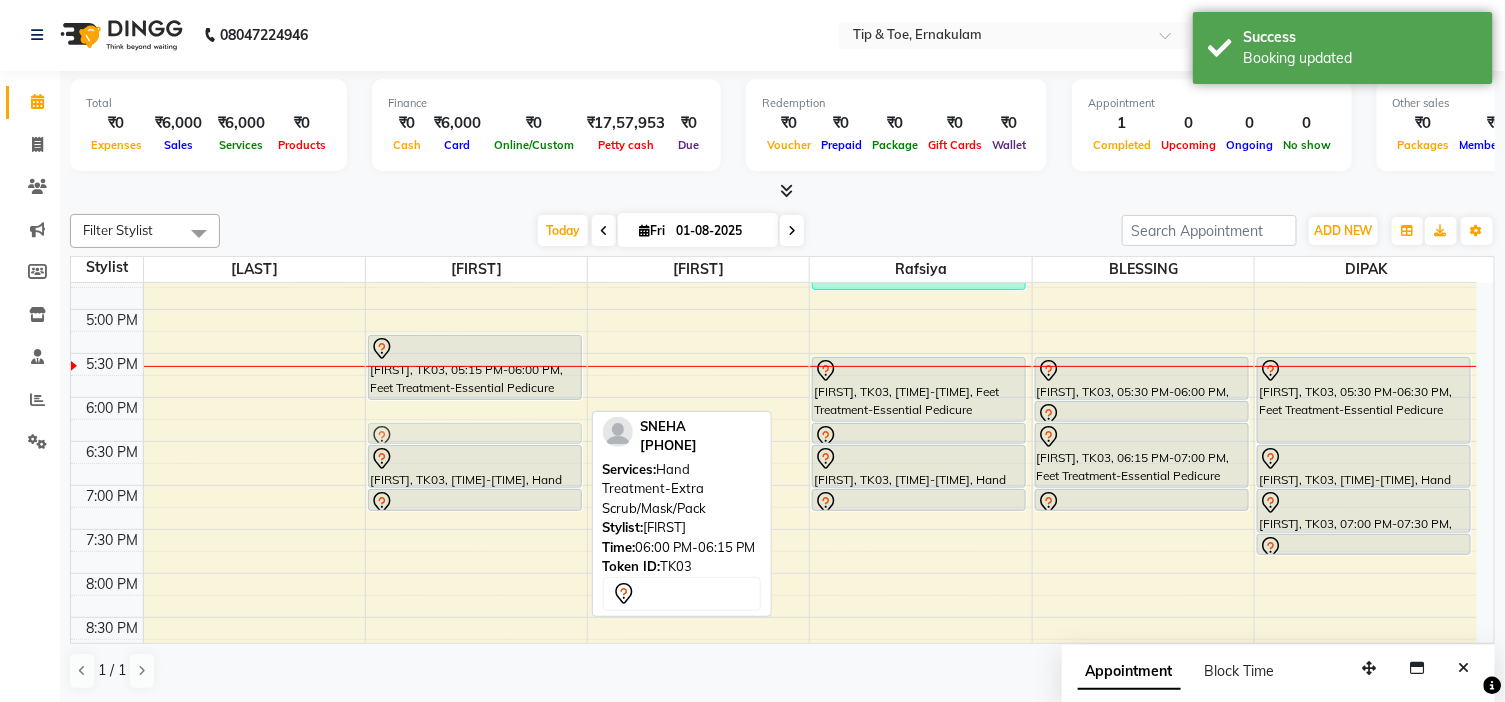 drag, startPoint x: 571, startPoint y: 406, endPoint x: 572, endPoint y: 420, distance: 14.035668 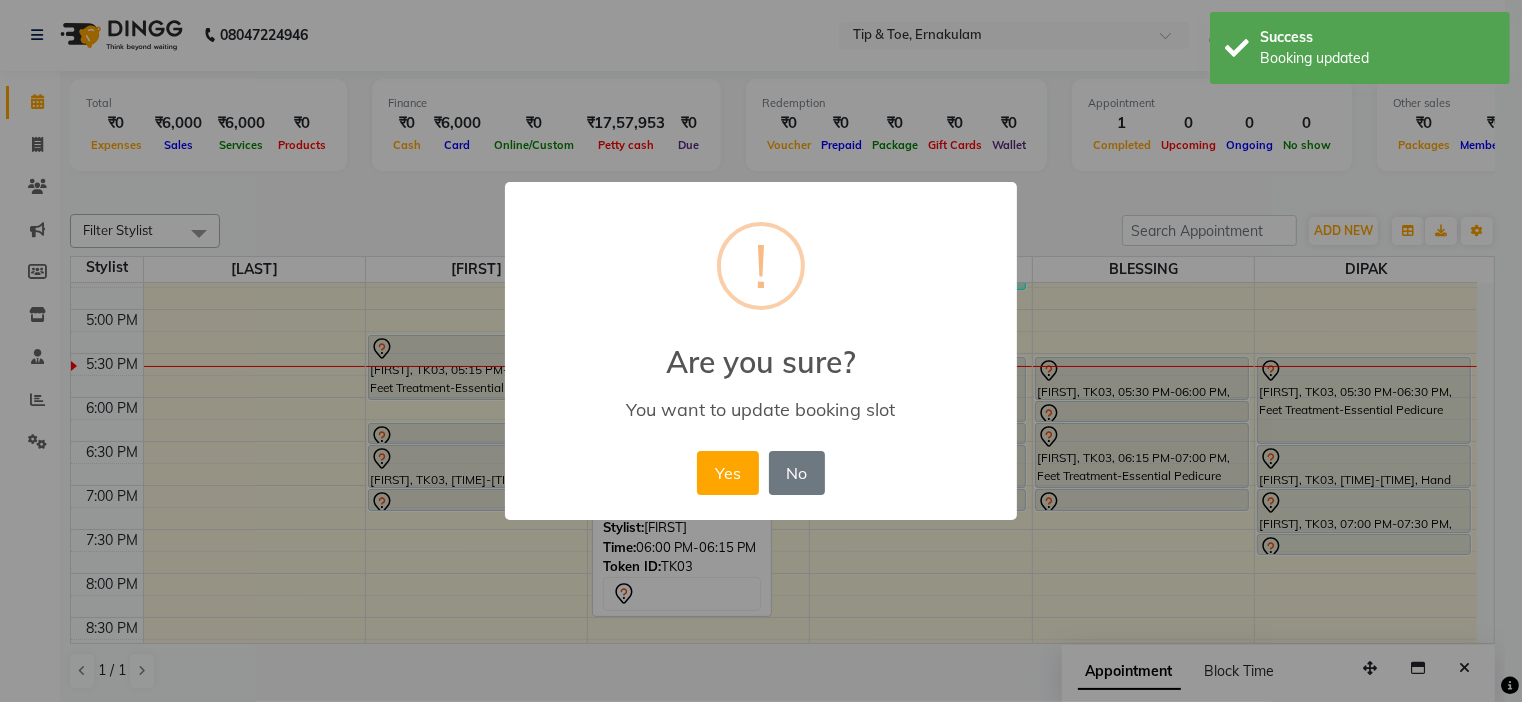 drag, startPoint x: 716, startPoint y: 476, endPoint x: 658, endPoint y: 457, distance: 61.03278 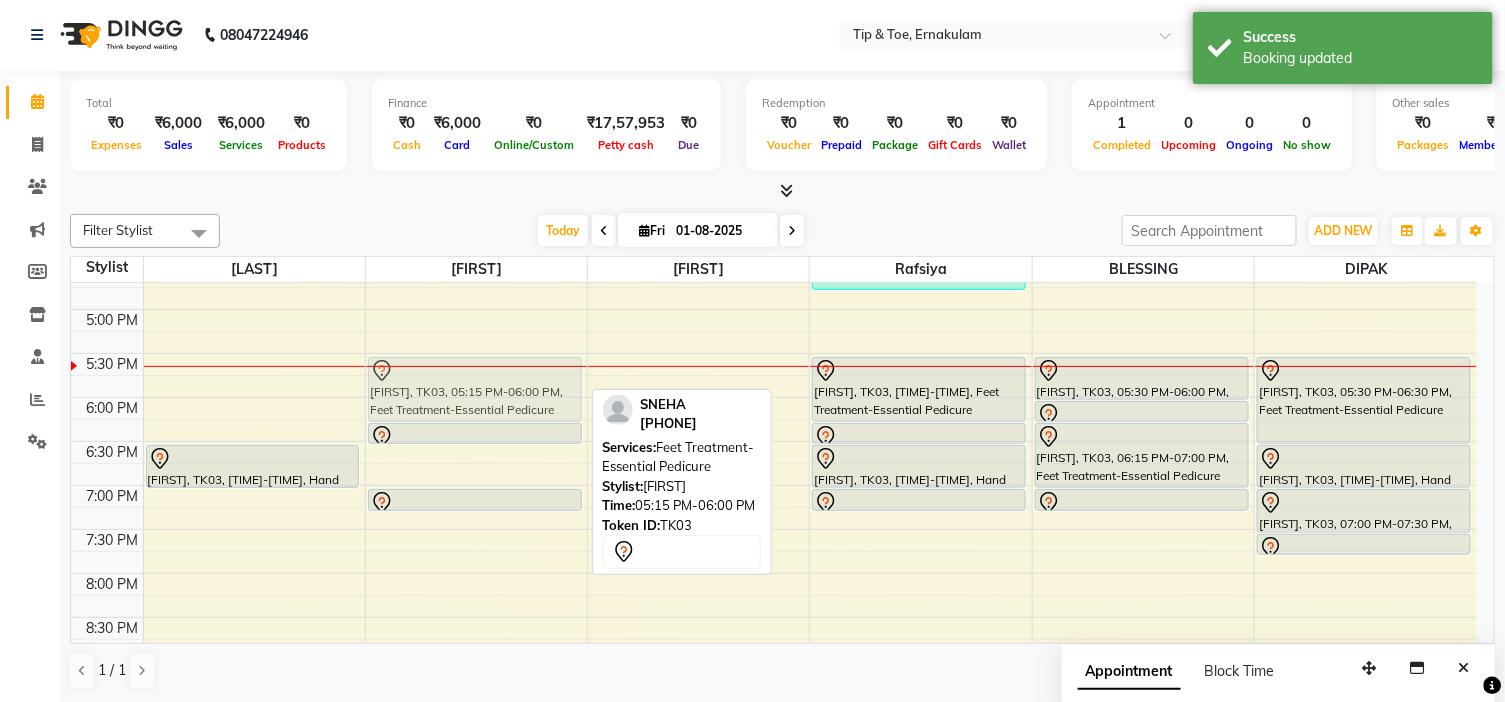 drag, startPoint x: 501, startPoint y: 371, endPoint x: 501, endPoint y: 387, distance: 16 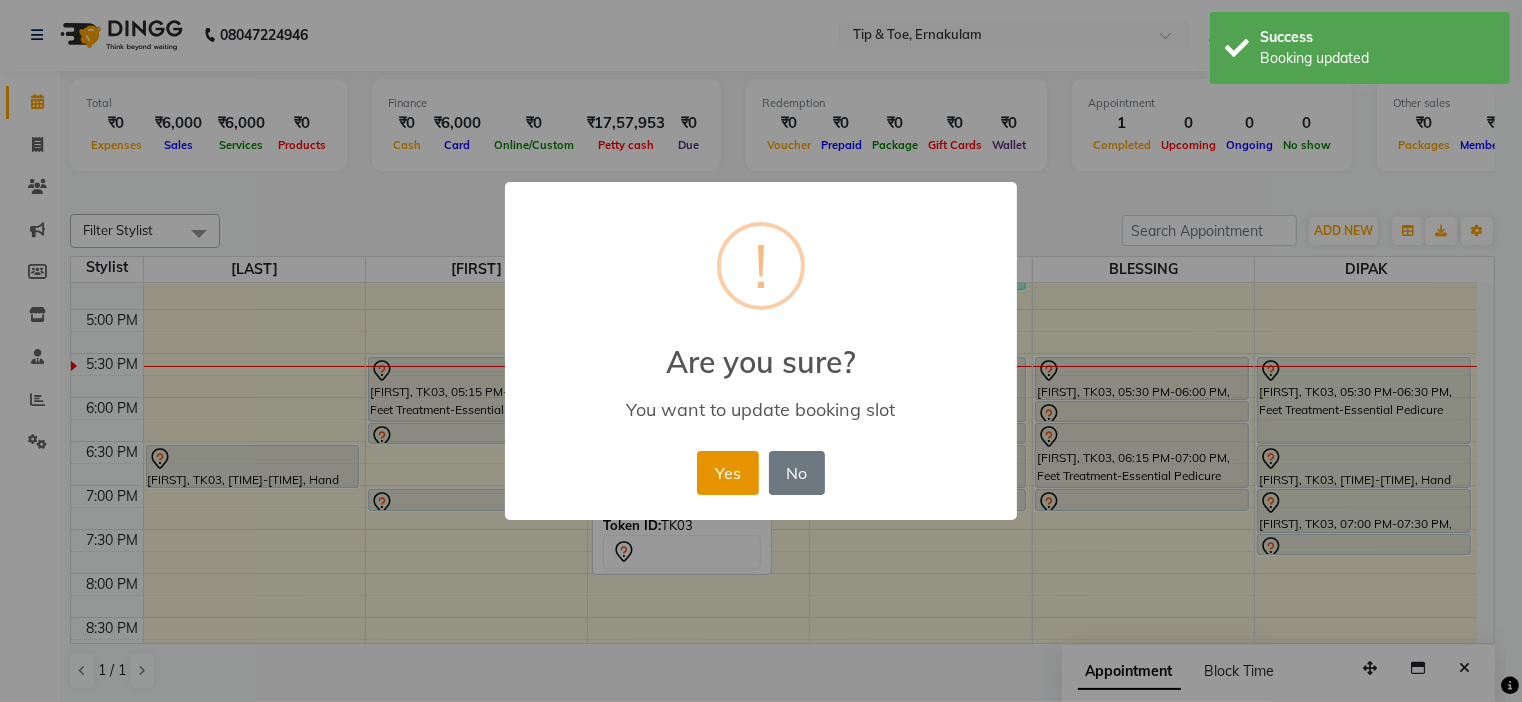 drag, startPoint x: 738, startPoint y: 465, endPoint x: 536, endPoint y: 444, distance: 203.08865 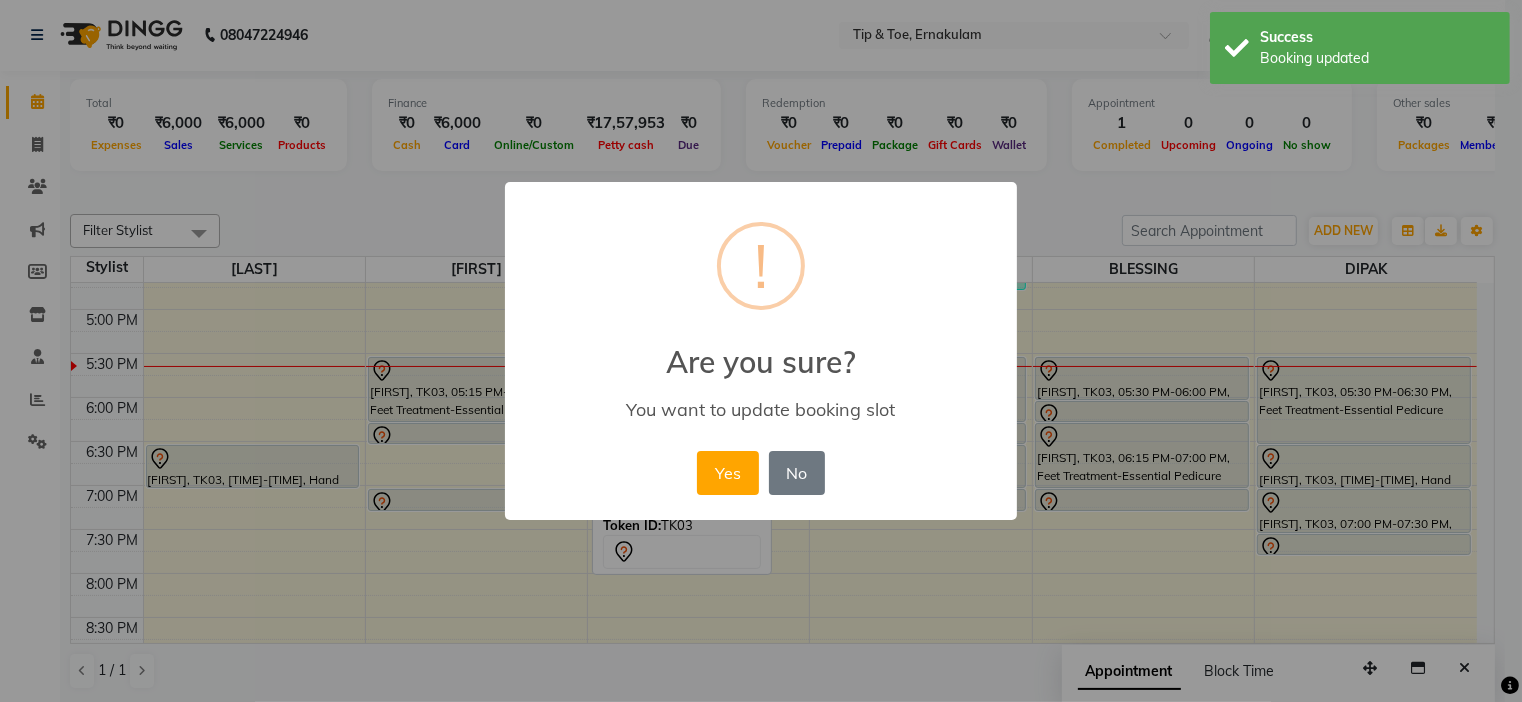 click on "Yes" at bounding box center (727, 473) 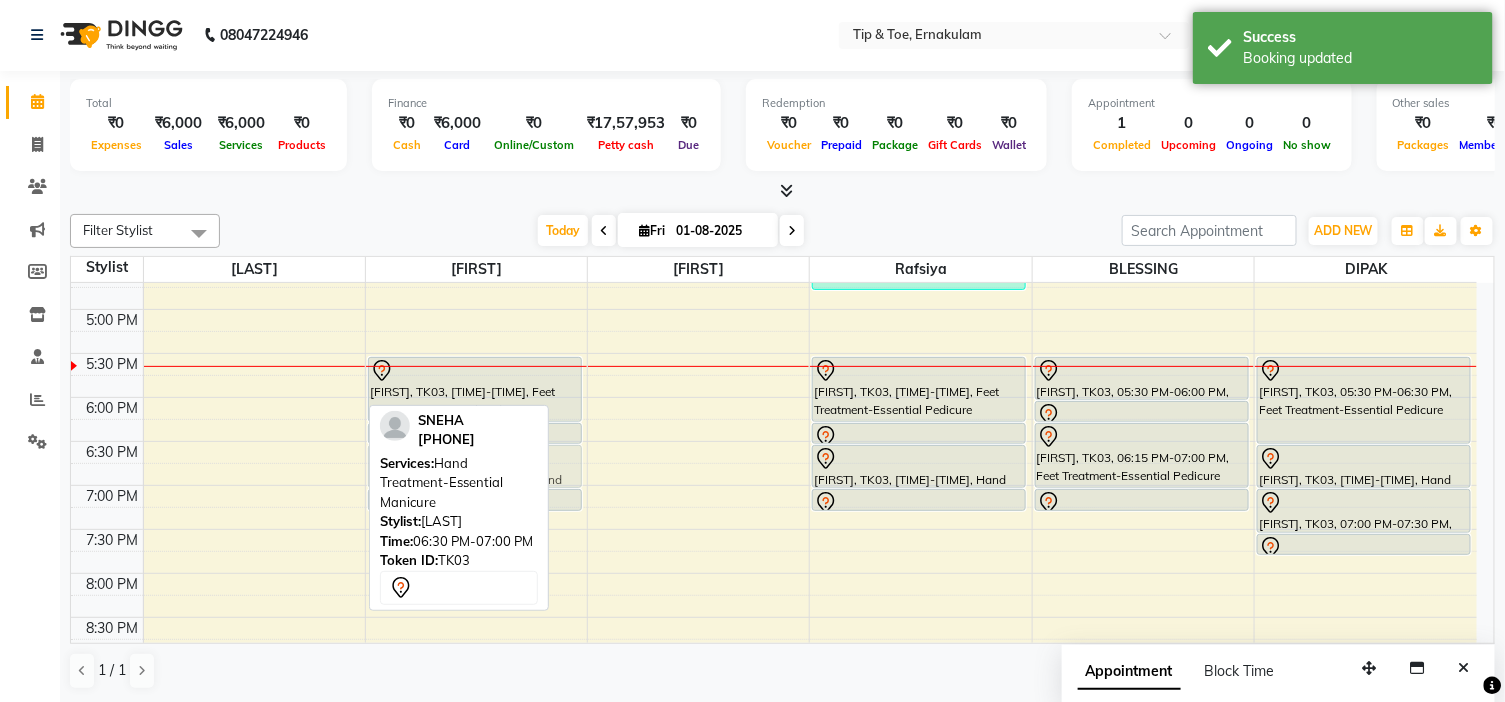 drag, startPoint x: 338, startPoint y: 460, endPoint x: 491, endPoint y: 471, distance: 153.39491 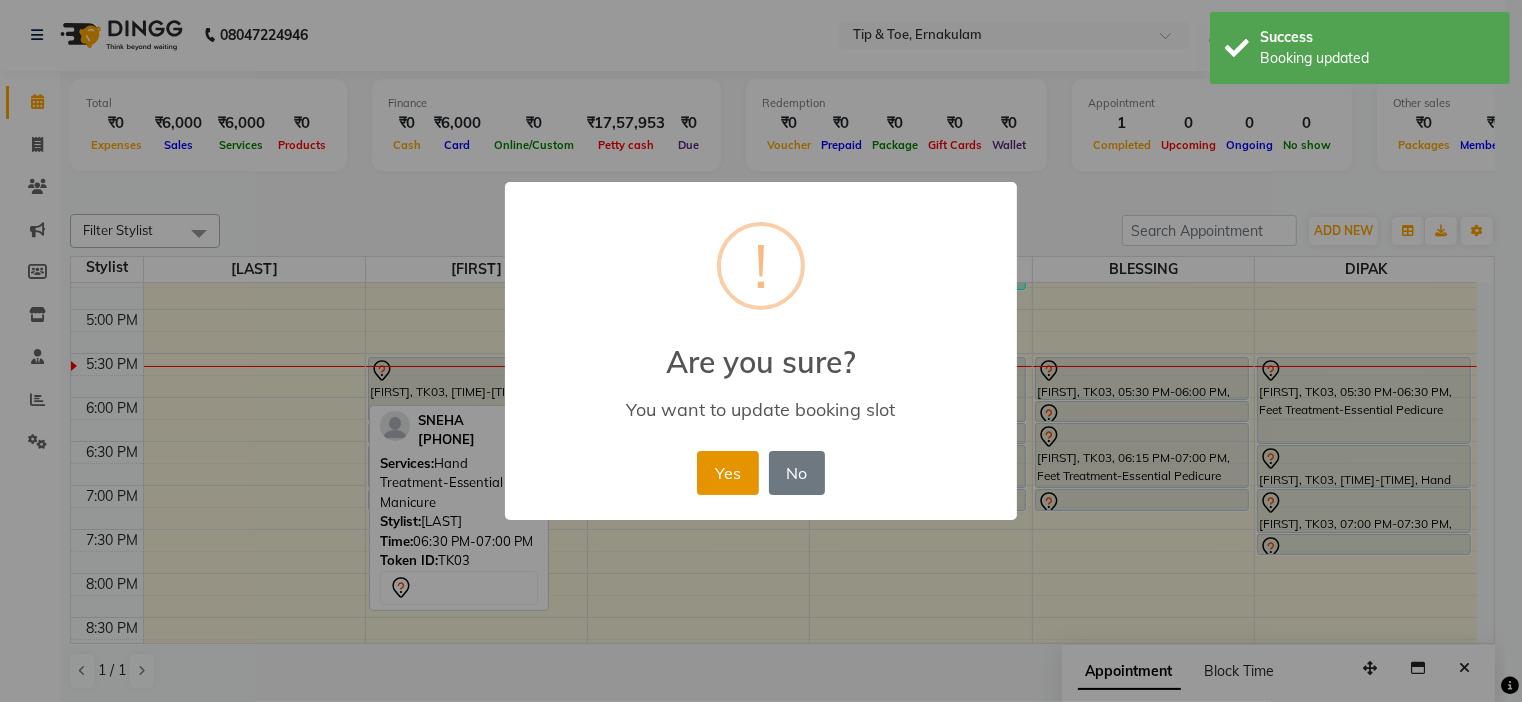 click on "Yes" at bounding box center (727, 473) 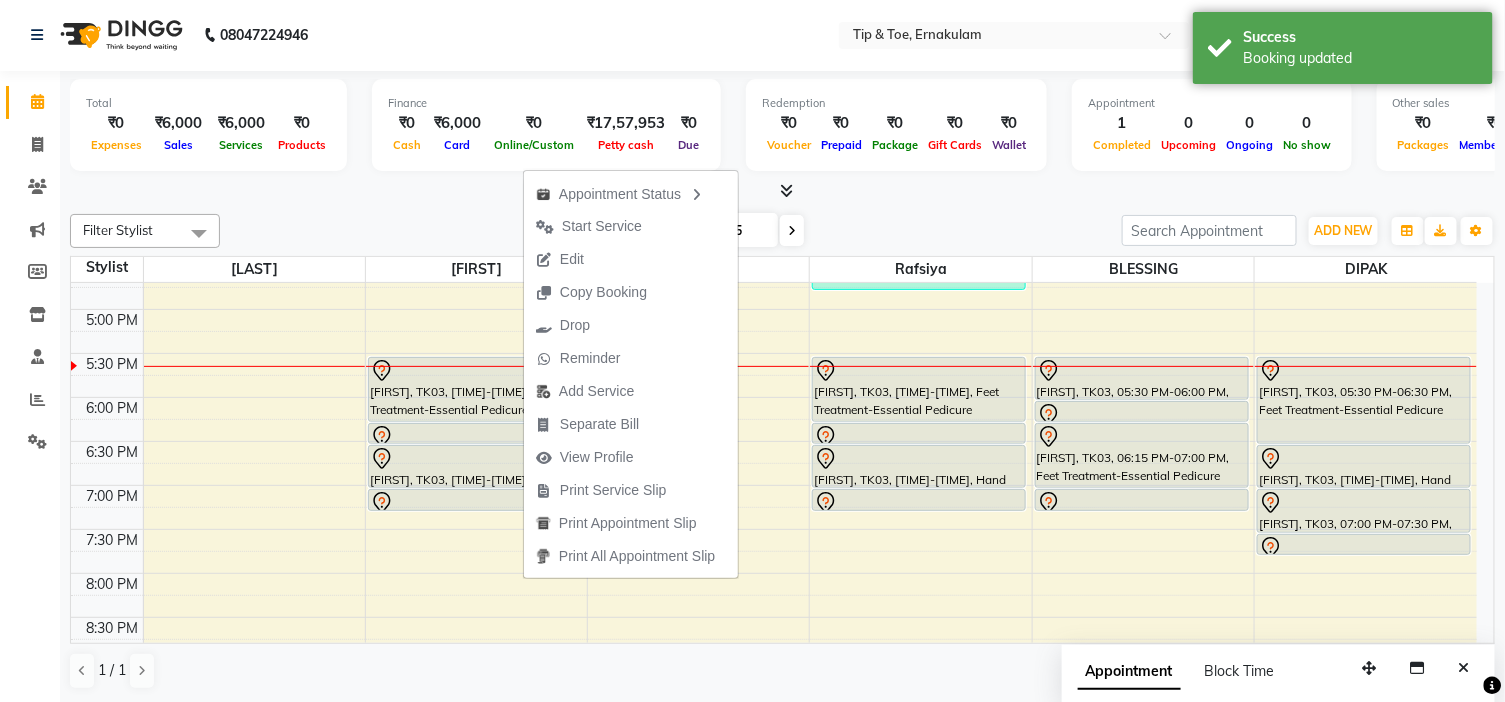 click on "Start Service" at bounding box center (602, 226) 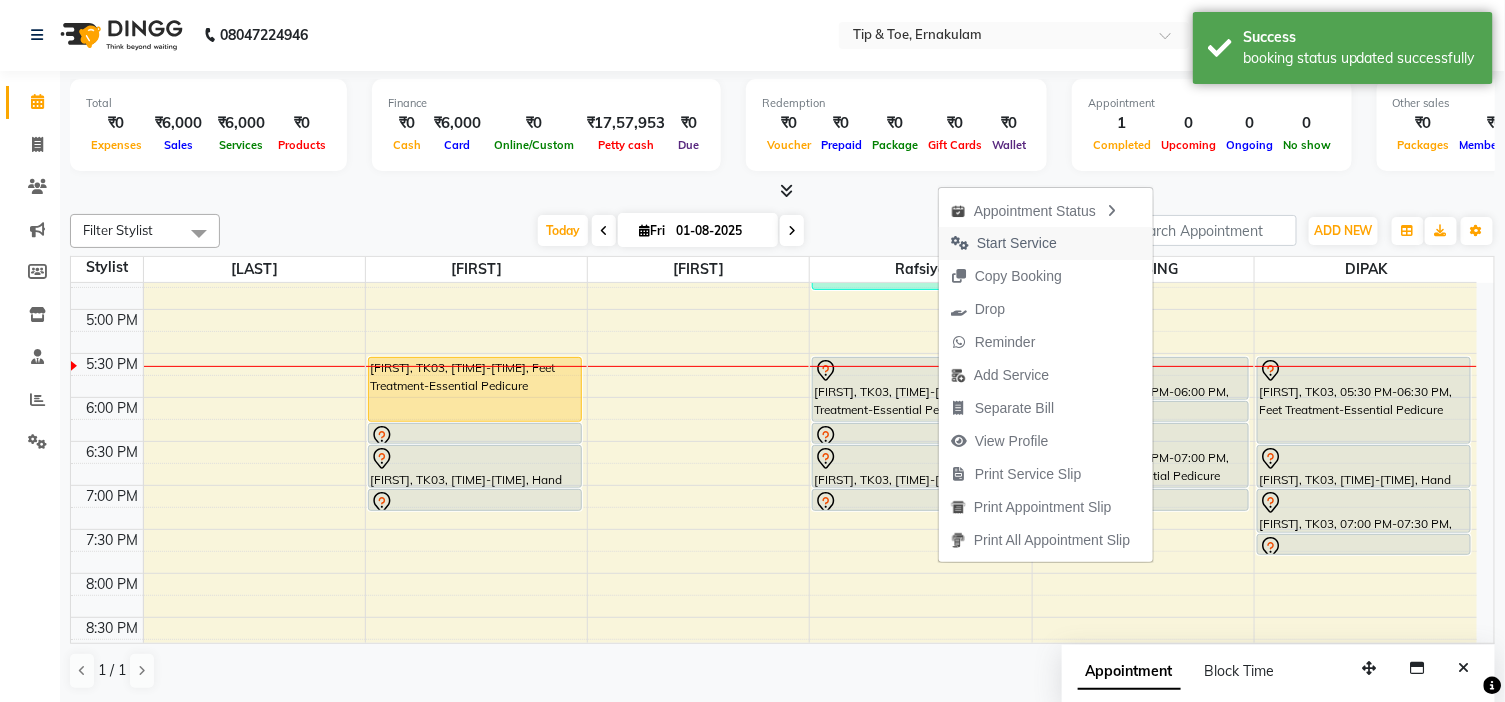 click on "Start Service" at bounding box center (1017, 243) 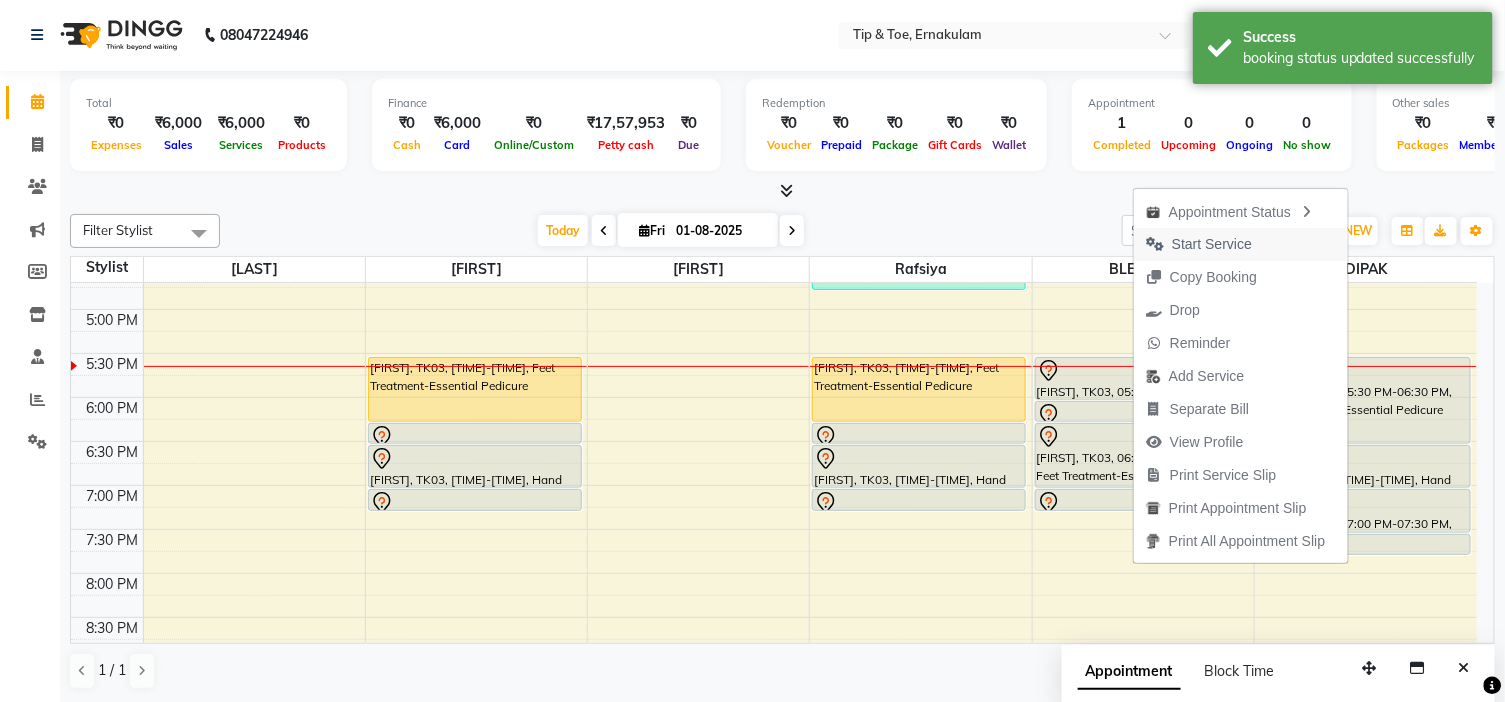 click on "Start Service" at bounding box center [1199, 244] 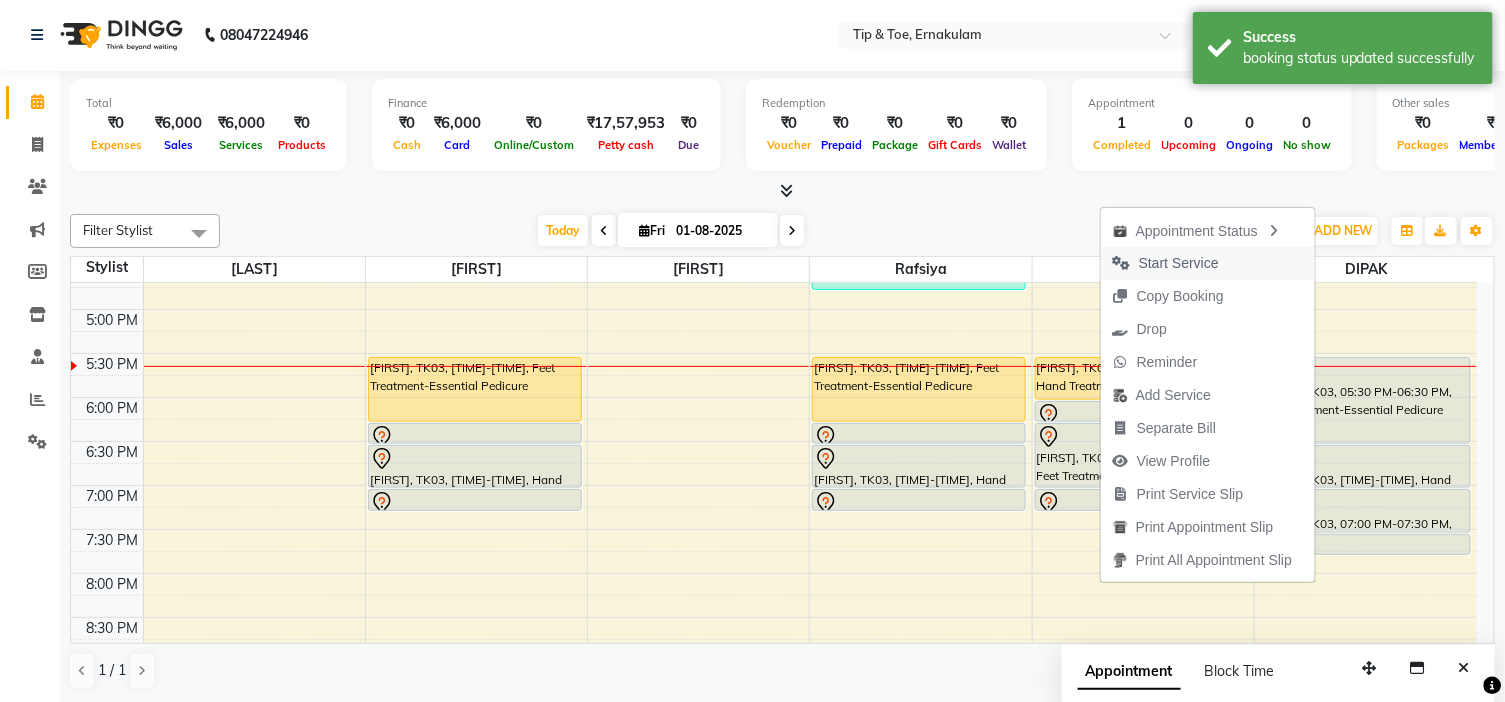 click on "Start Service" at bounding box center [1166, 263] 